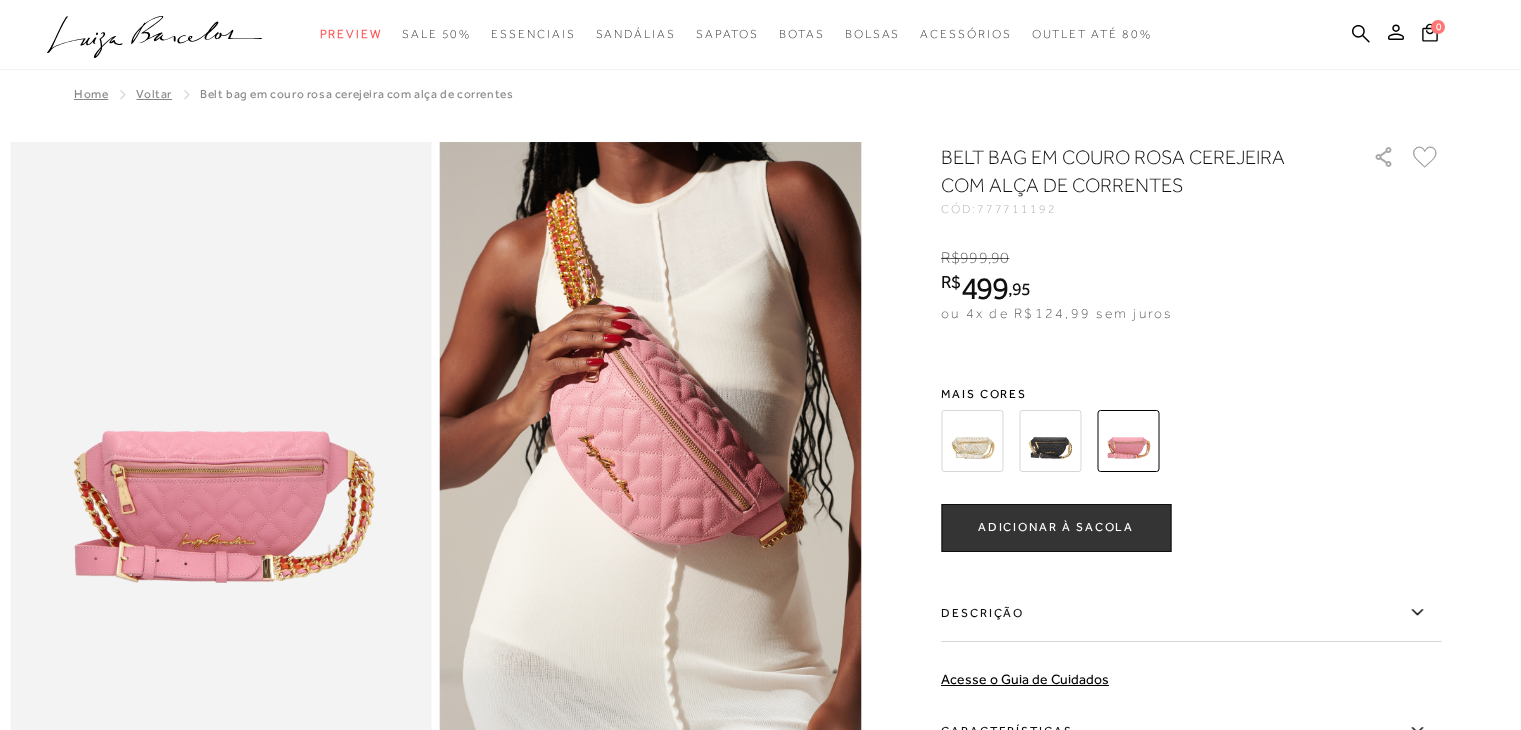 scroll, scrollTop: 32, scrollLeft: 0, axis: vertical 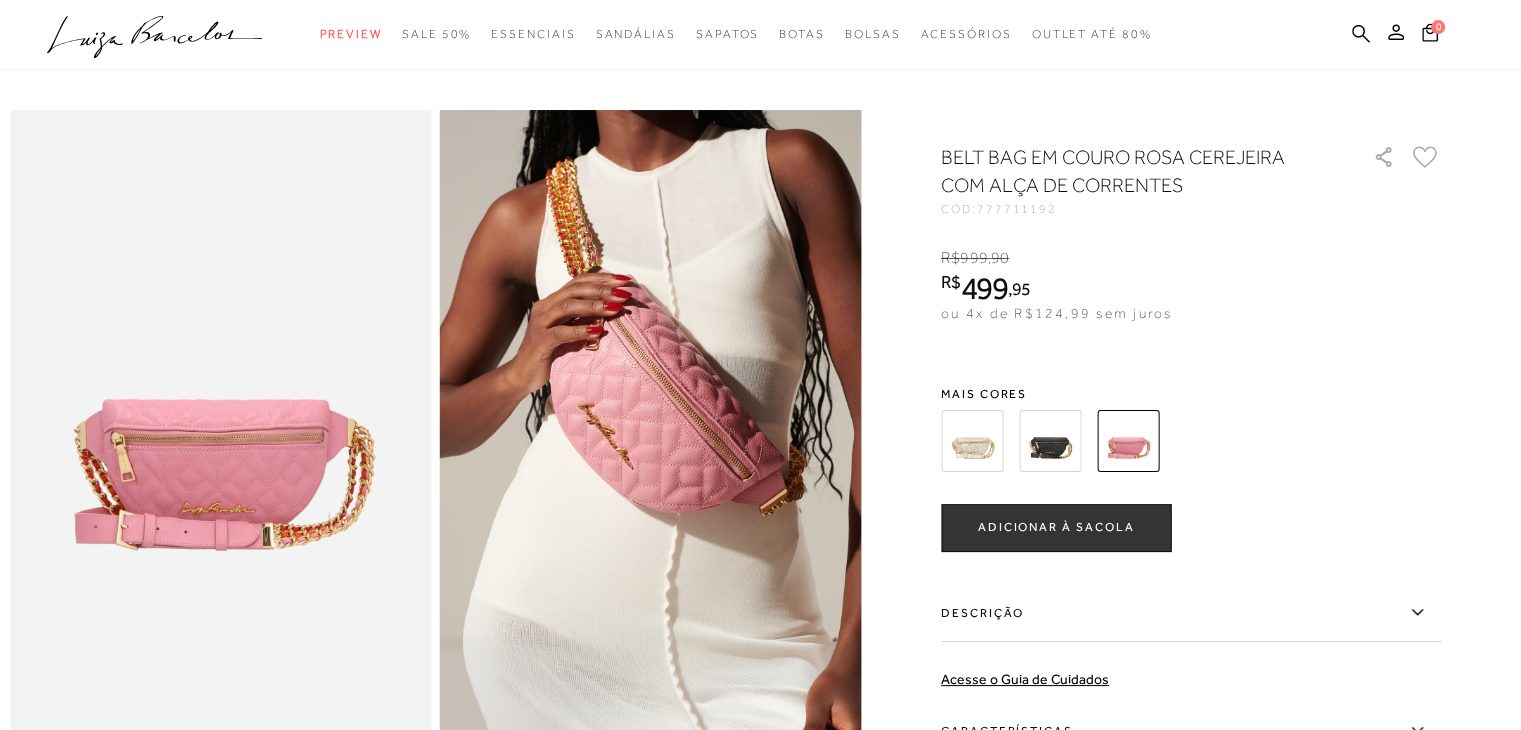 click at bounding box center (1050, 441) 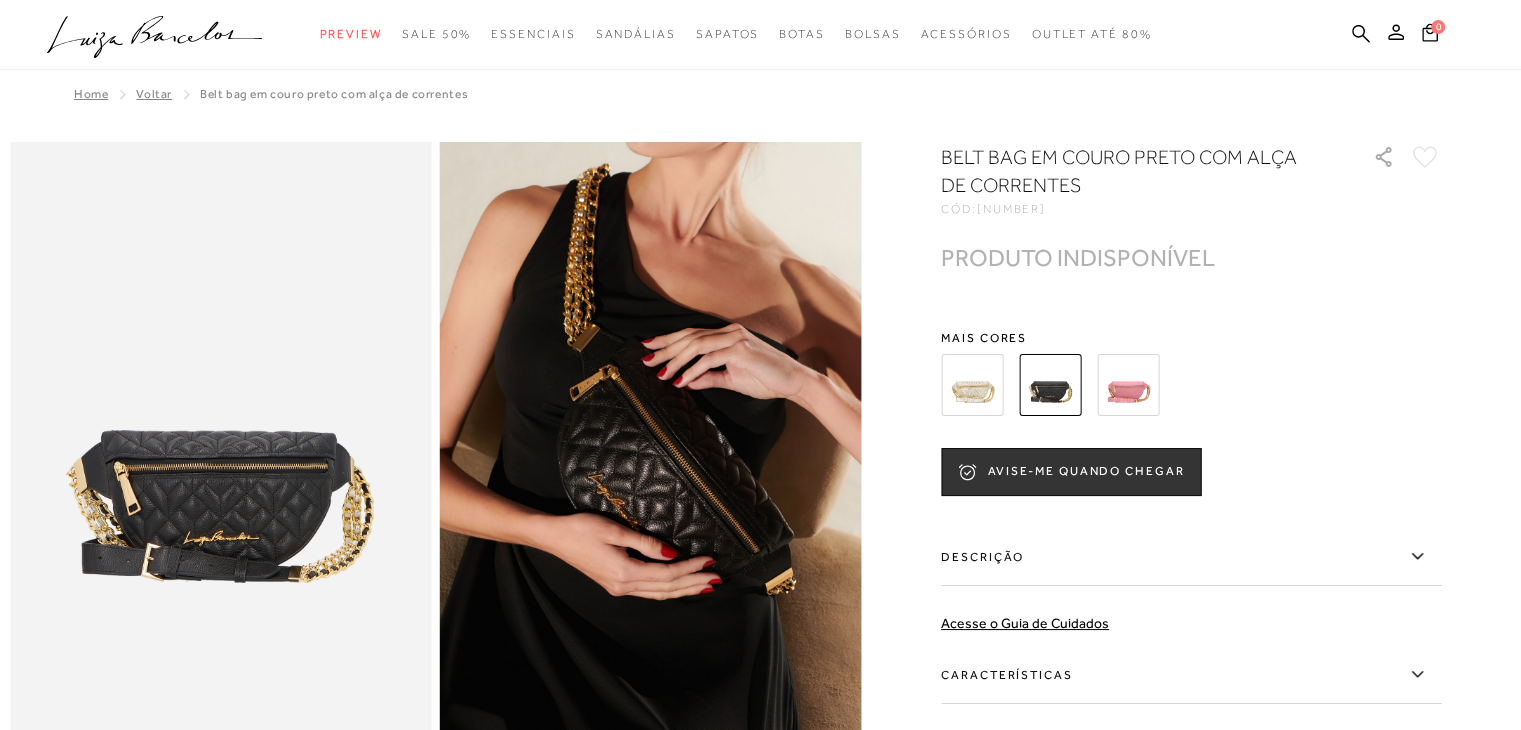 scroll, scrollTop: 0, scrollLeft: 0, axis: both 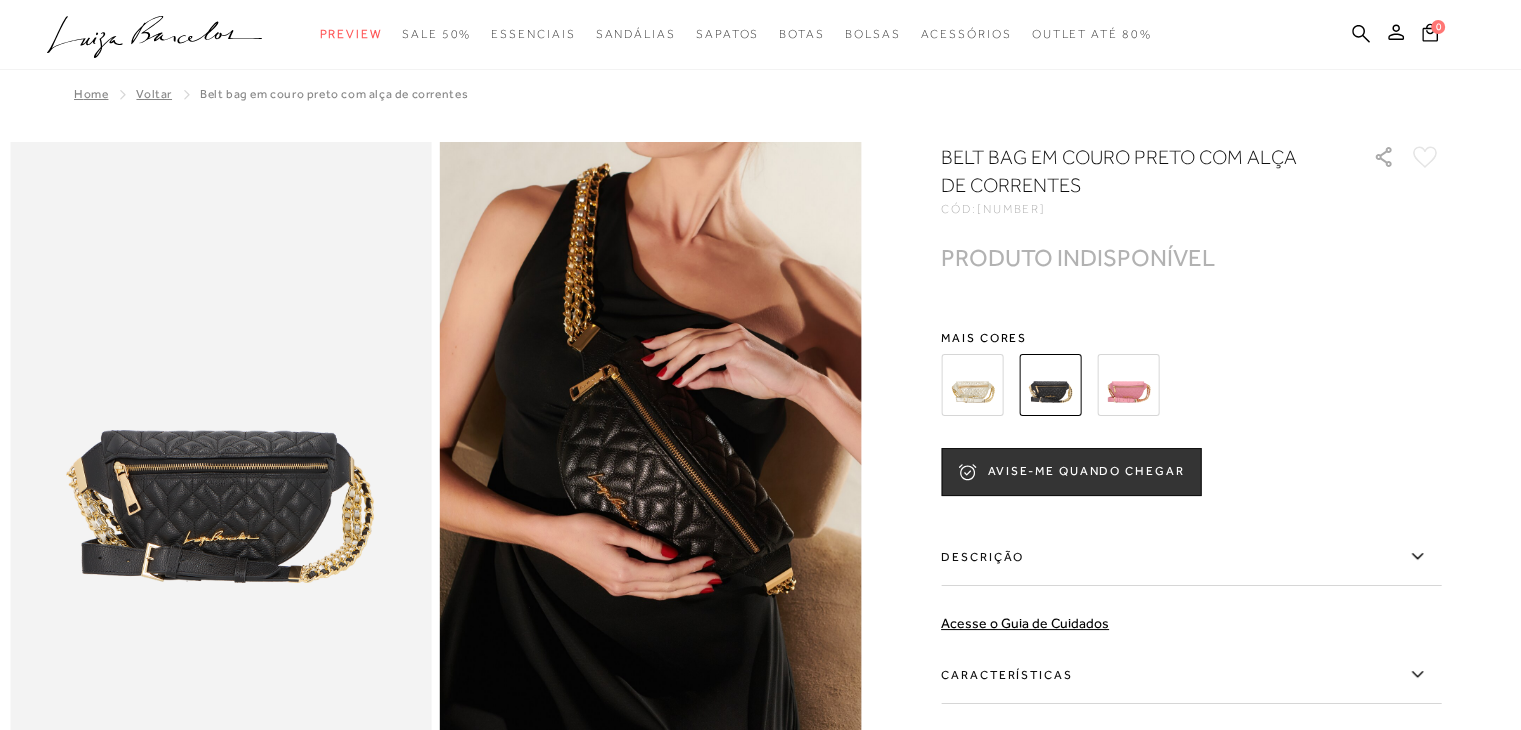 click at bounding box center [972, 385] 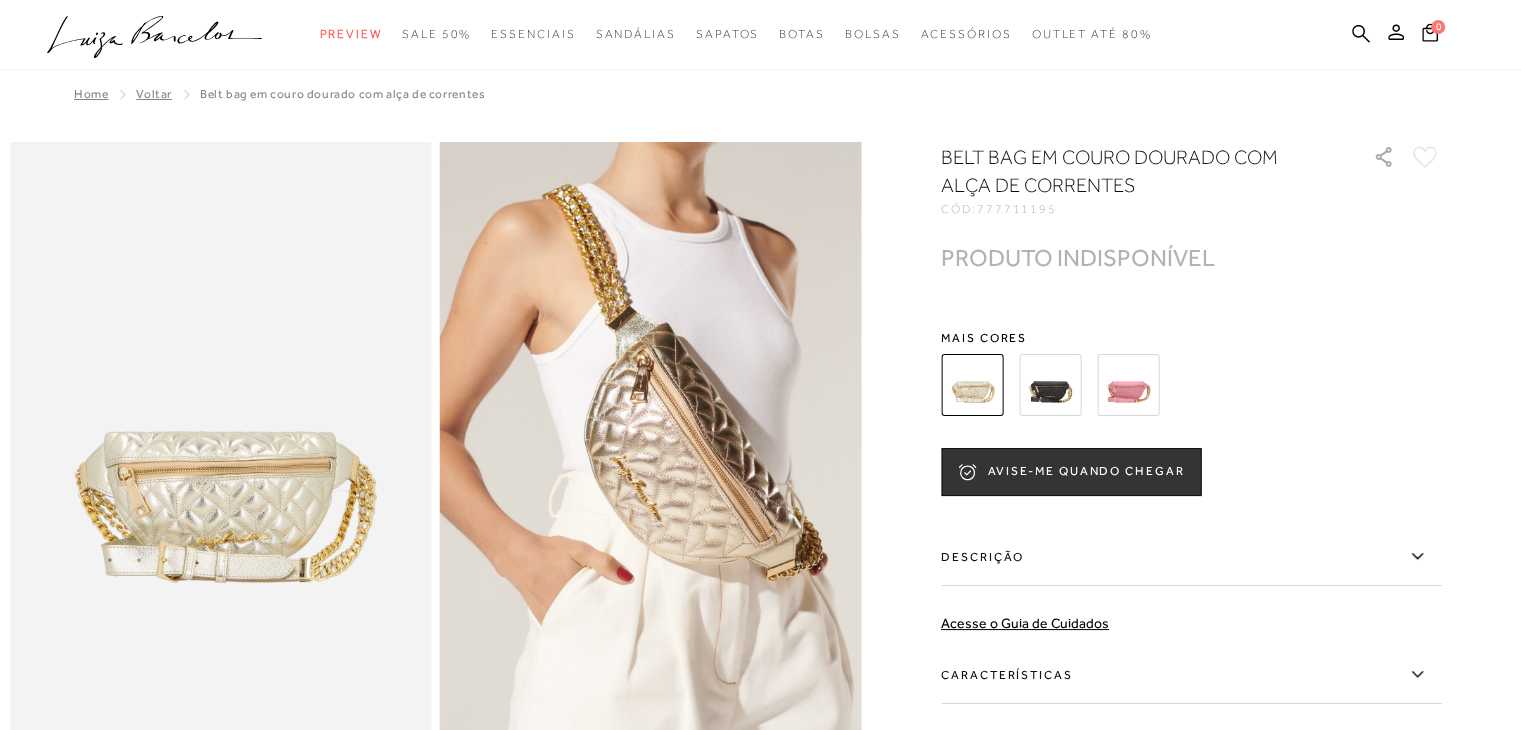 scroll, scrollTop: 0, scrollLeft: 0, axis: both 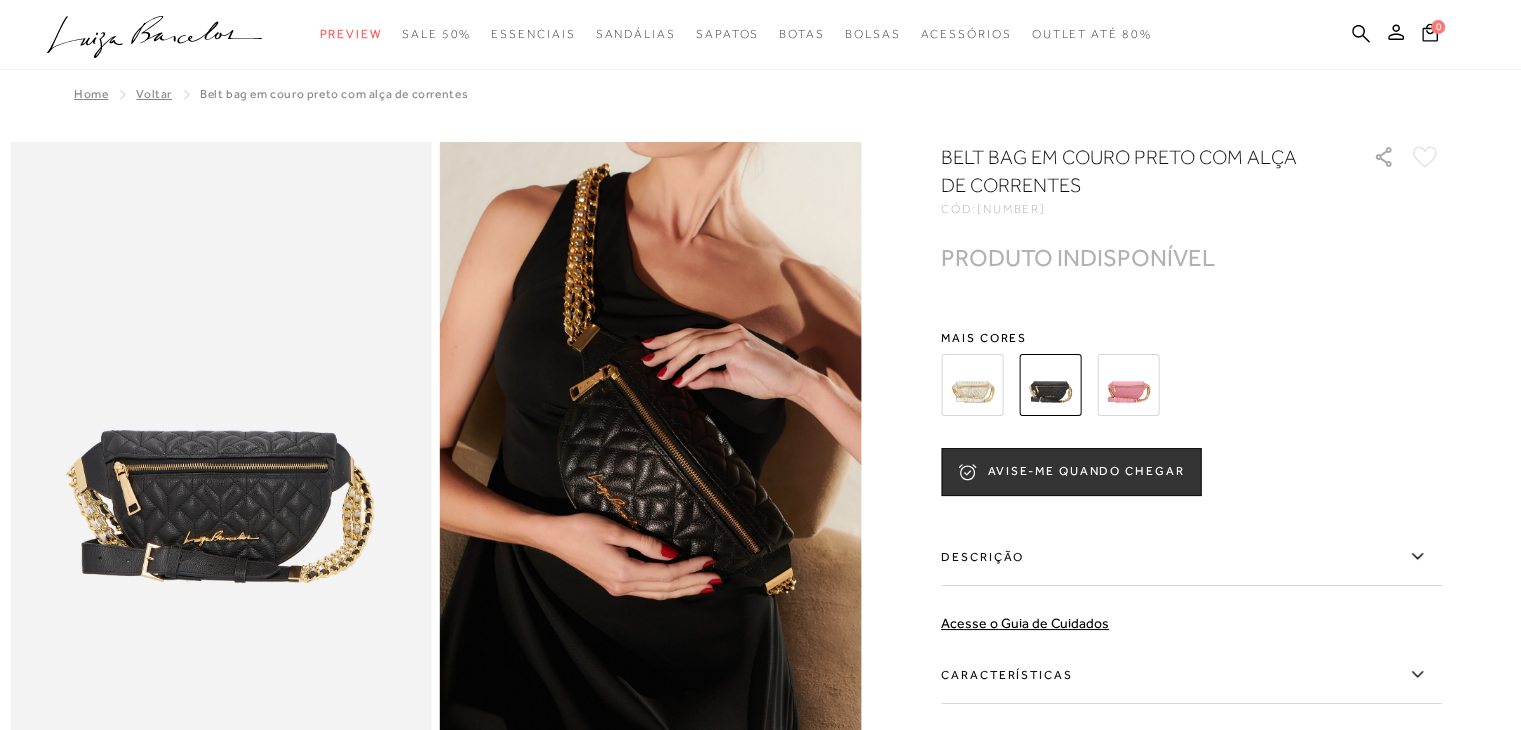 click on "Descrição" at bounding box center (1191, 557) 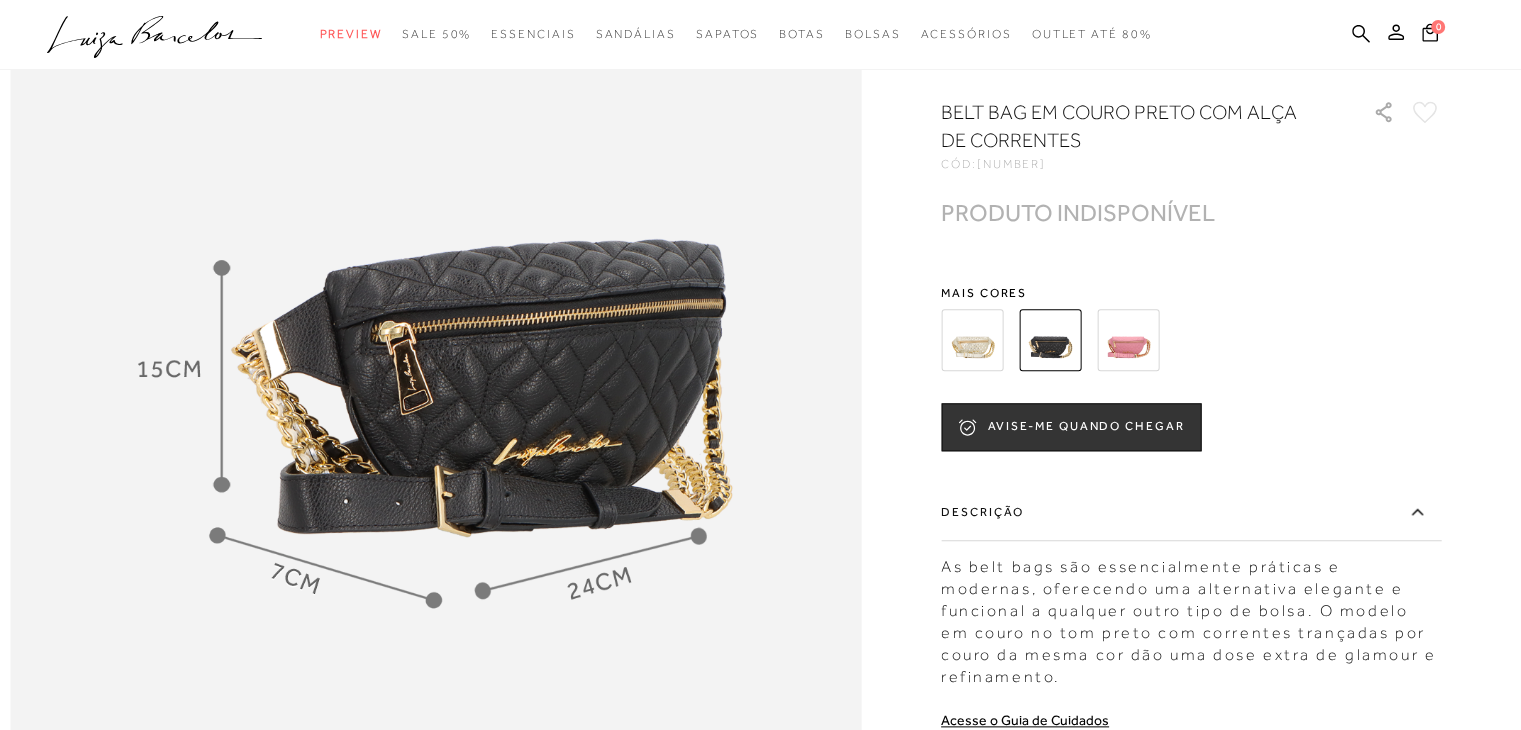 scroll, scrollTop: 2107, scrollLeft: 0, axis: vertical 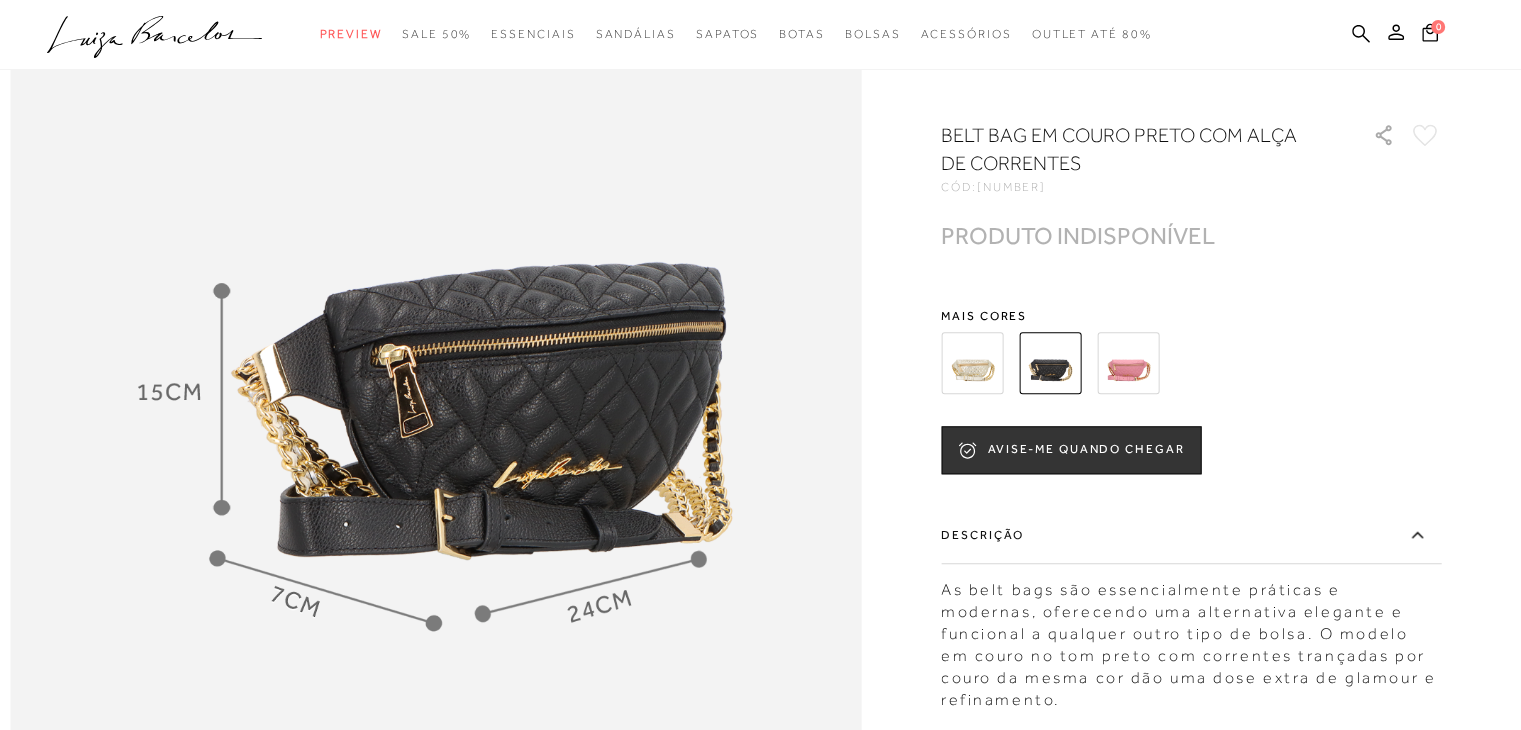 click at bounding box center [972, 363] 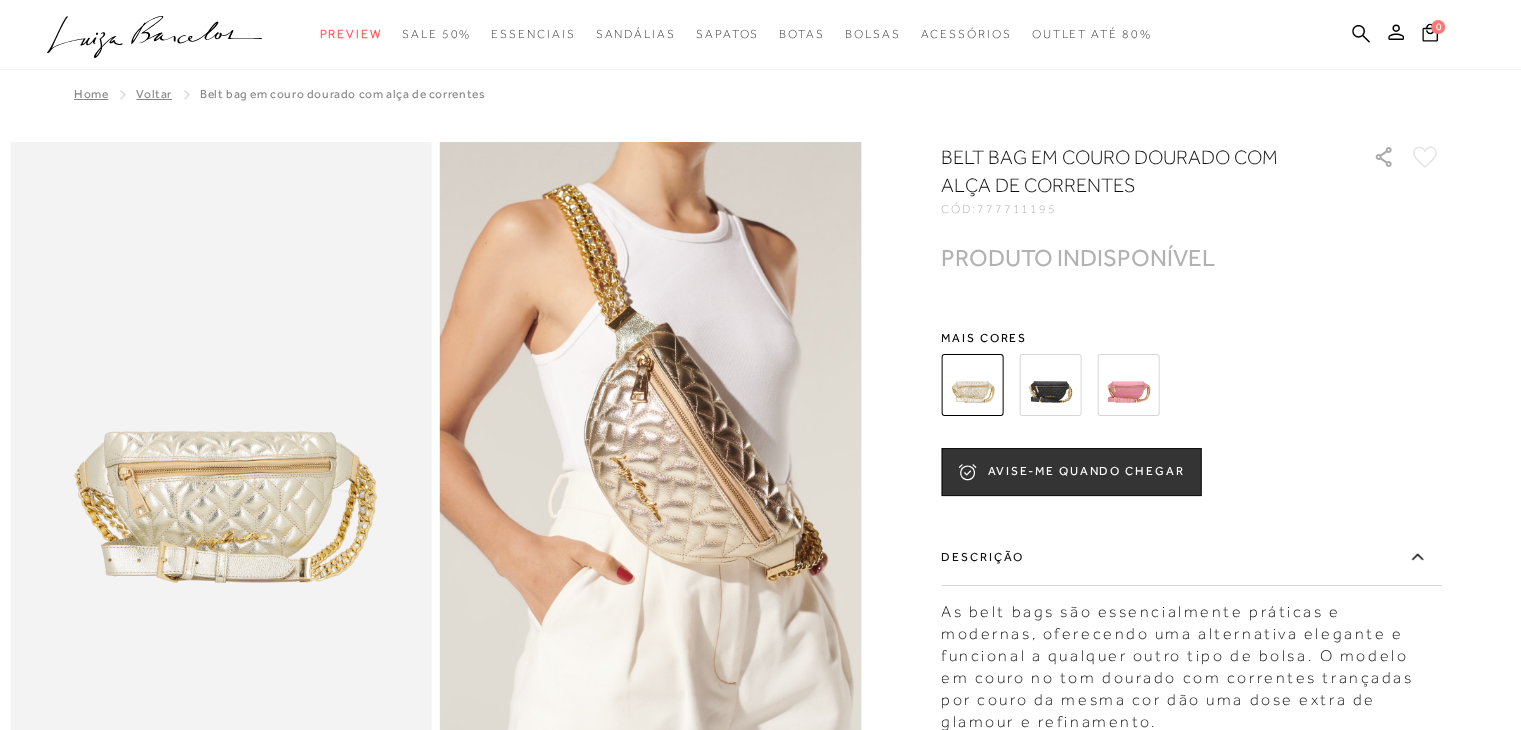 scroll, scrollTop: 0, scrollLeft: 0, axis: both 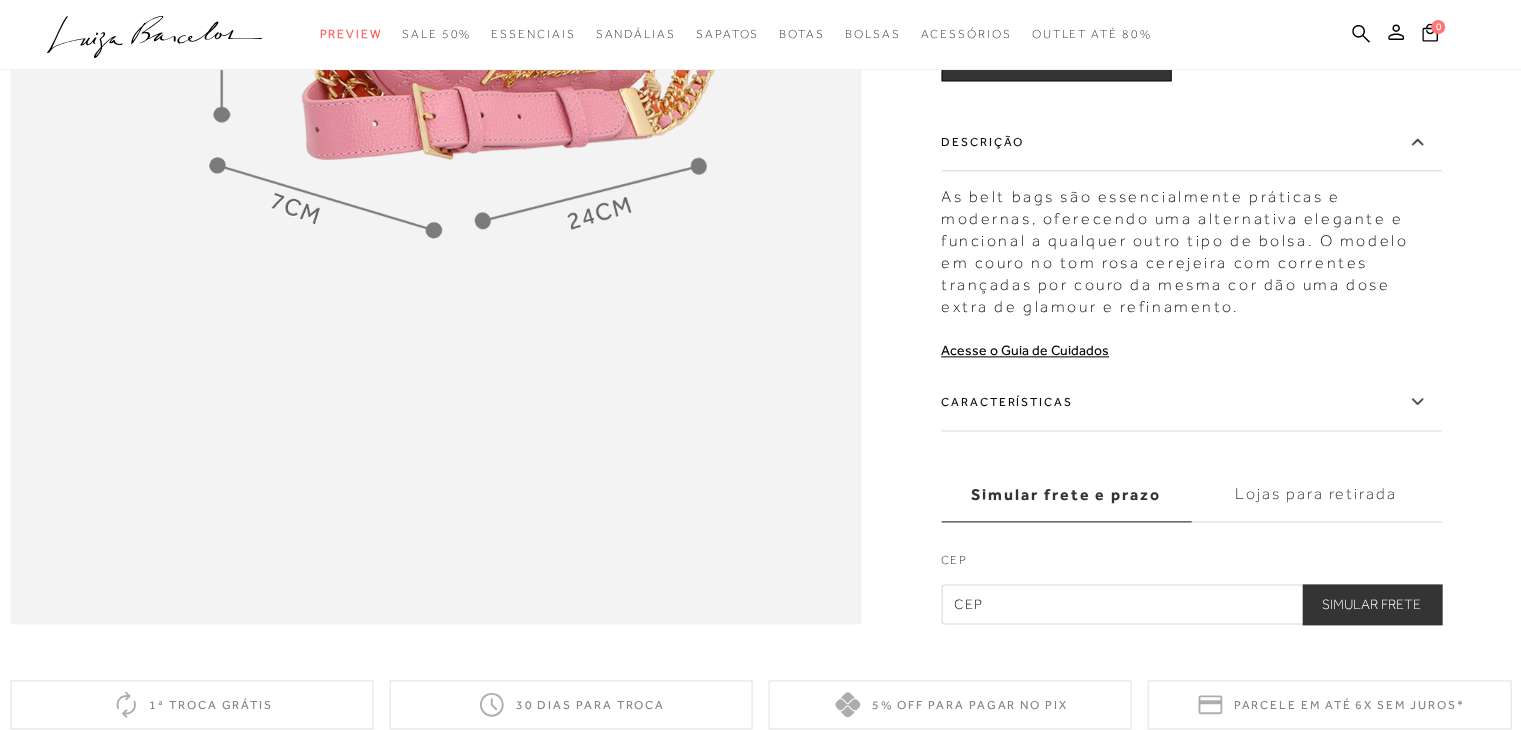 click on "Características" at bounding box center (1191, 402) 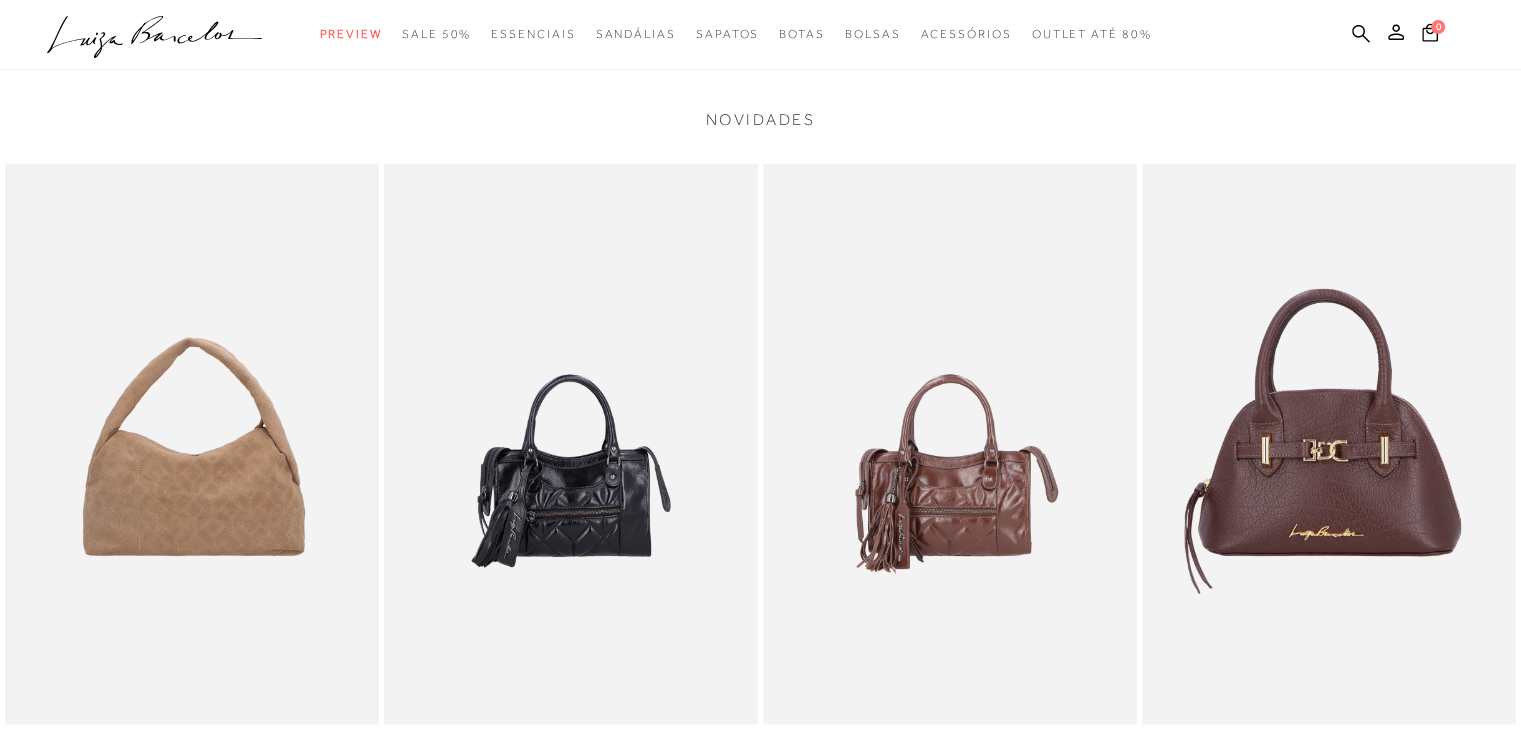scroll, scrollTop: 3500, scrollLeft: 0, axis: vertical 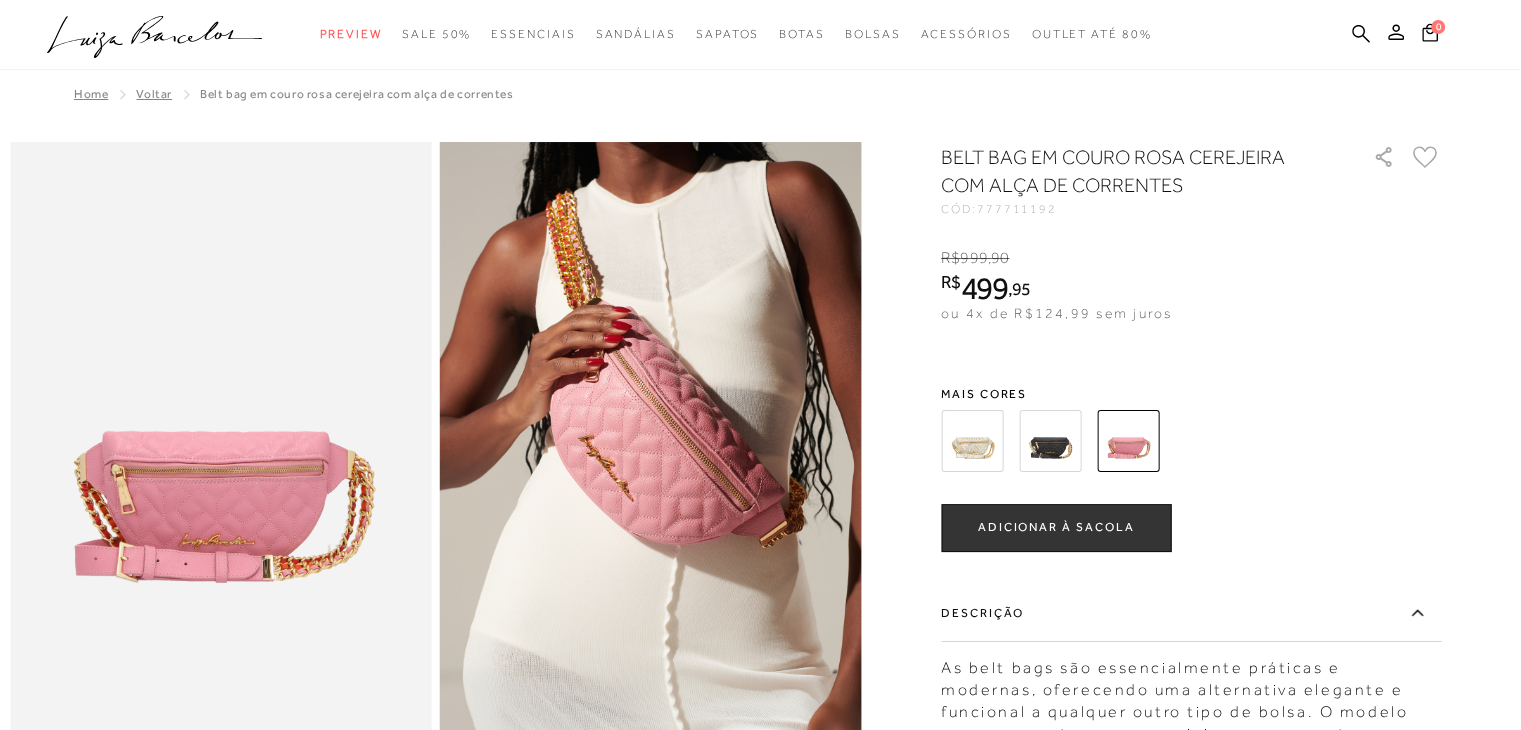 click on "ADICIONAR À SACOLA" at bounding box center [1056, 527] 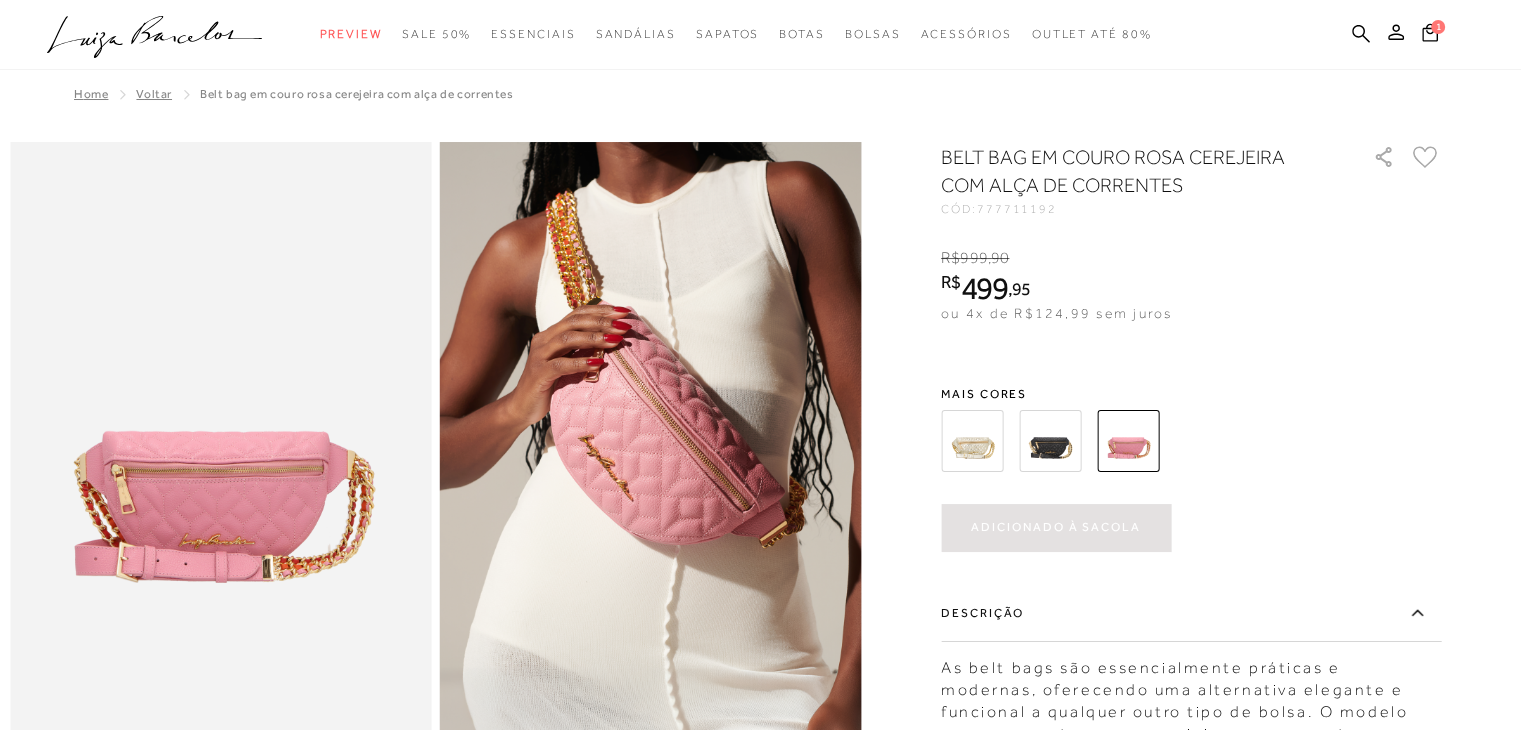 scroll, scrollTop: 0, scrollLeft: 0, axis: both 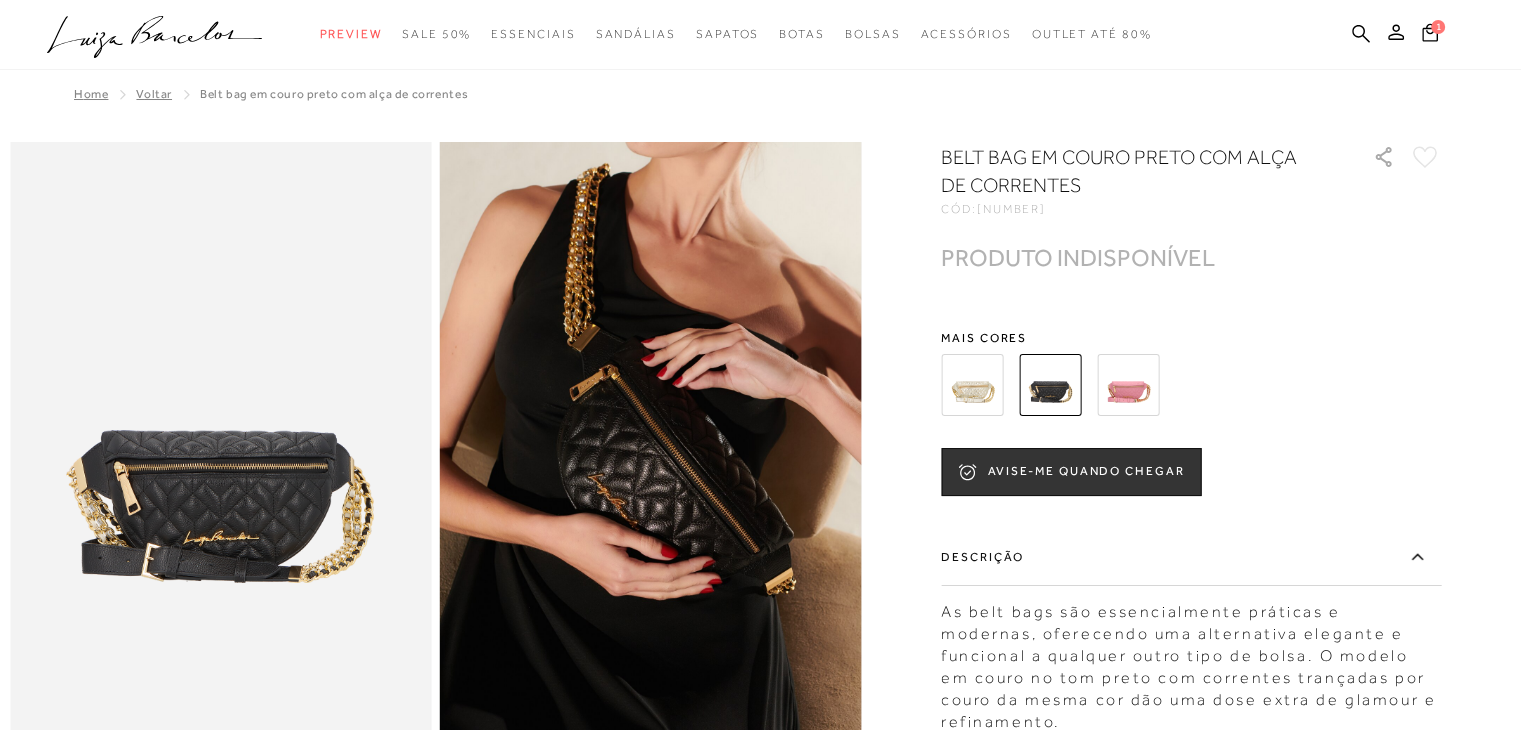 click at bounding box center [972, 385] 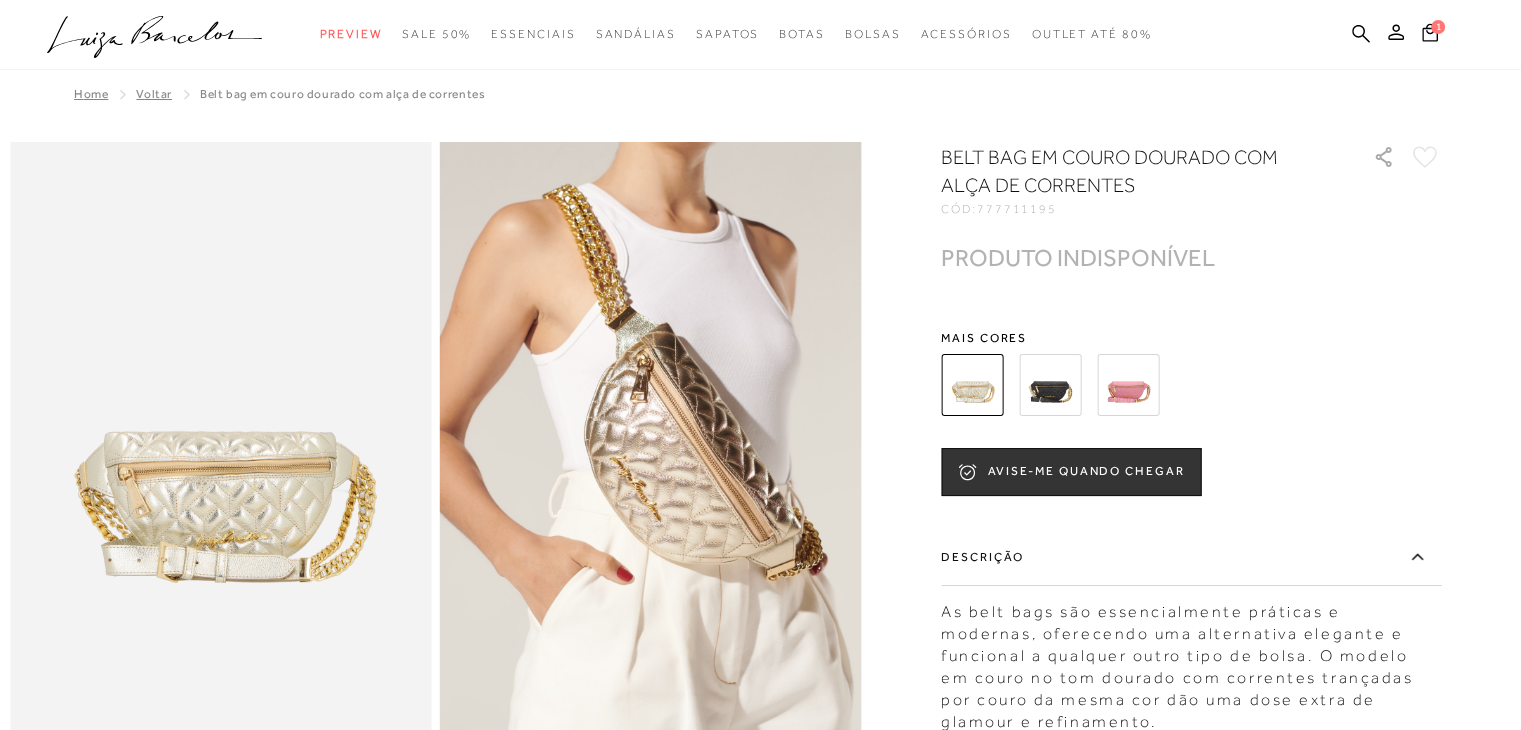 scroll, scrollTop: 0, scrollLeft: 0, axis: both 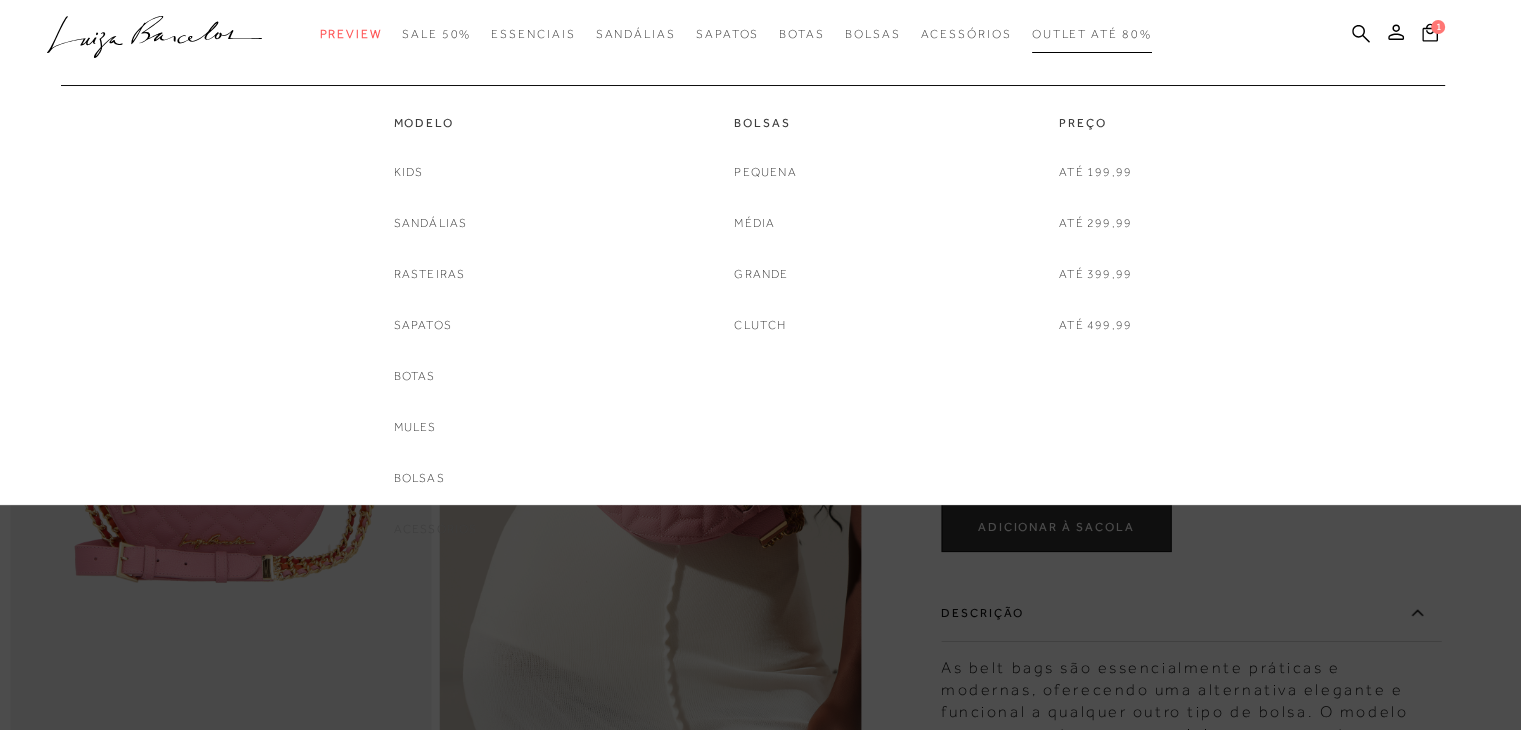 click on "Outlet até 80%" at bounding box center (1092, 34) 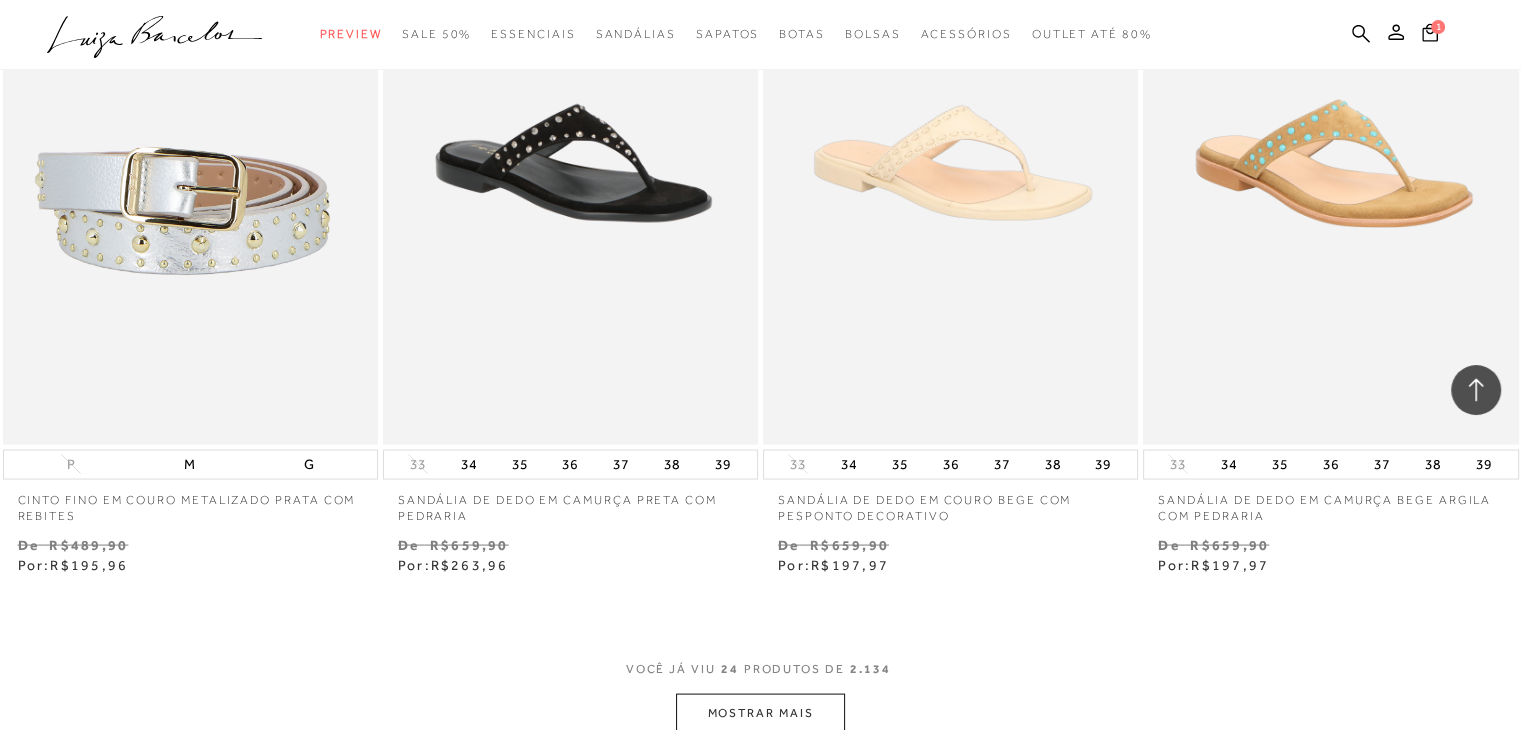 scroll, scrollTop: 4100, scrollLeft: 0, axis: vertical 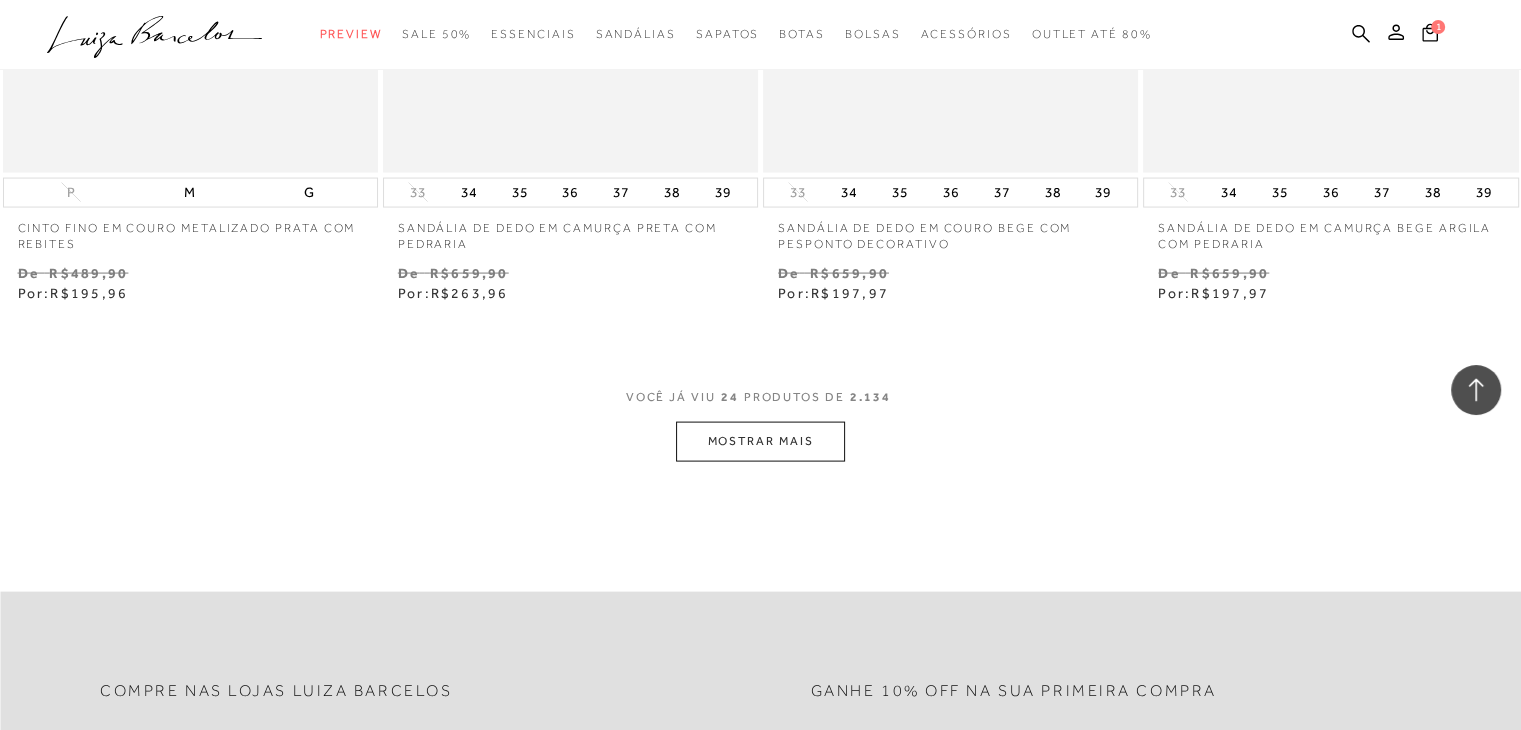 click on "MOSTRAR MAIS" at bounding box center [760, 441] 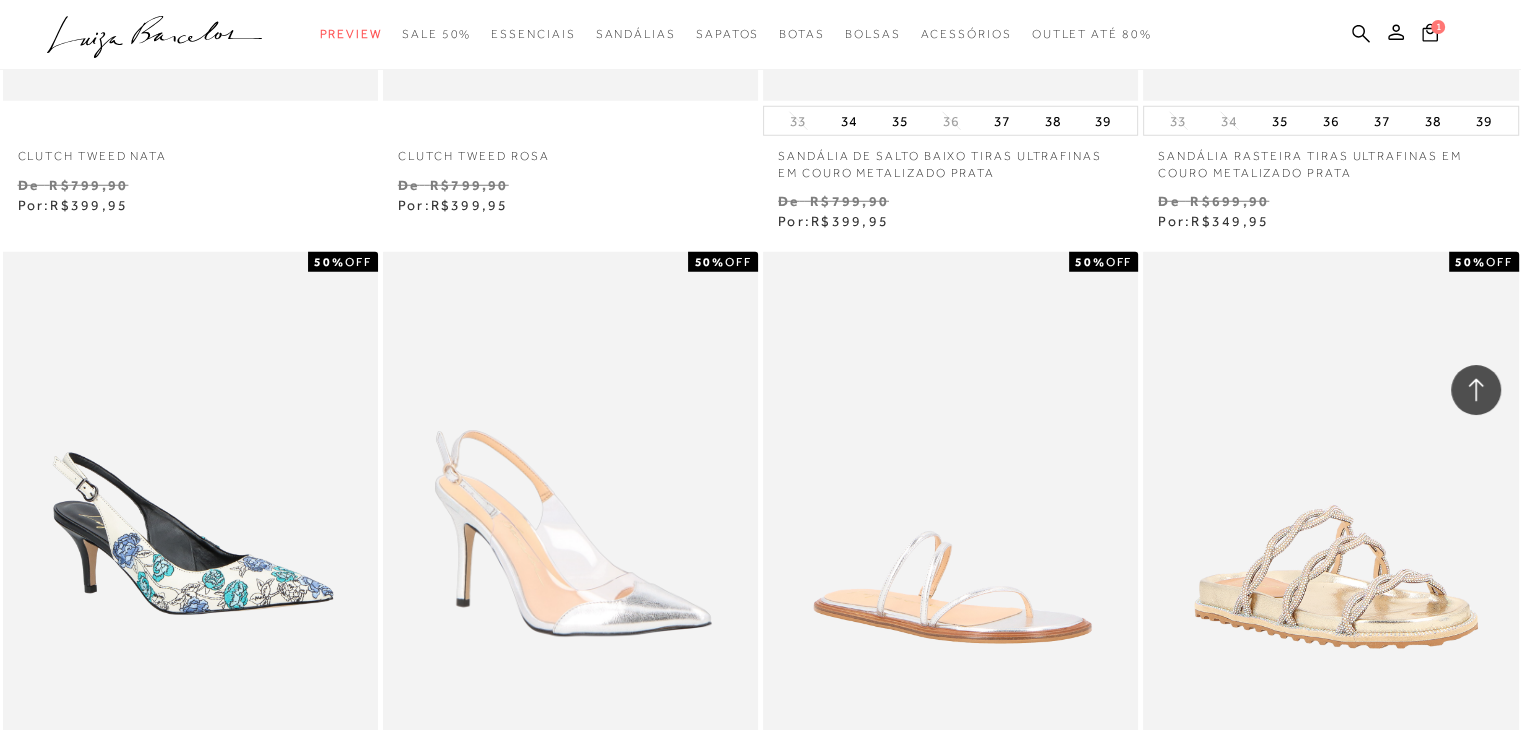 scroll, scrollTop: 5200, scrollLeft: 0, axis: vertical 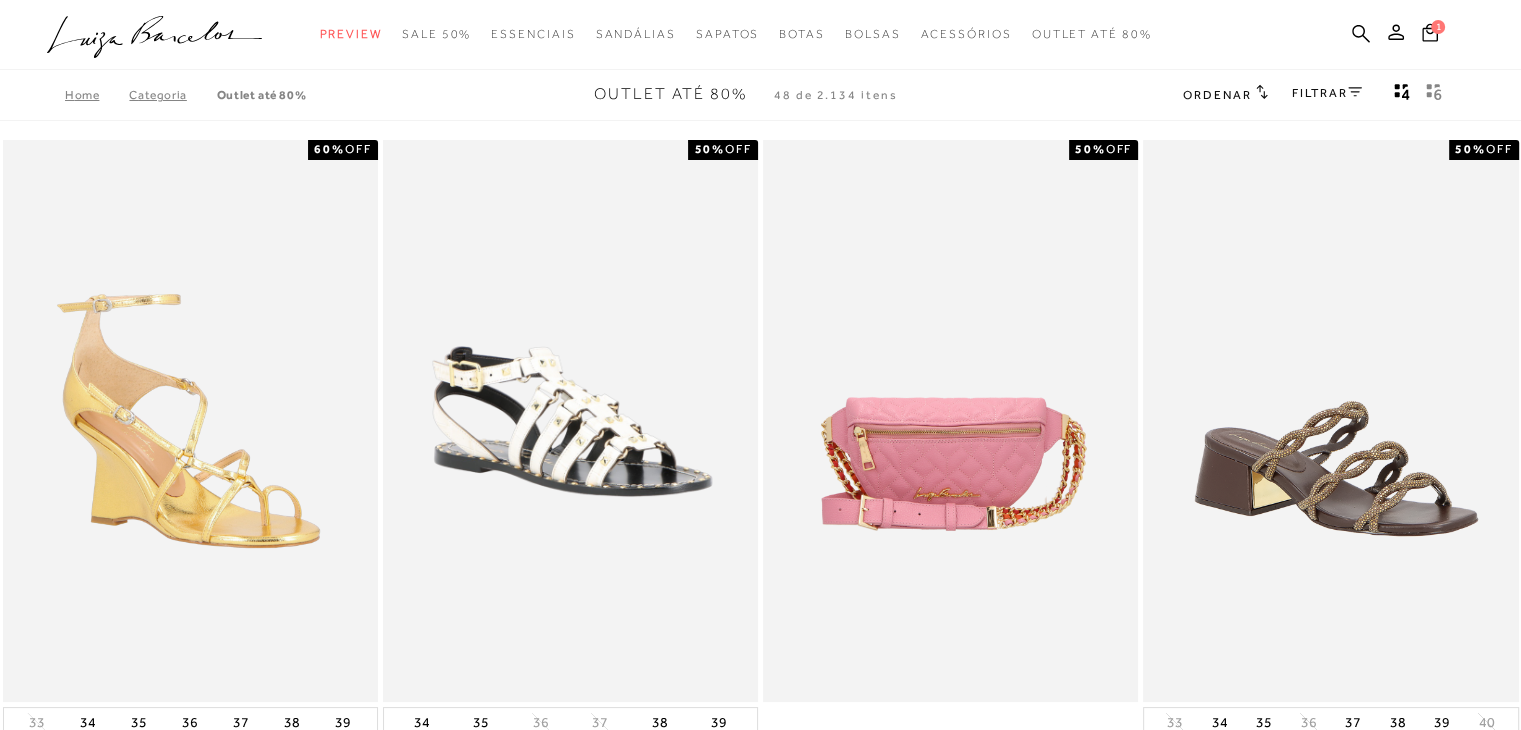 click on "Ordenar
Ordenar por
Padrão
Lançamentos
Estoque
Menor preço" at bounding box center [1316, 95] 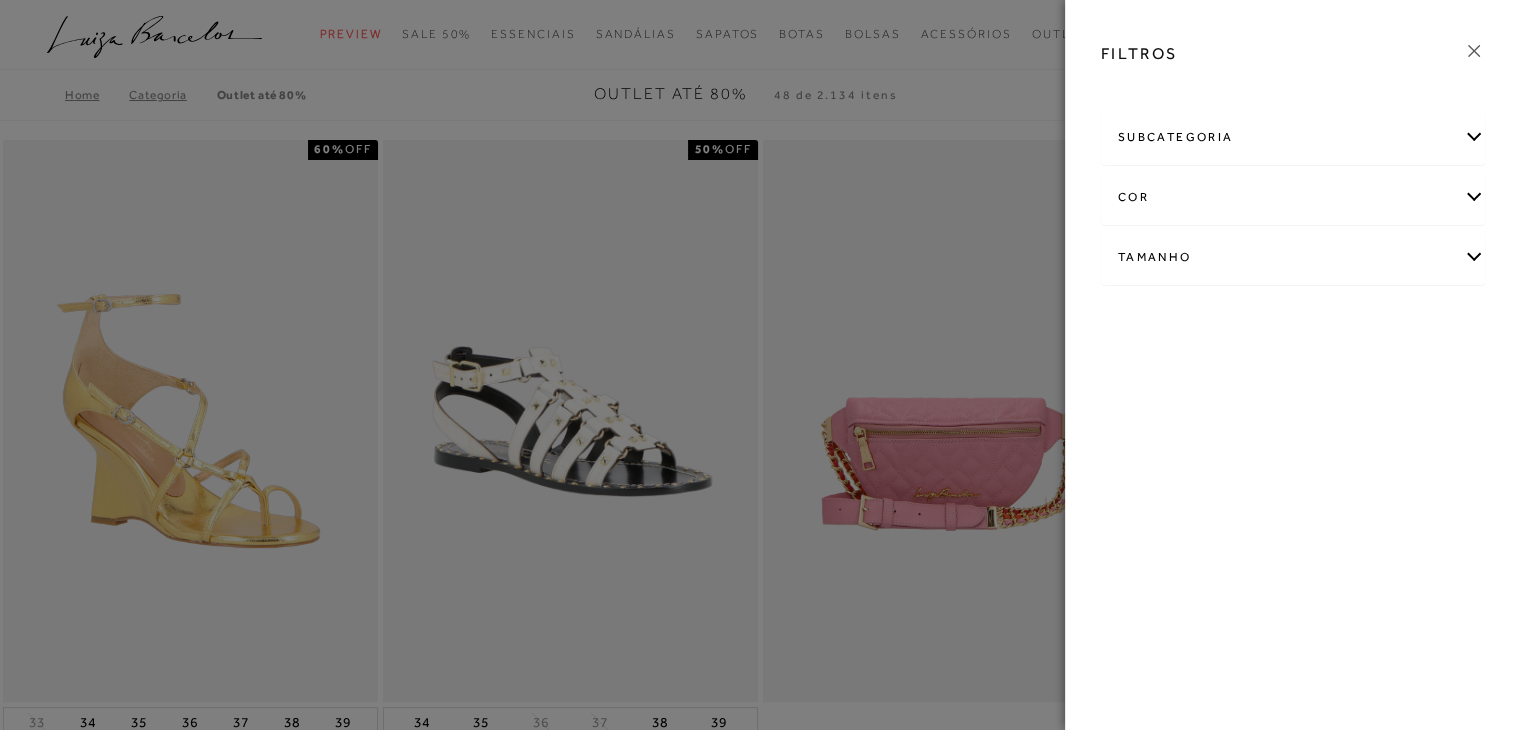 click on "subcategoria" at bounding box center [1293, 137] 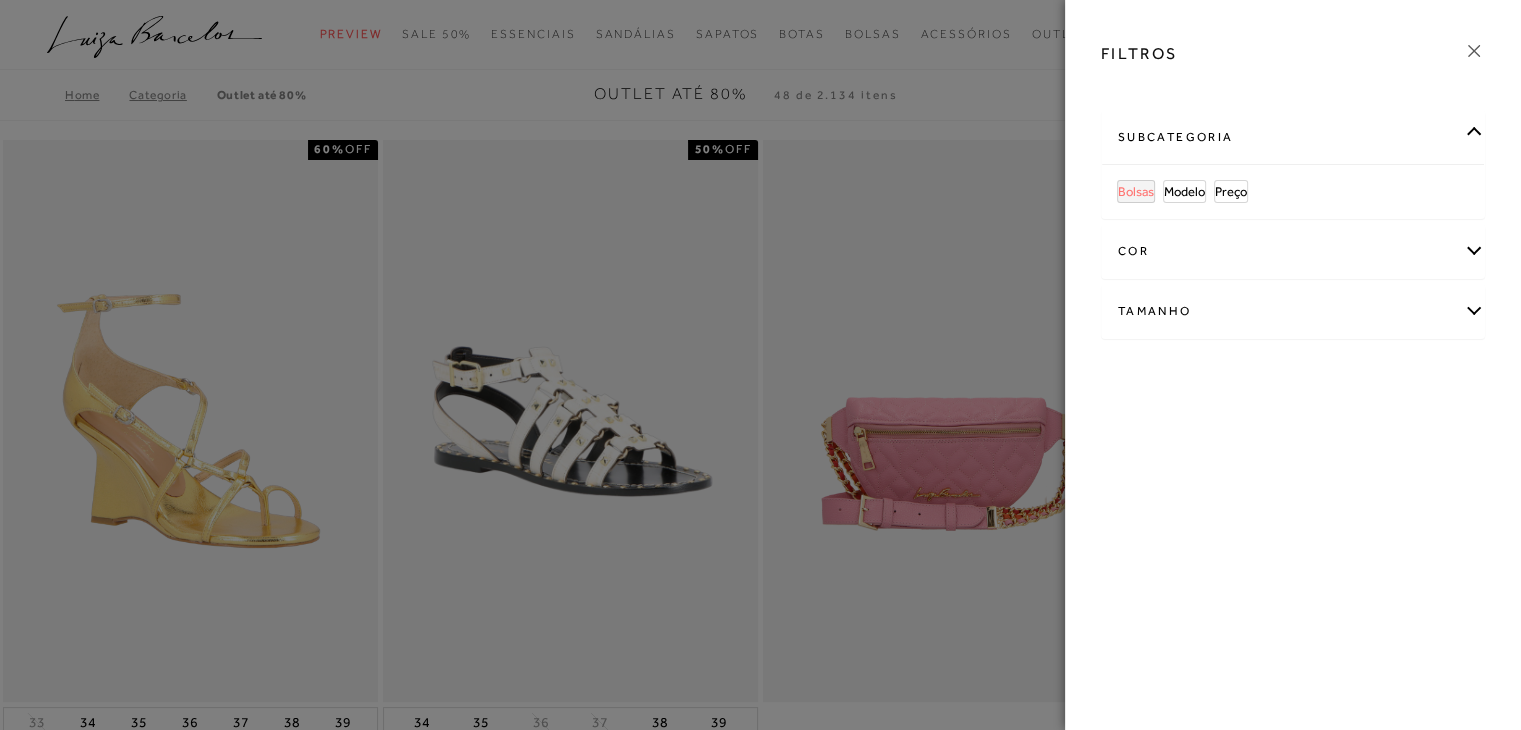 click on "Bolsas" at bounding box center (1136, 191) 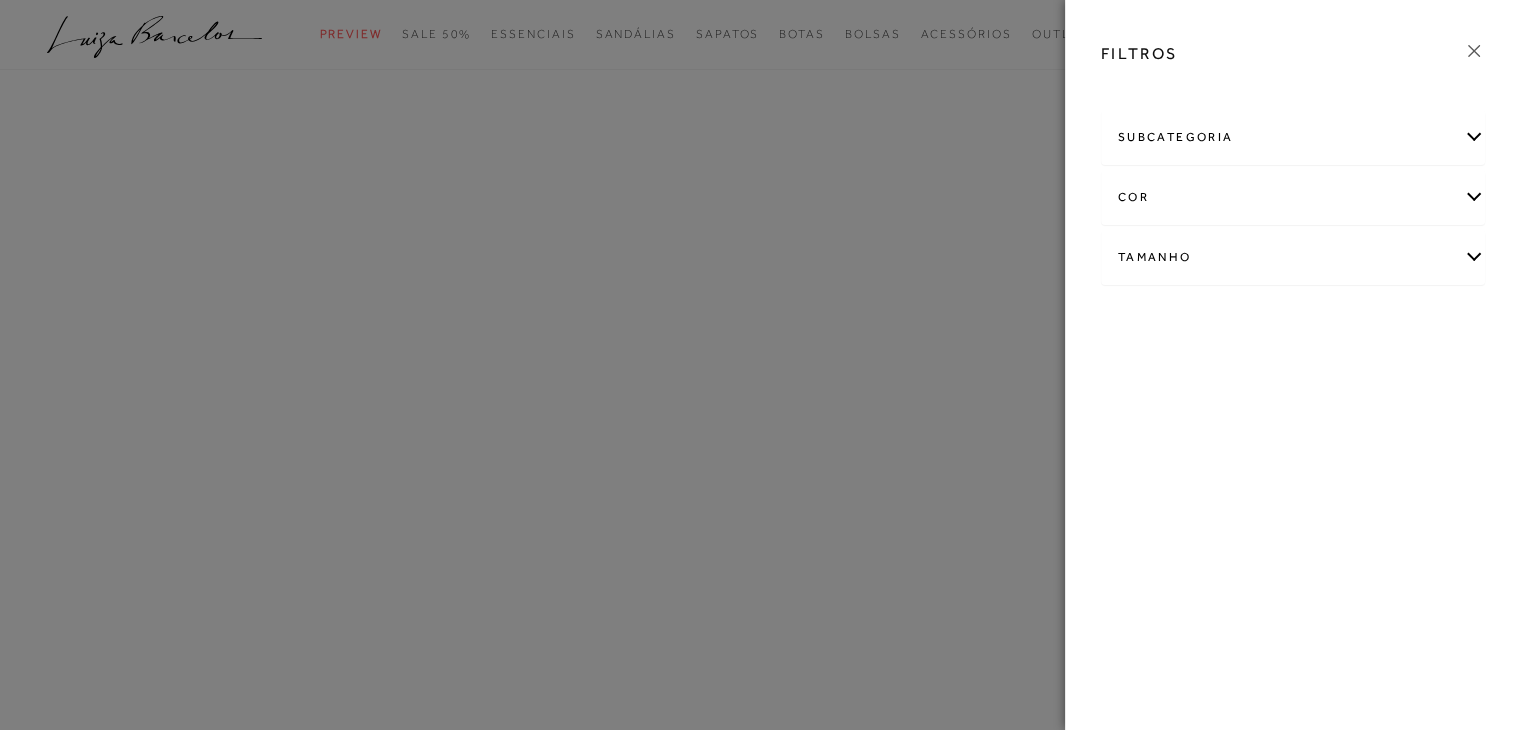 click 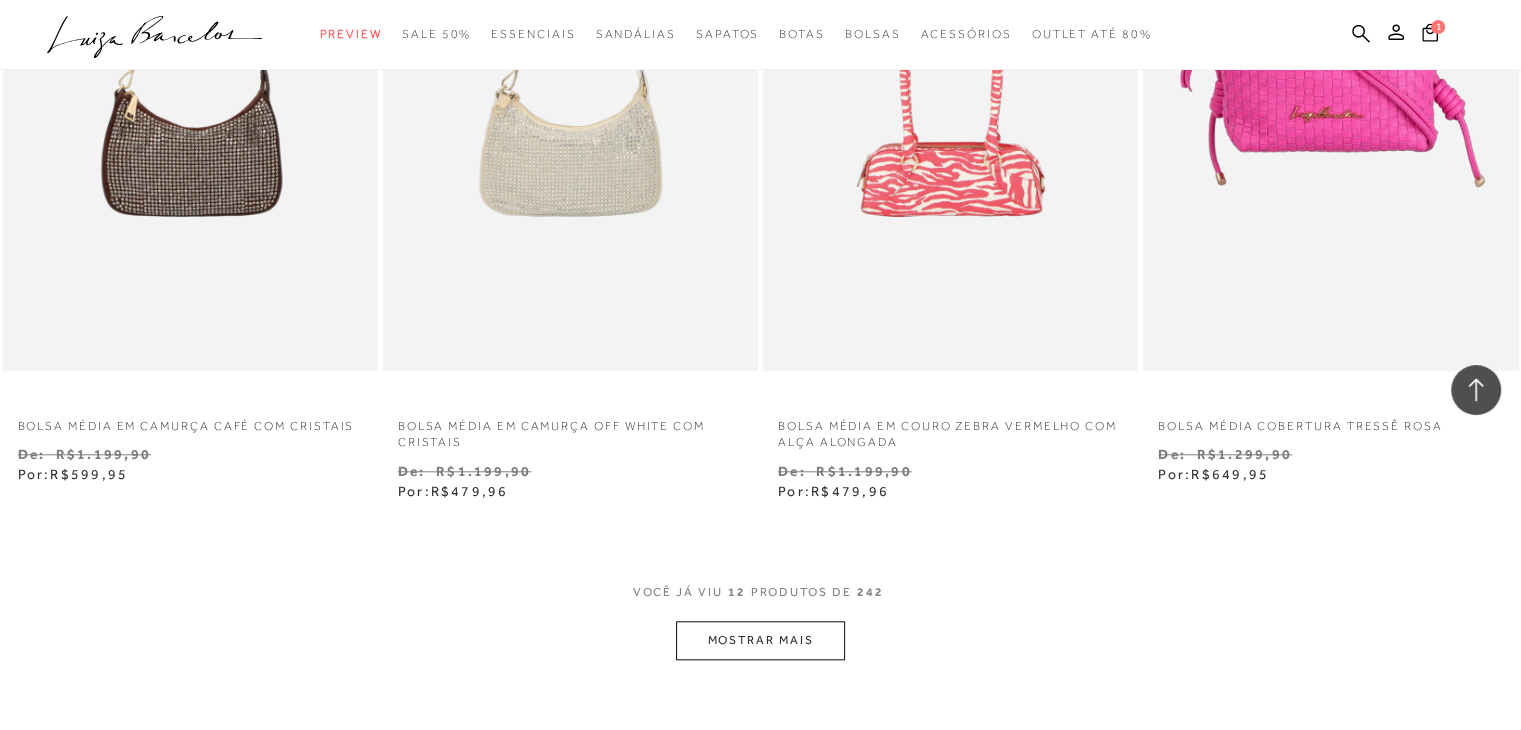 scroll, scrollTop: 2100, scrollLeft: 0, axis: vertical 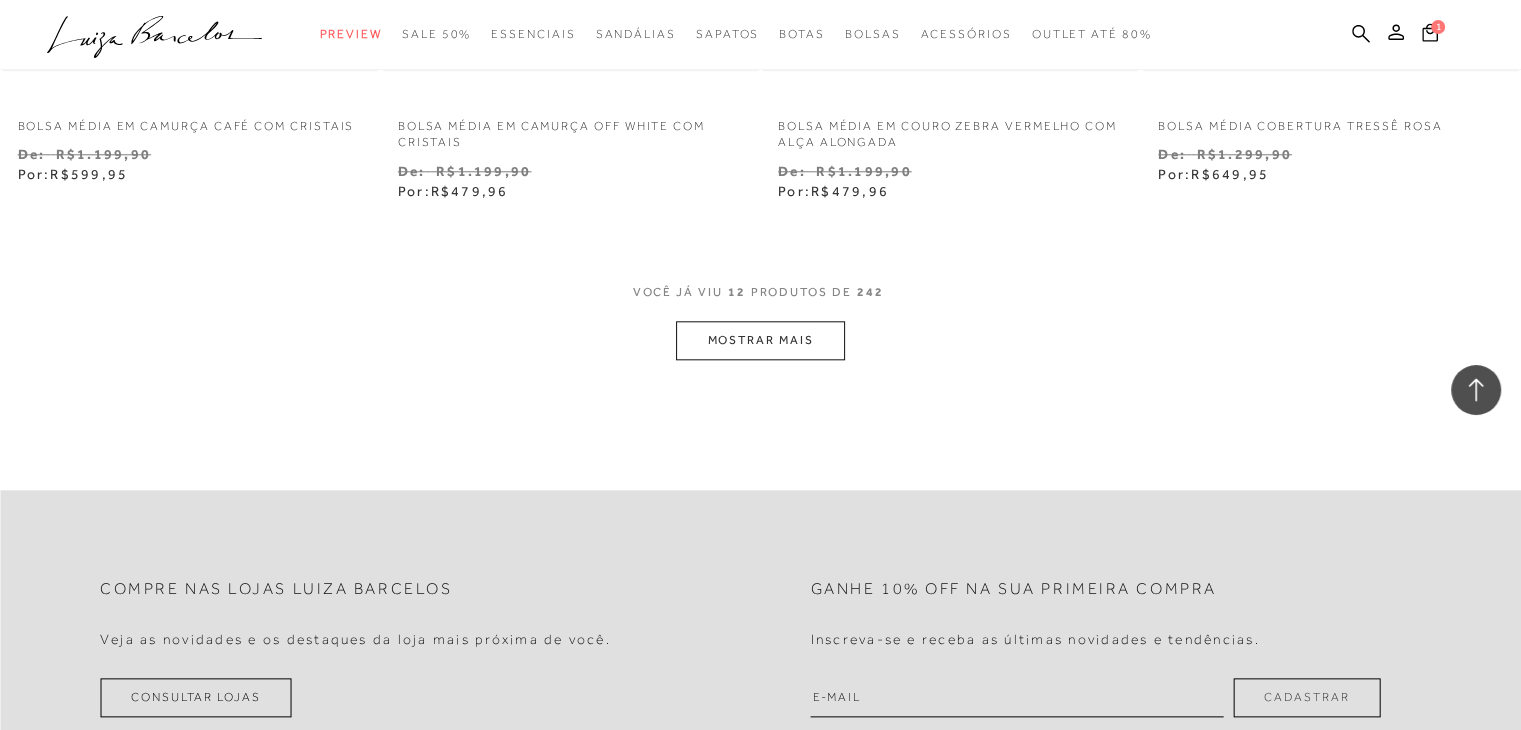 click on "VOCÊ JÁ VIU
12
PRODUTOS DE
242" at bounding box center [761, 302] 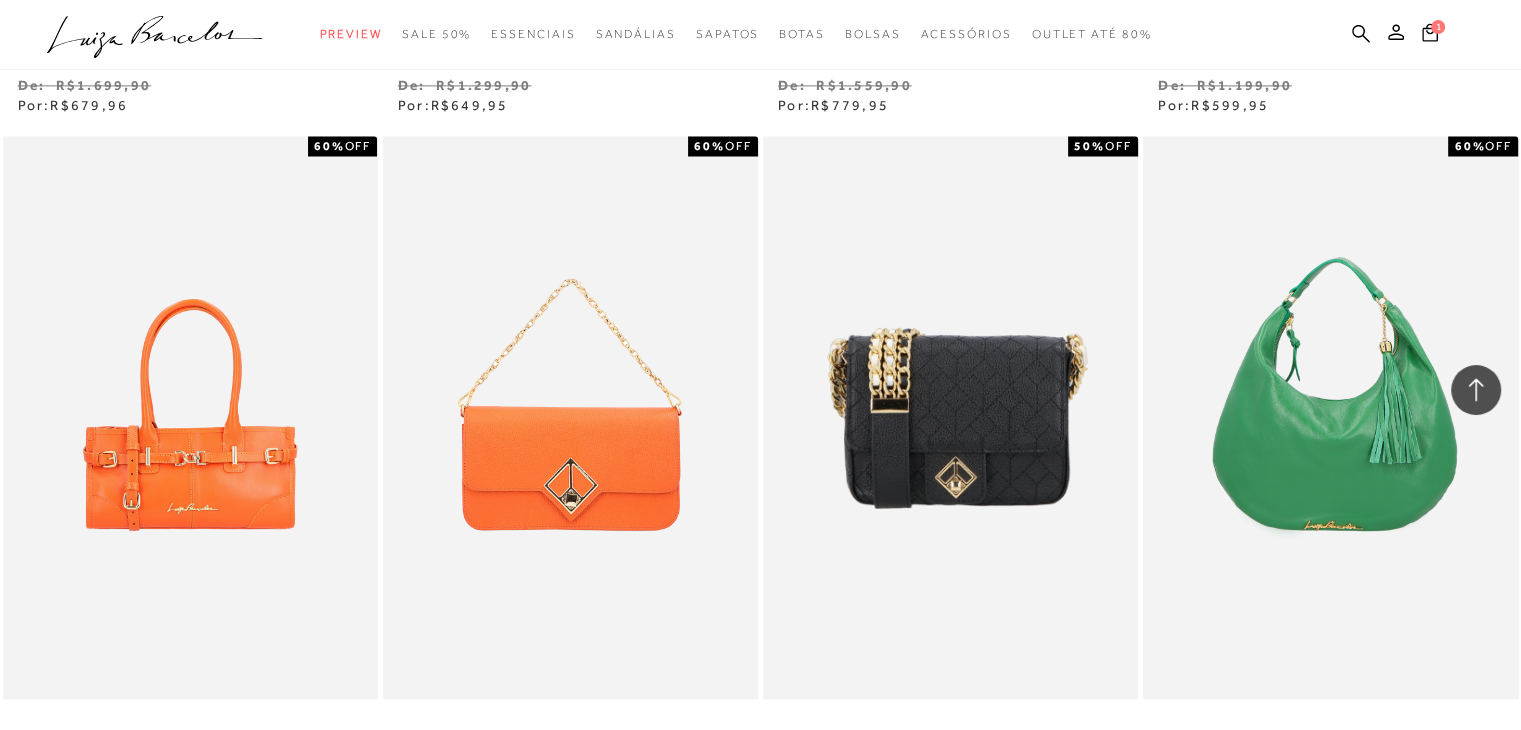 scroll, scrollTop: 3600, scrollLeft: 0, axis: vertical 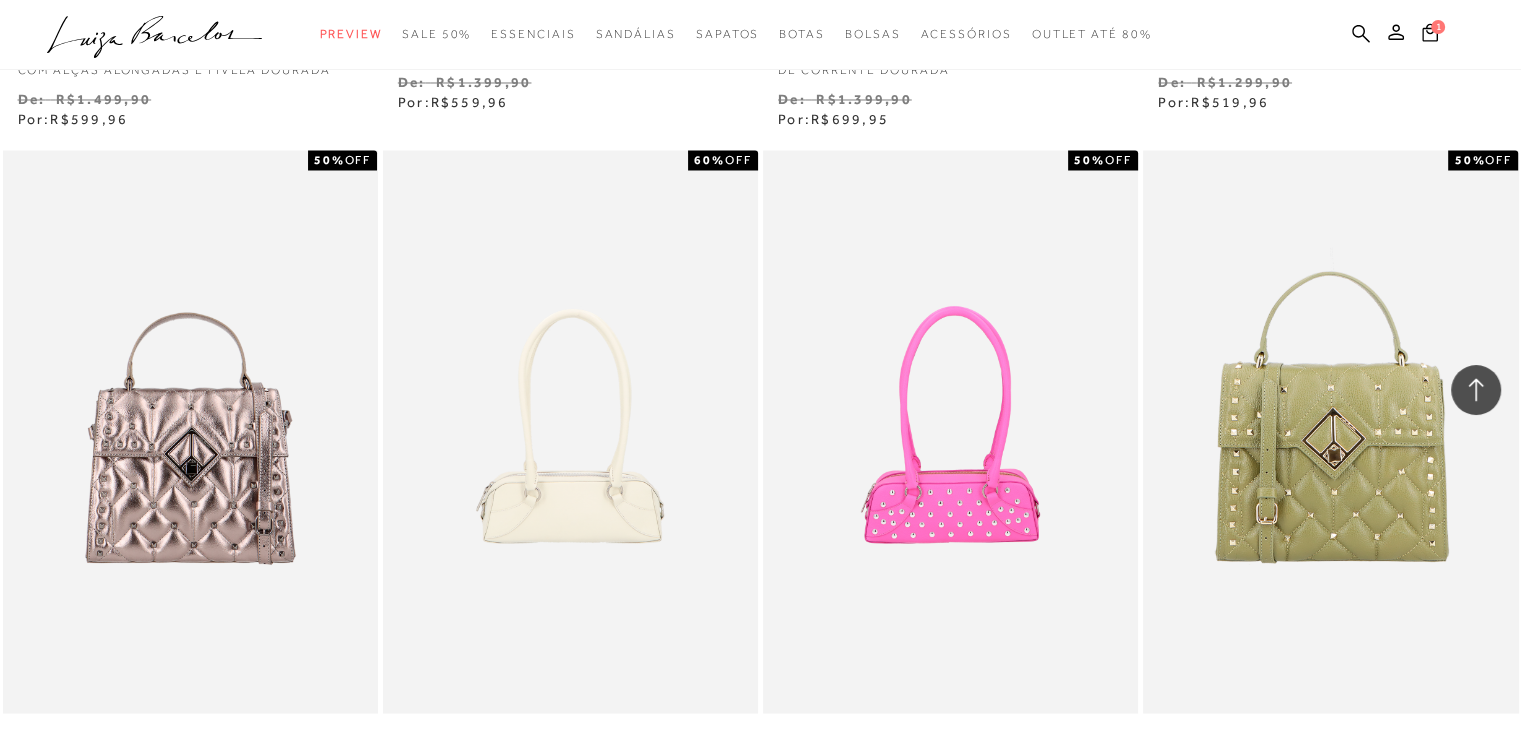 click on "MOSTRAR MAIS" at bounding box center (760, 982) 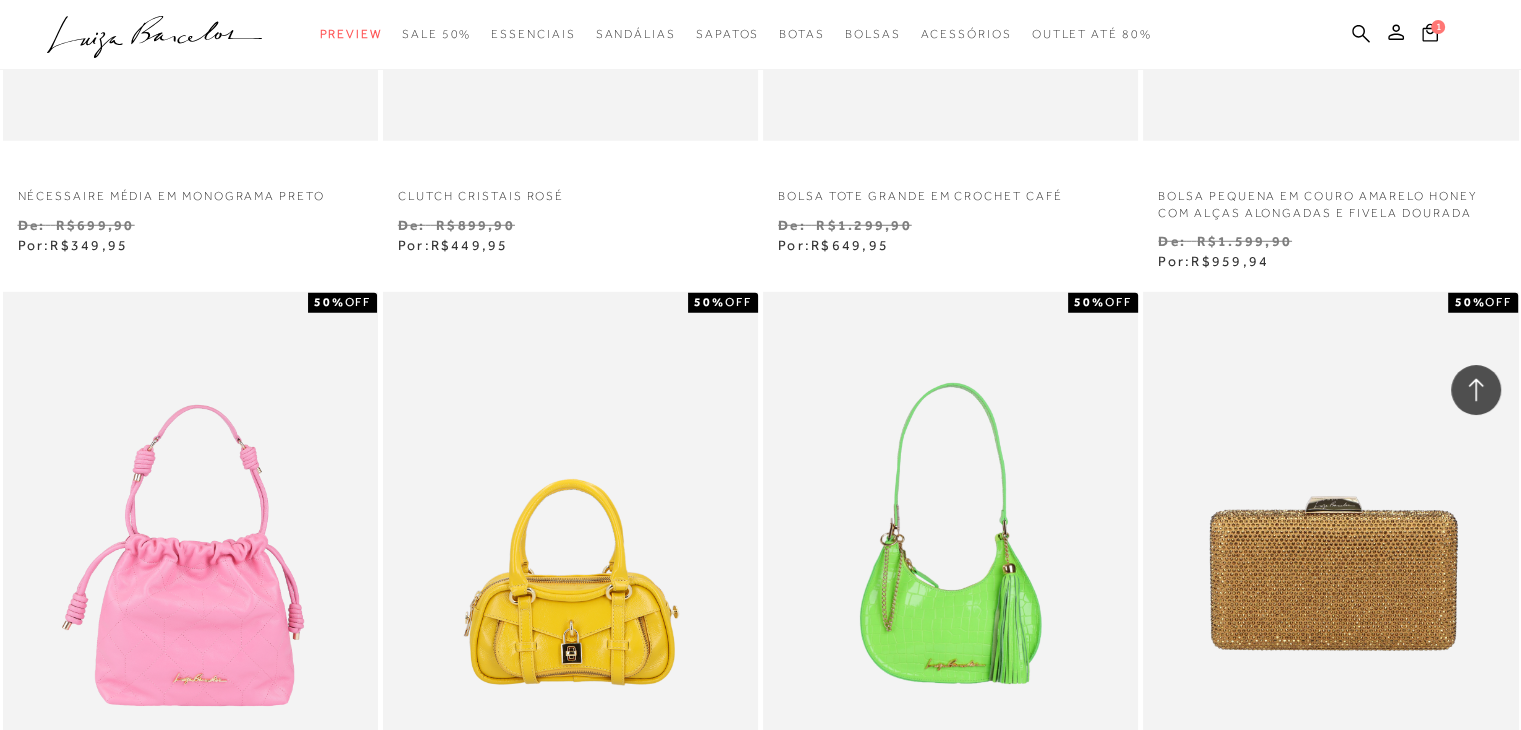 scroll, scrollTop: 6200, scrollLeft: 0, axis: vertical 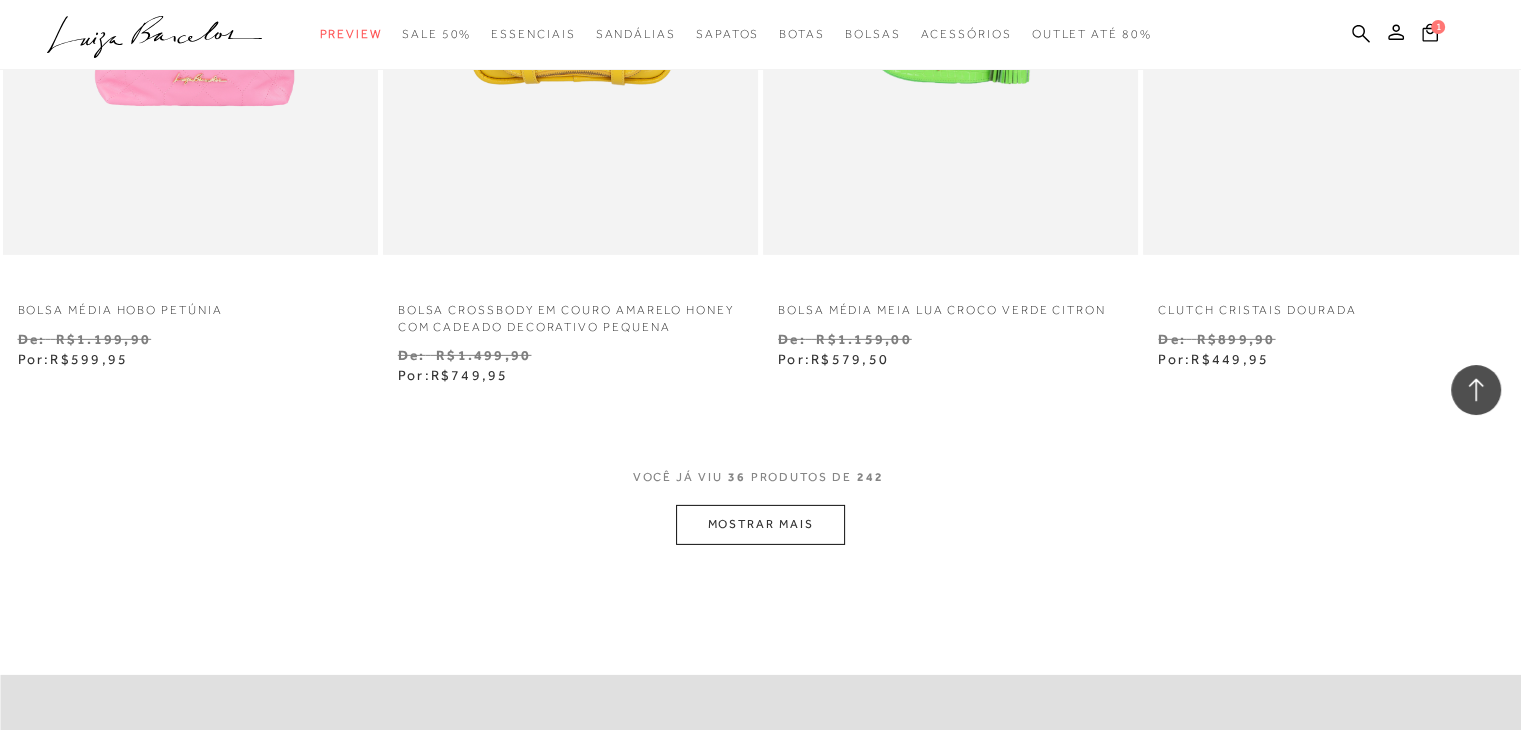 click on "MOSTRAR MAIS" at bounding box center (760, 524) 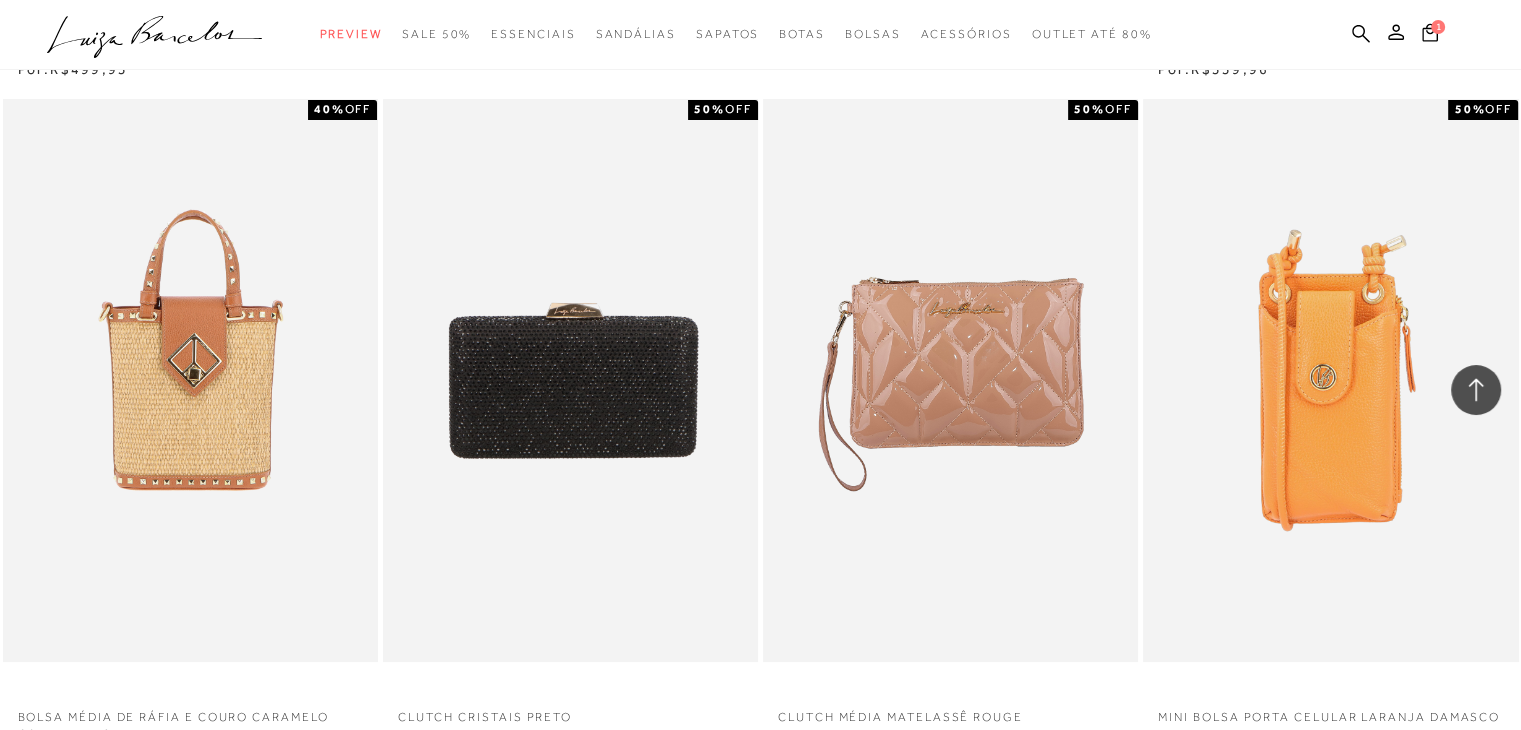 scroll, scrollTop: 8600, scrollLeft: 0, axis: vertical 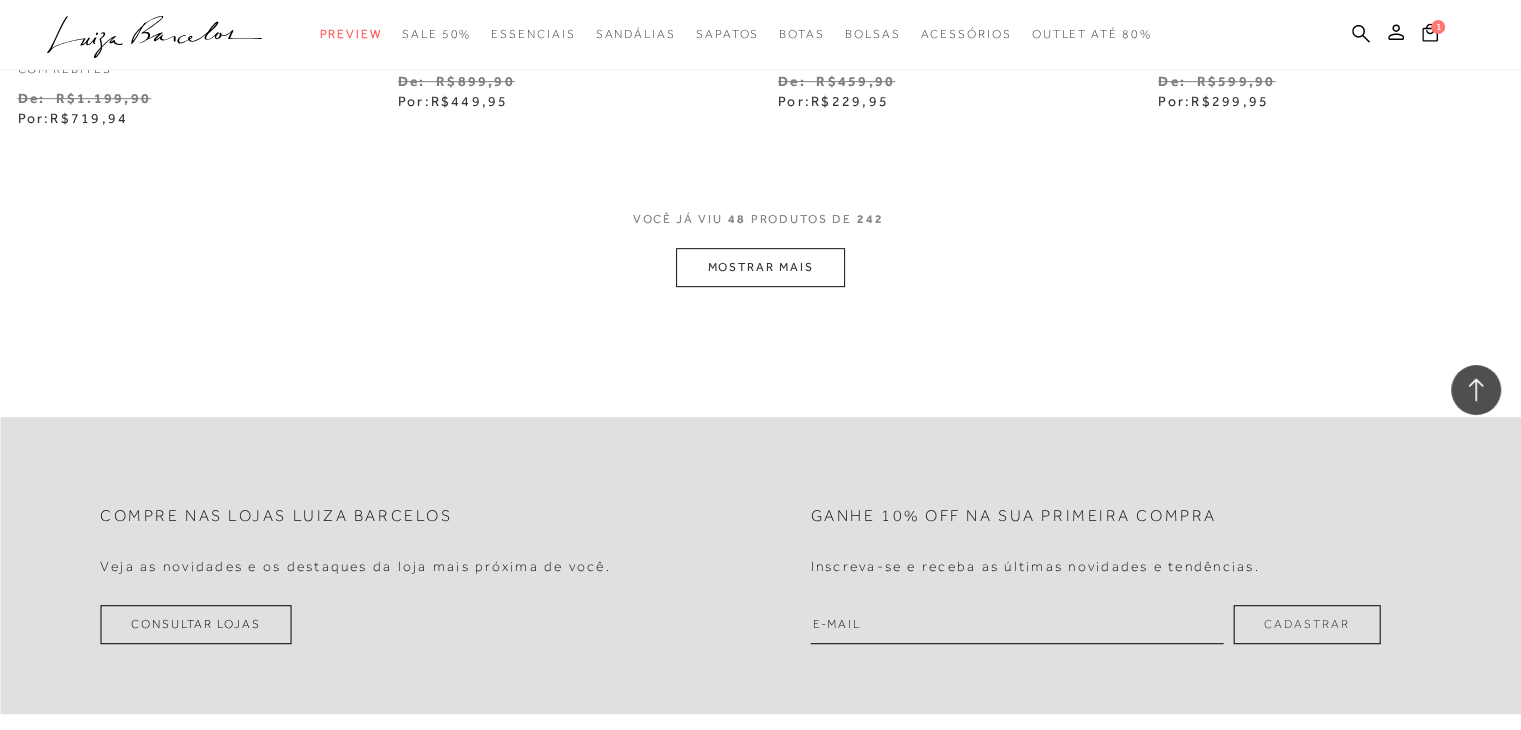 click on "MOSTRAR MAIS" at bounding box center [760, 267] 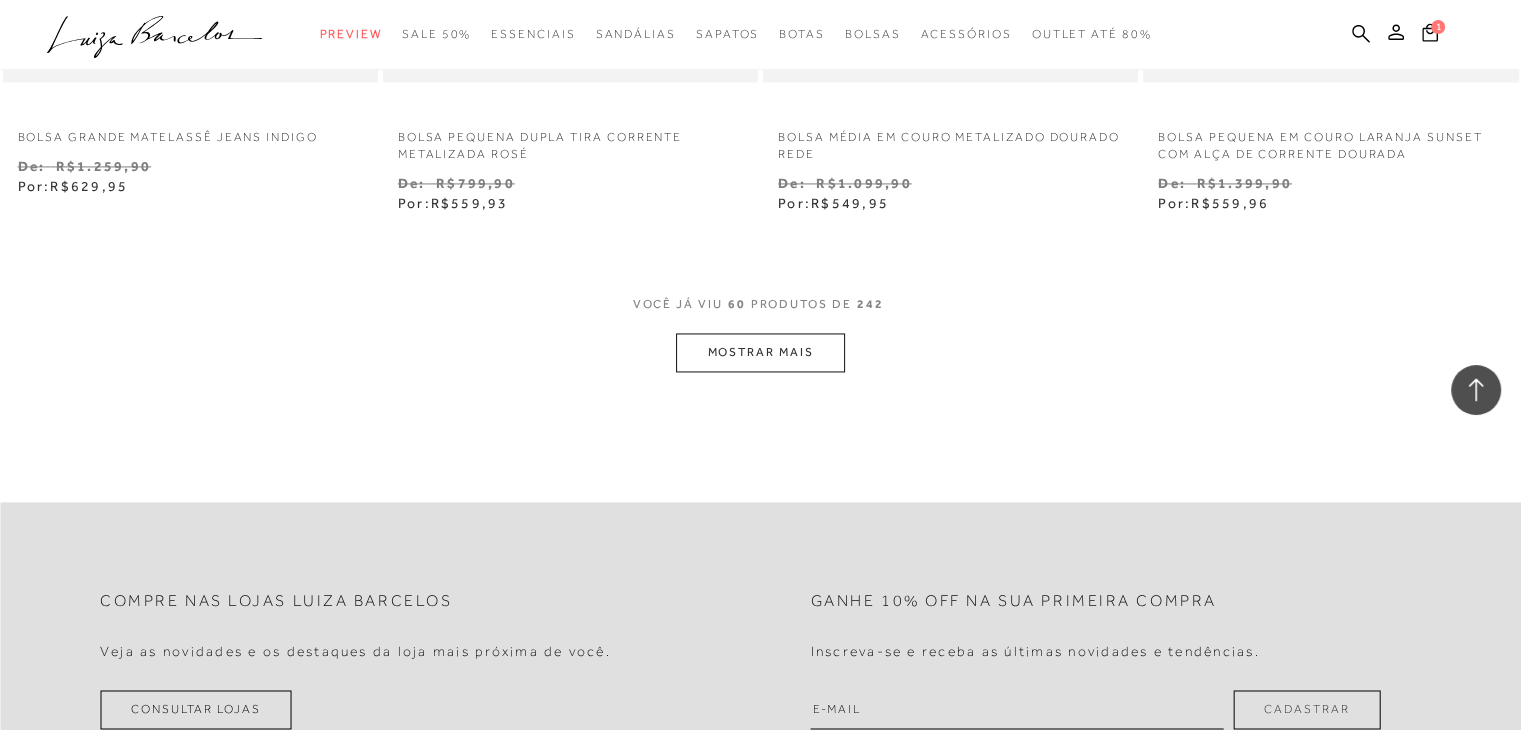 scroll, scrollTop: 10700, scrollLeft: 0, axis: vertical 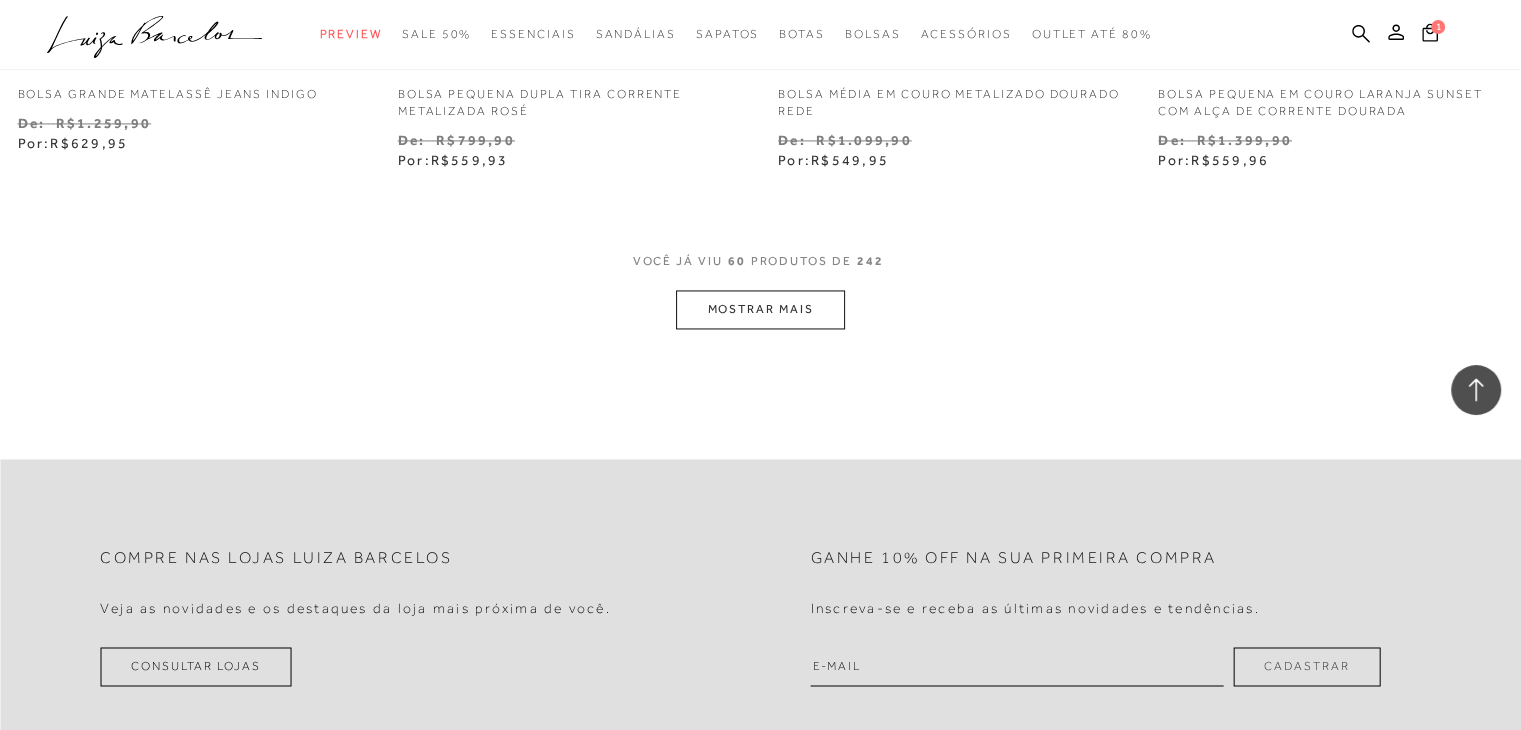 click on "MOSTRAR MAIS" at bounding box center (760, 309) 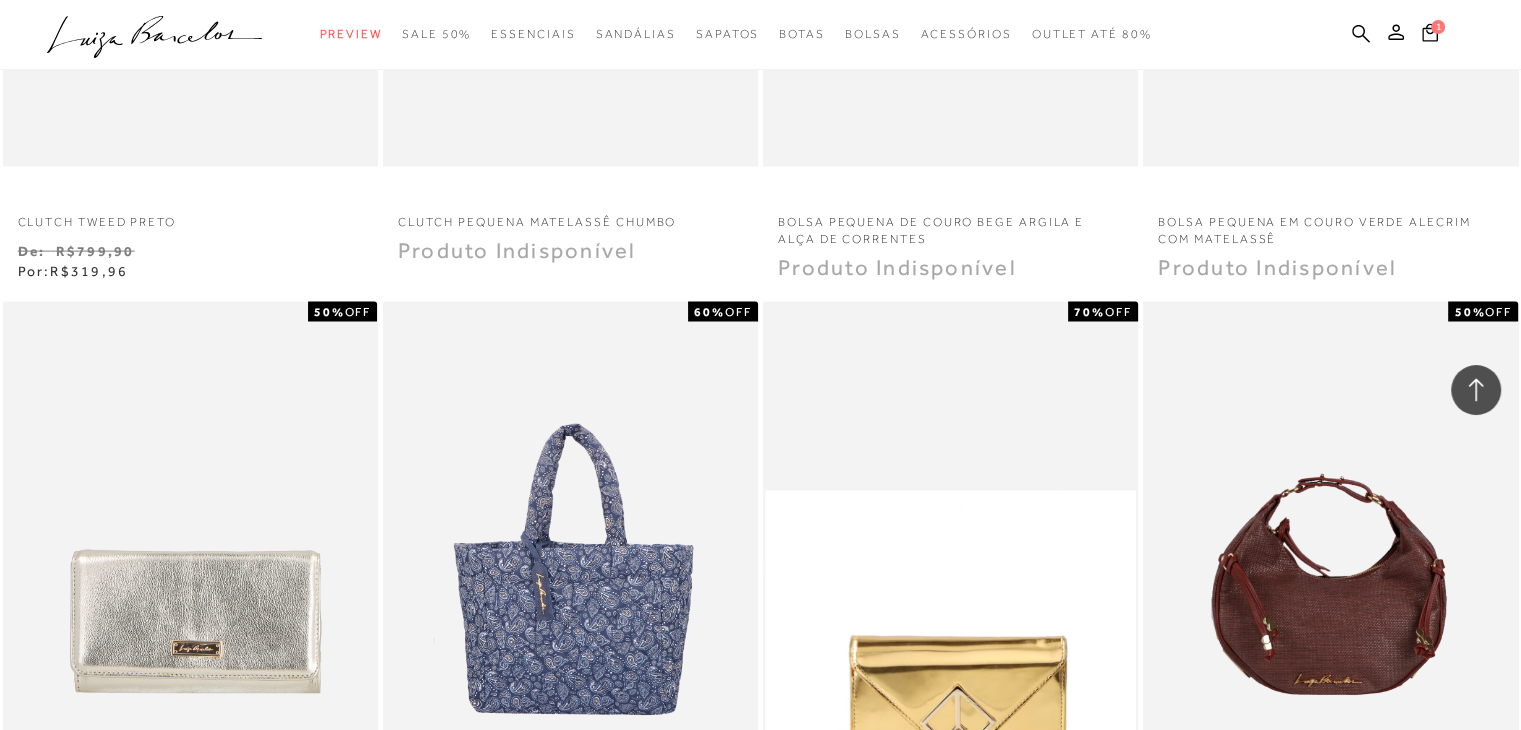 scroll, scrollTop: 12400, scrollLeft: 0, axis: vertical 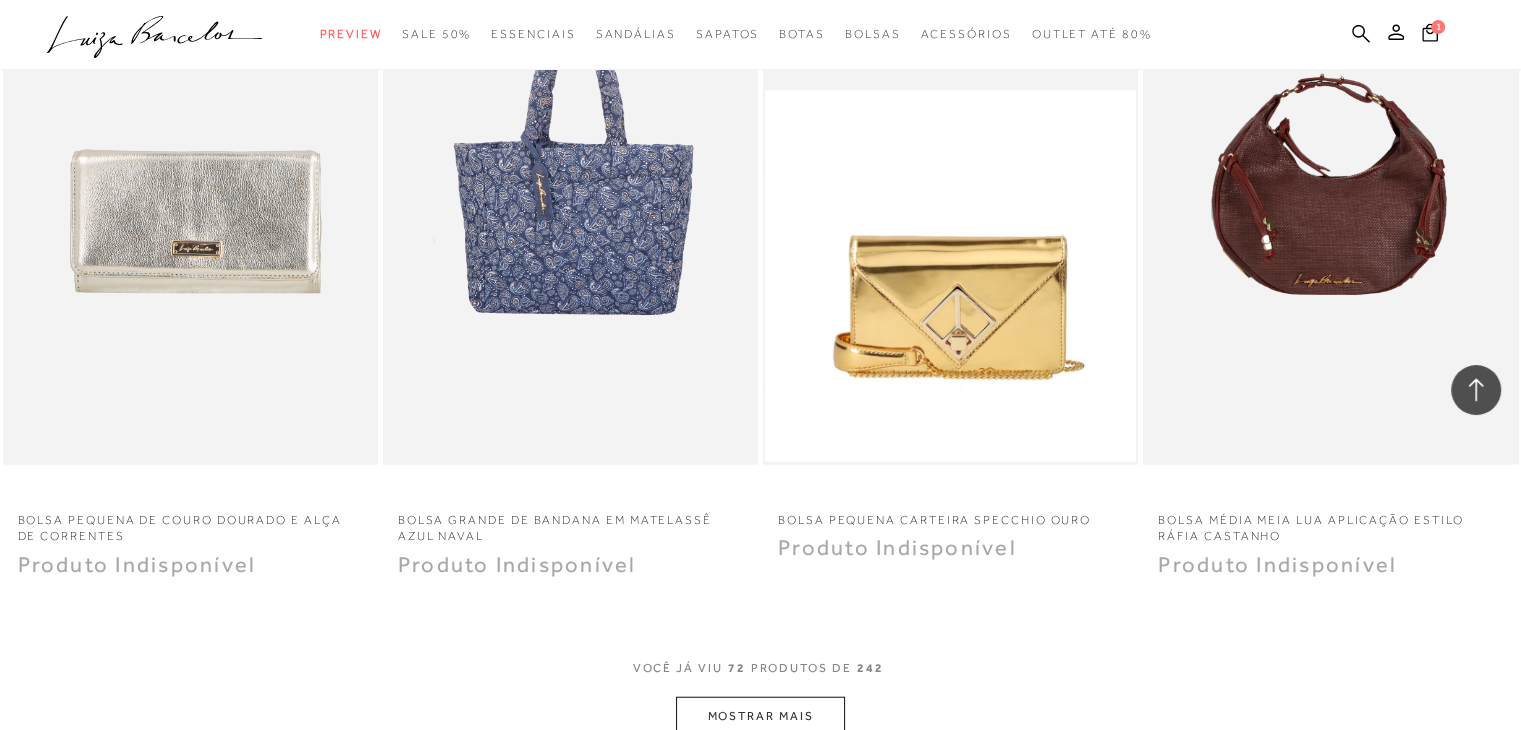 click on "MOSTRAR MAIS" at bounding box center (760, 716) 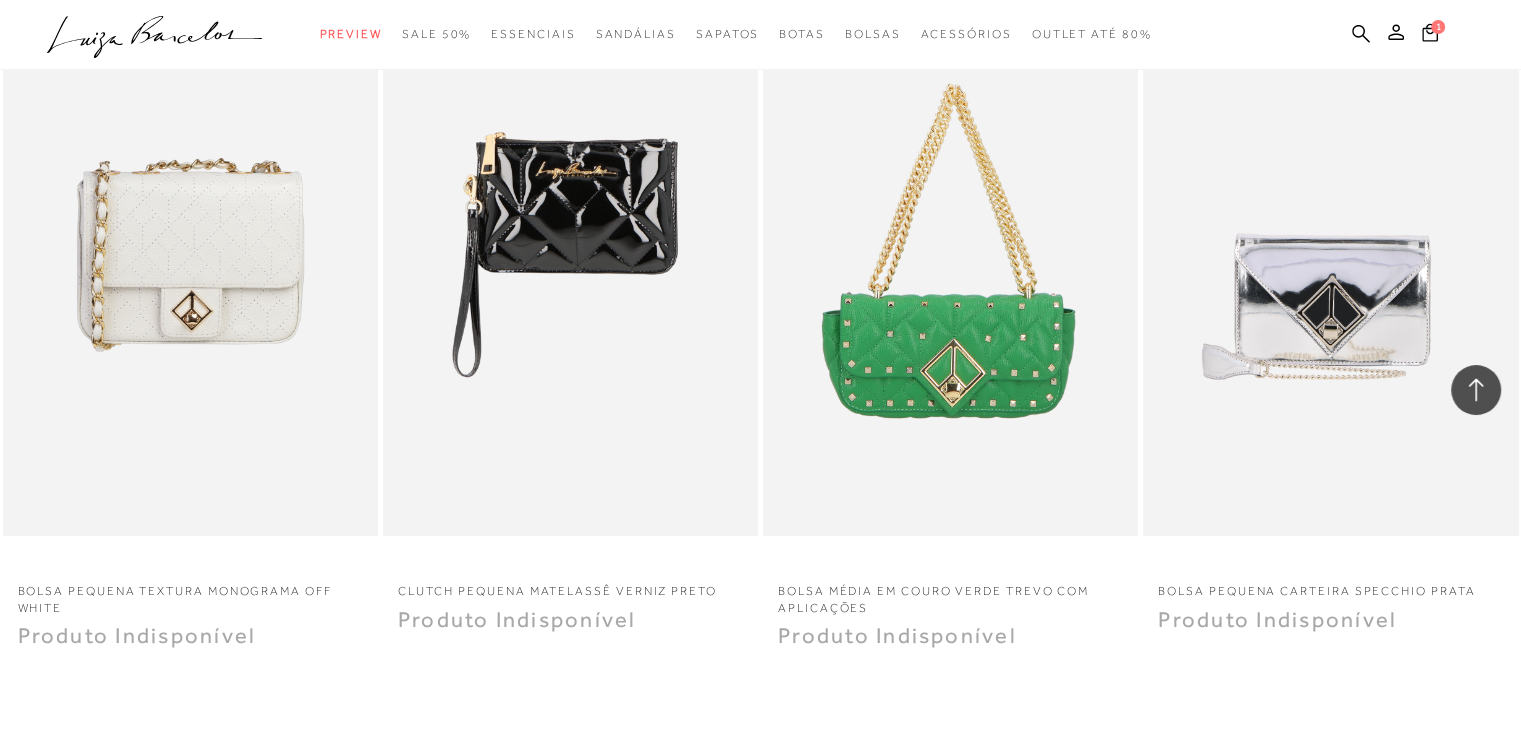 scroll, scrollTop: 15000, scrollLeft: 0, axis: vertical 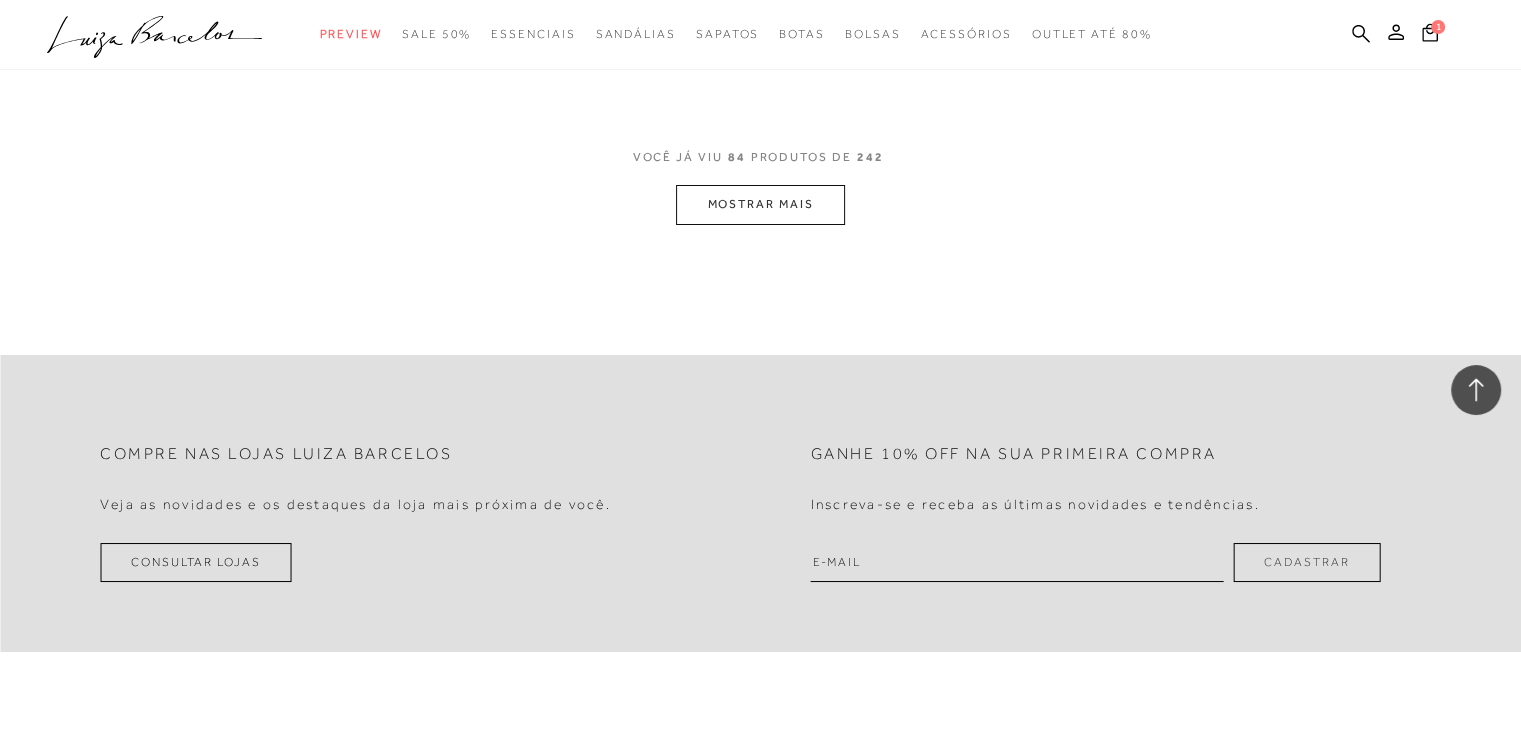 click on "MOSTRAR MAIS" at bounding box center [760, 204] 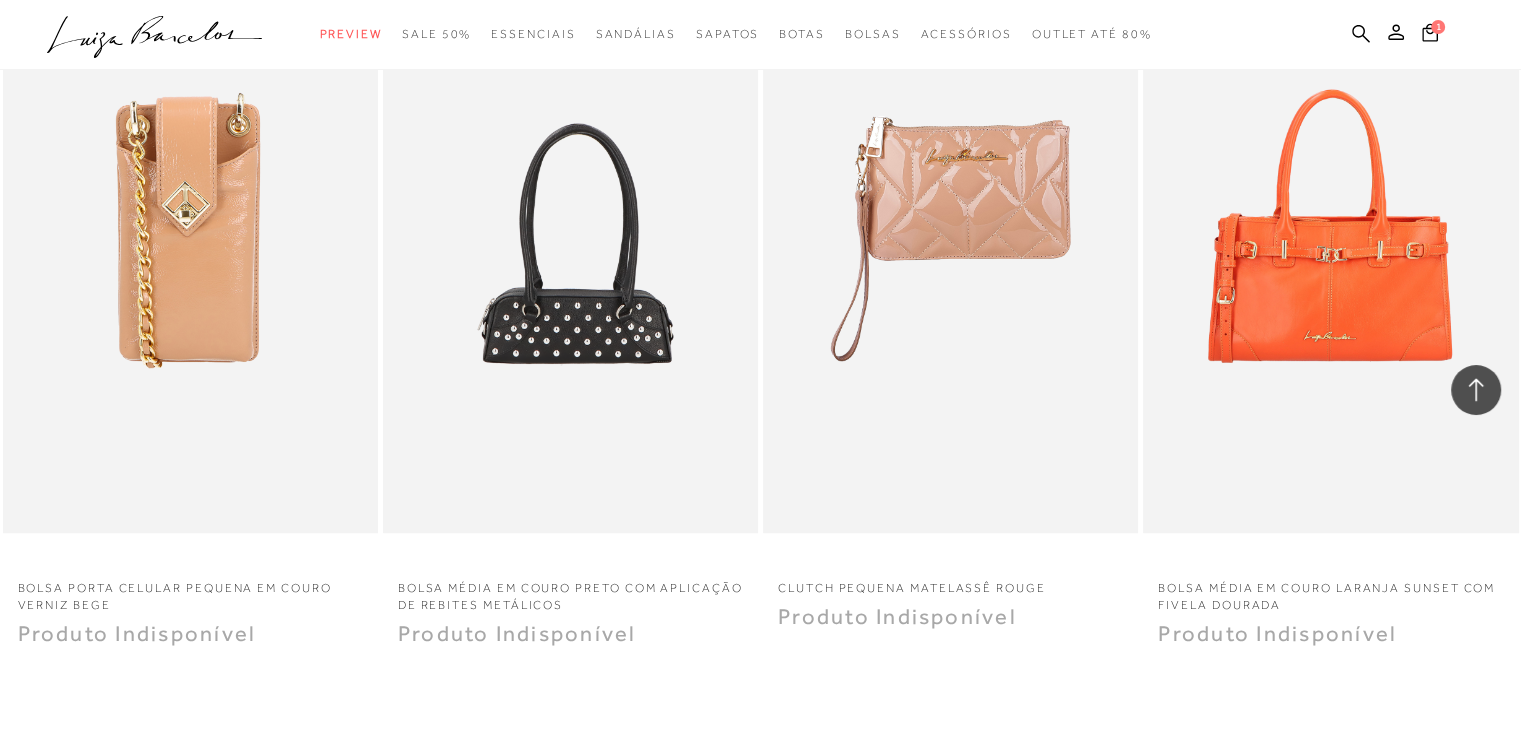 scroll, scrollTop: 17100, scrollLeft: 0, axis: vertical 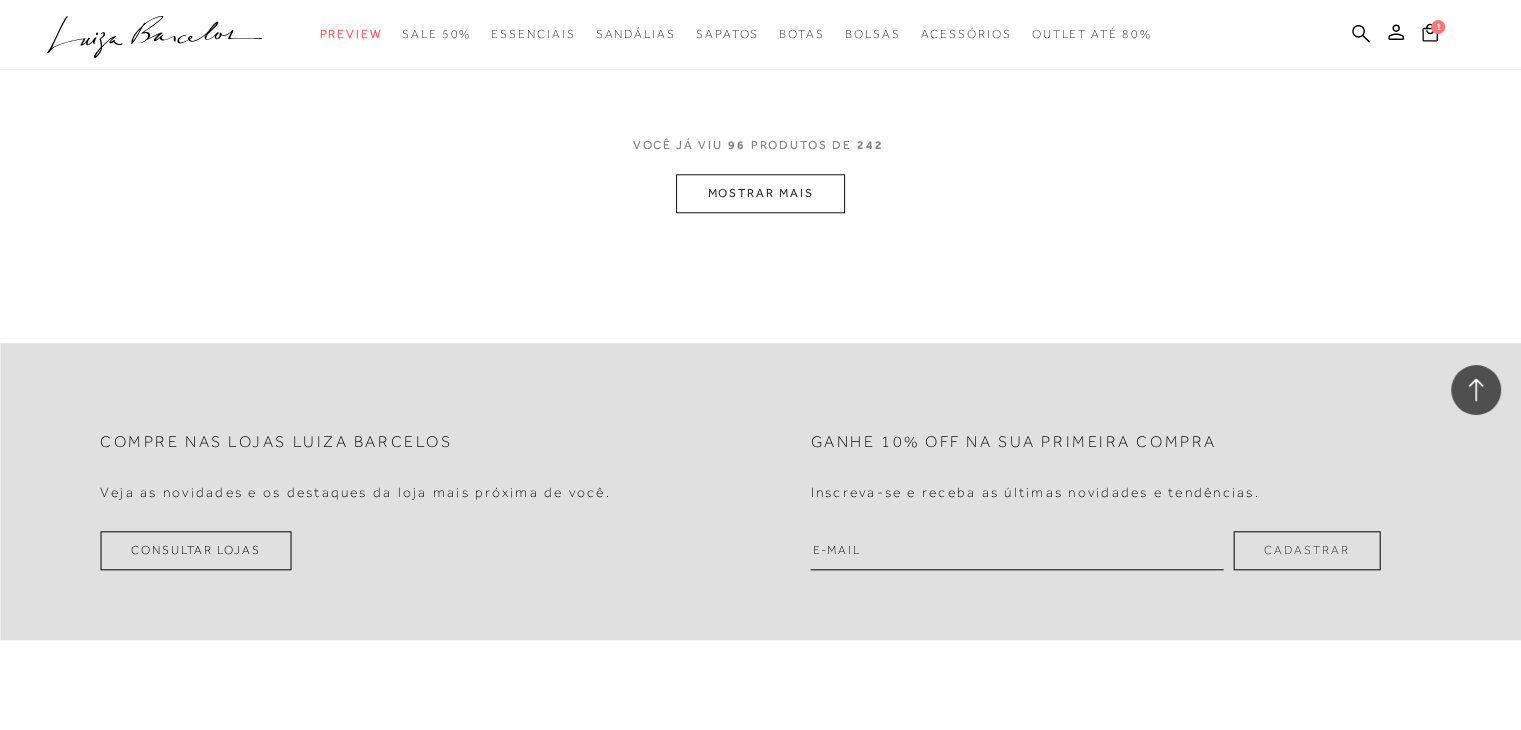 click on "MOSTRAR MAIS" at bounding box center (760, 193) 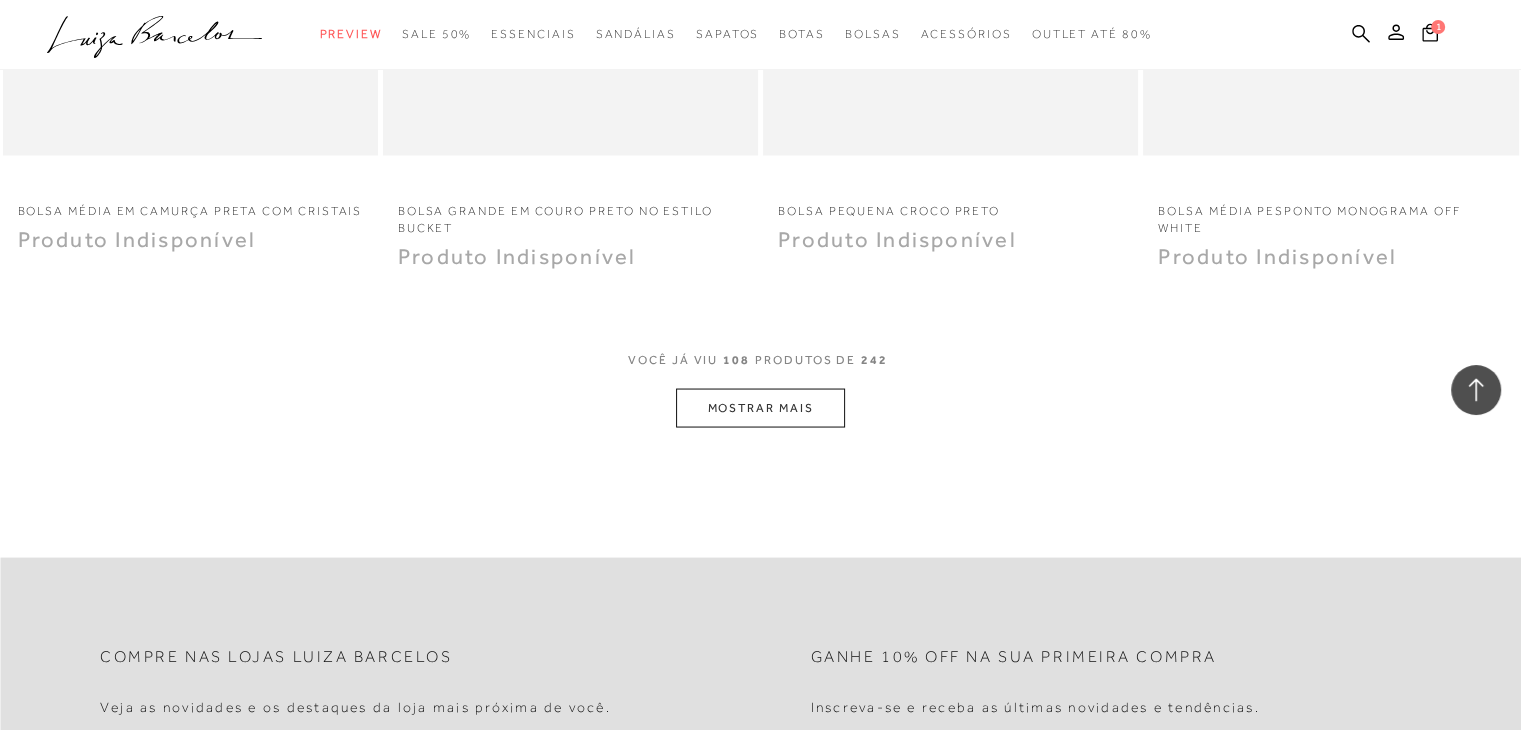scroll, scrollTop: 19200, scrollLeft: 0, axis: vertical 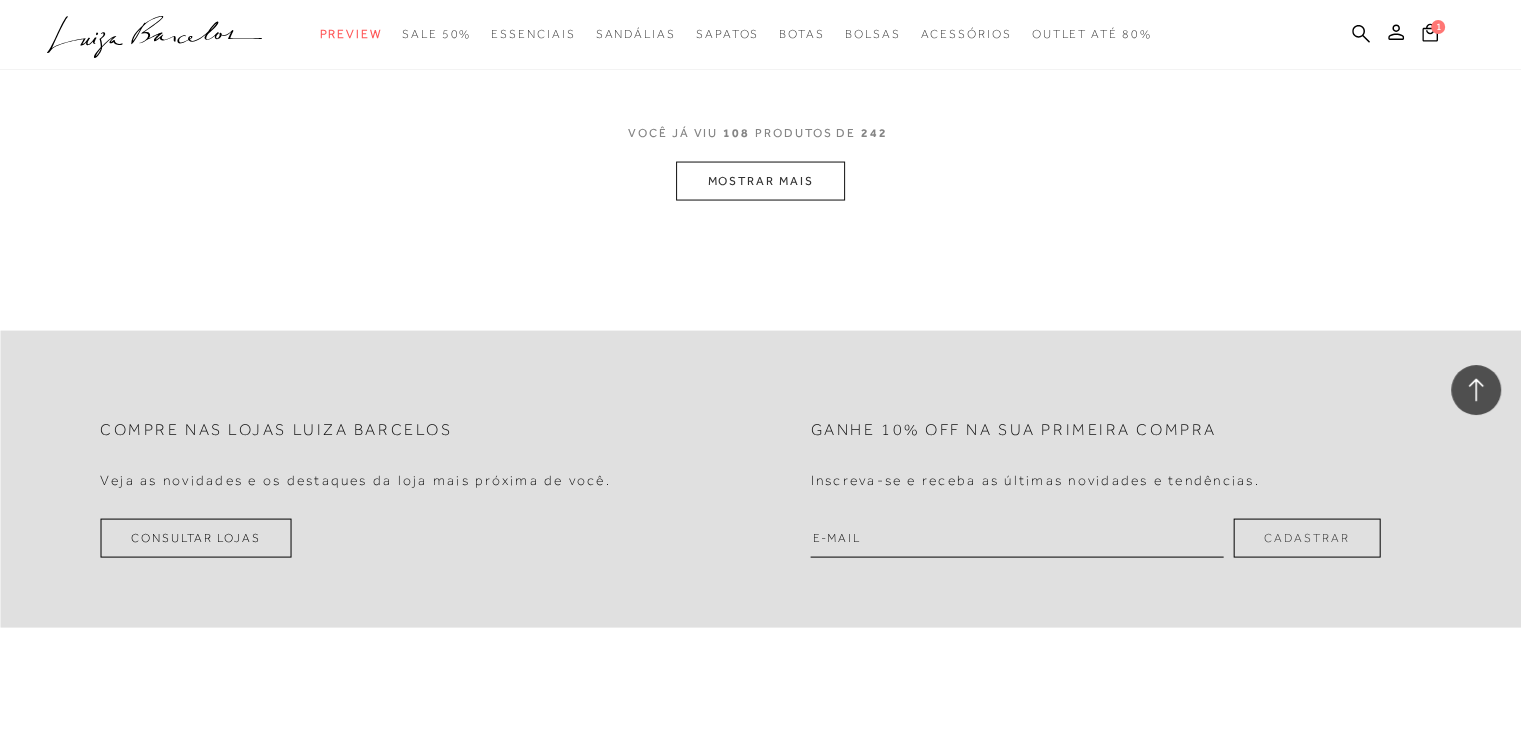 click on "MOSTRAR MAIS" at bounding box center (760, 181) 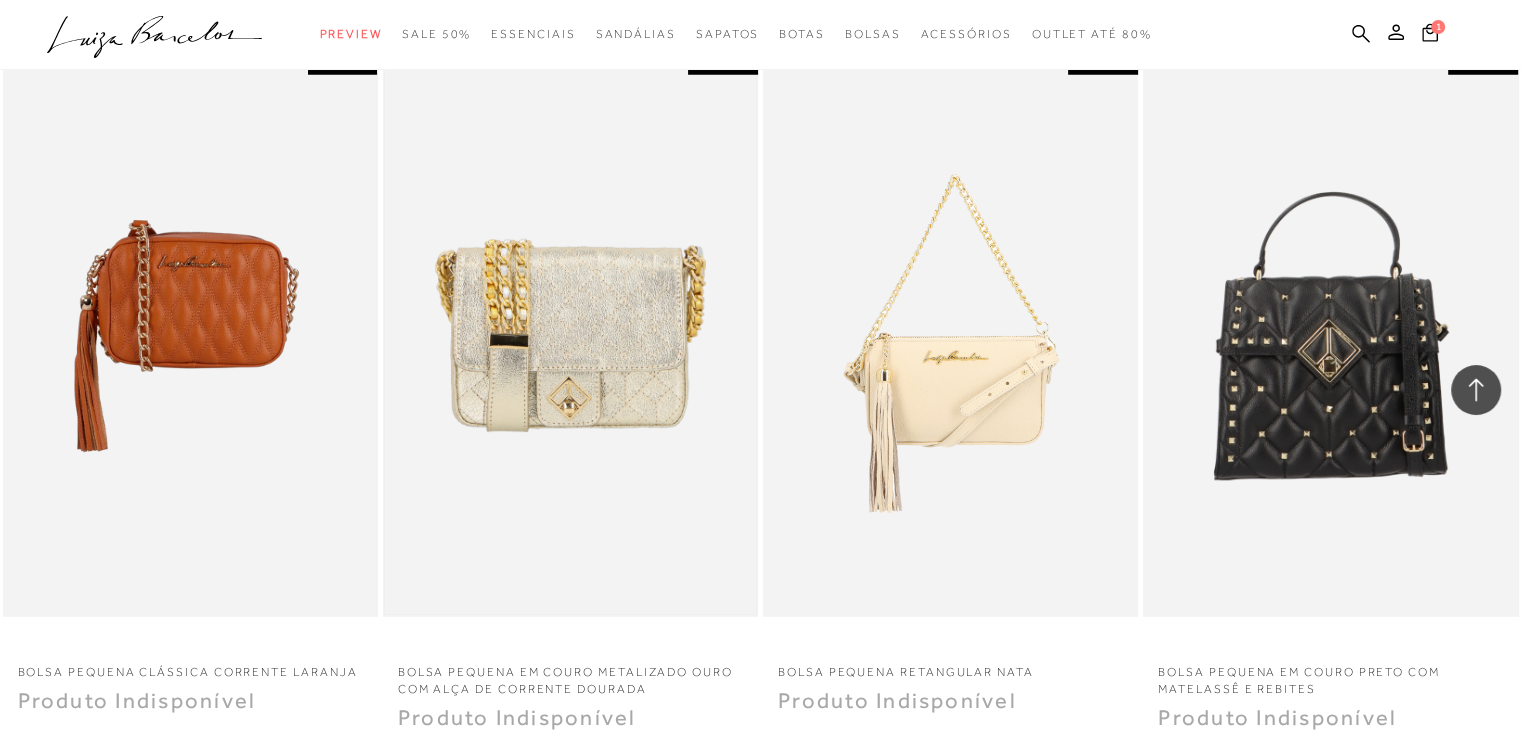 scroll, scrollTop: 20924, scrollLeft: 0, axis: vertical 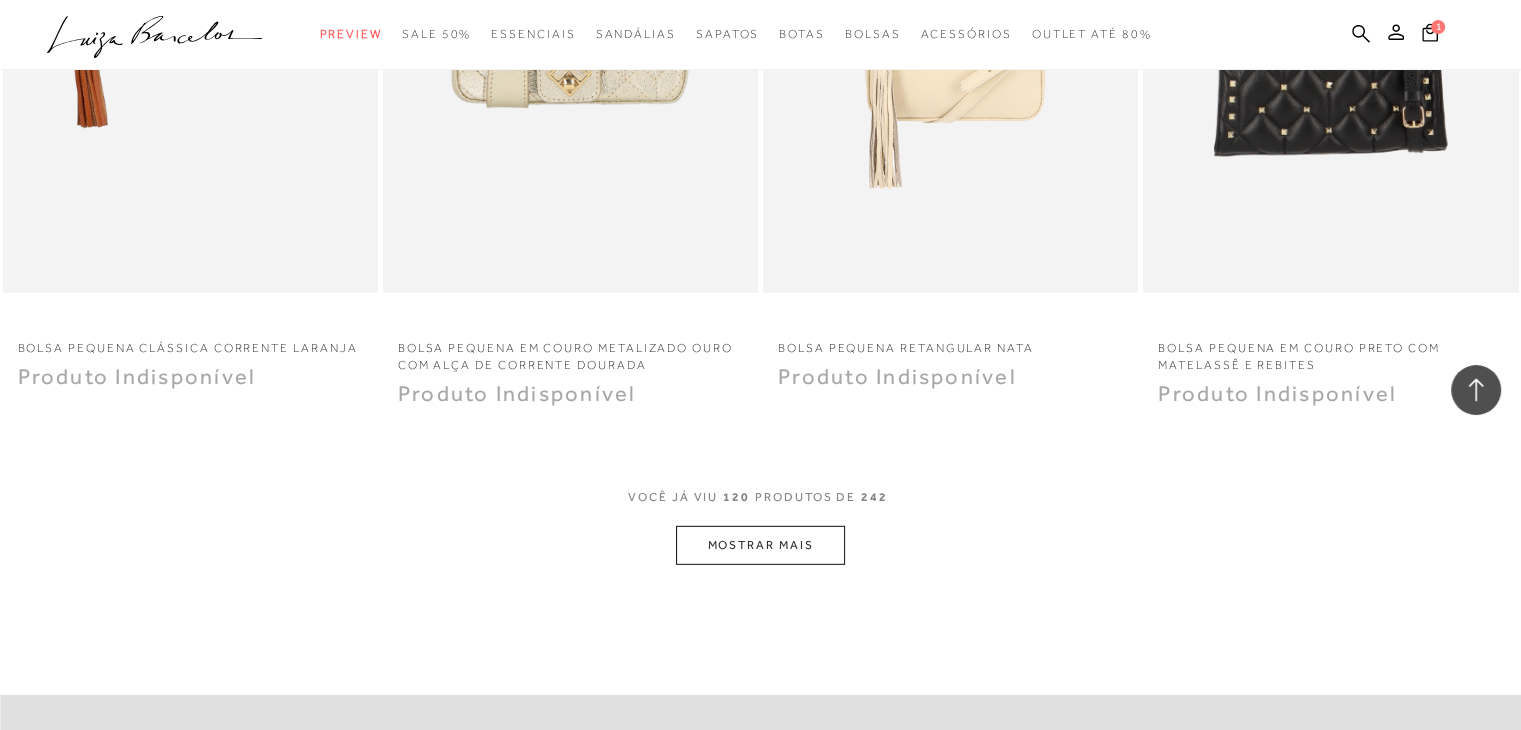 click on "MOSTRAR MAIS" at bounding box center (760, 545) 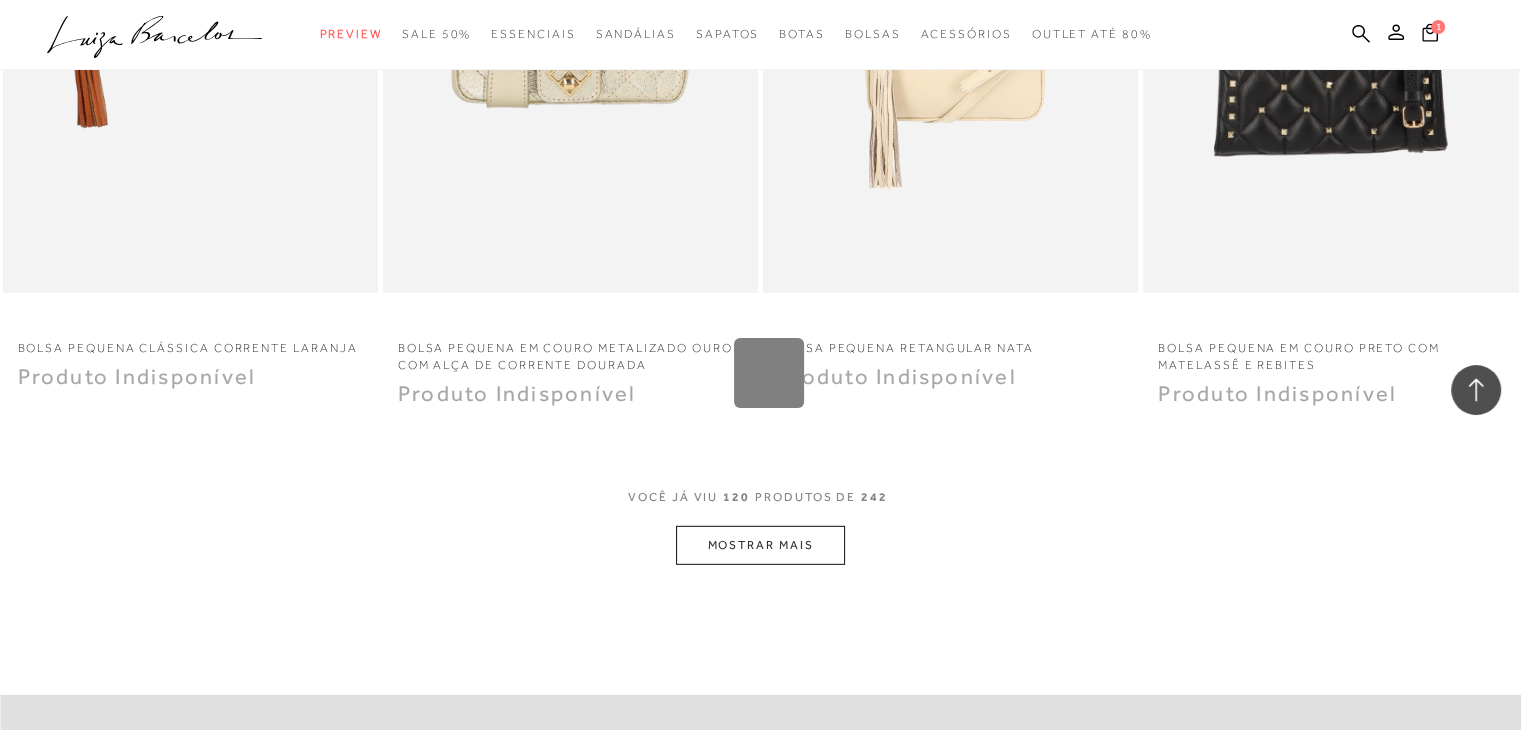 scroll, scrollTop: 21000, scrollLeft: 0, axis: vertical 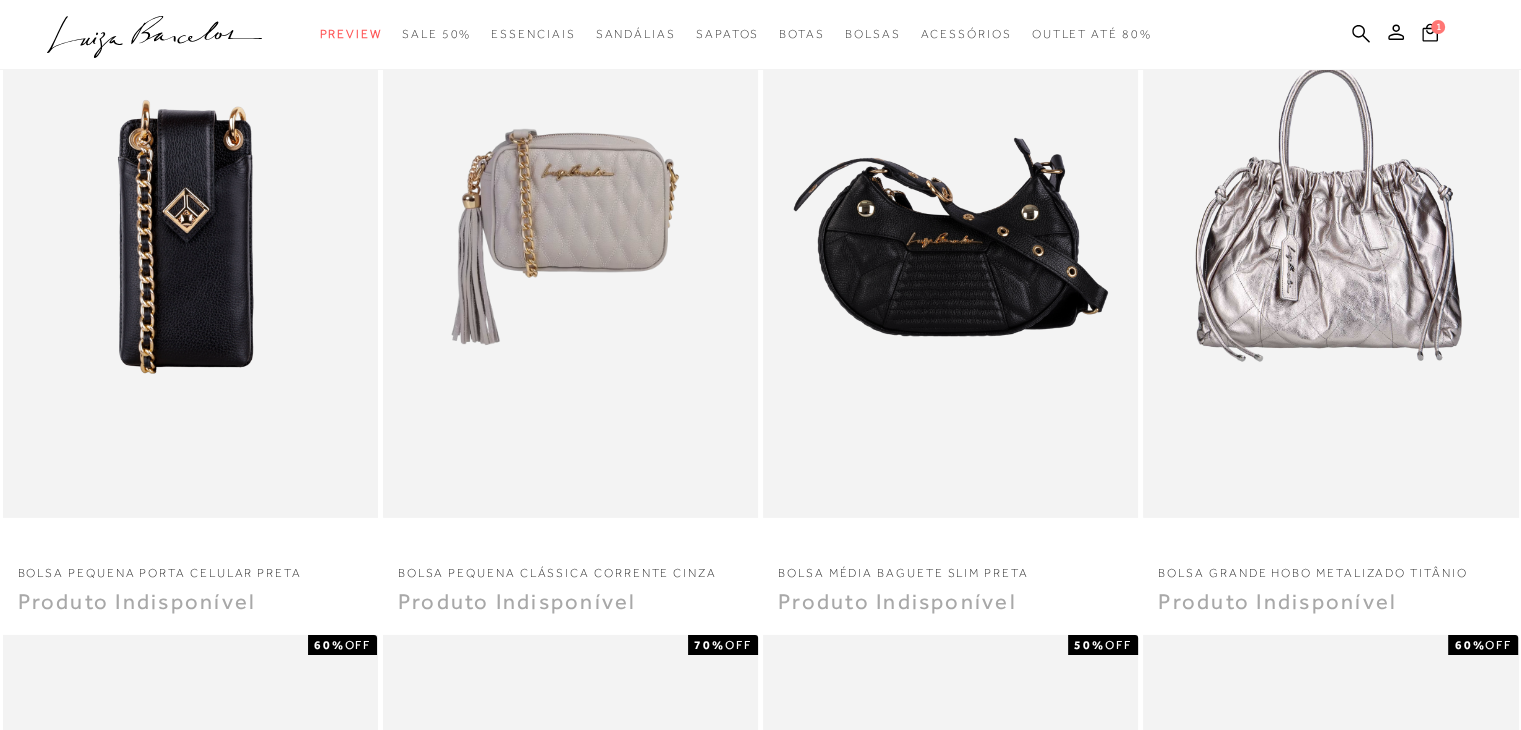 click at bounding box center (190, -20934) 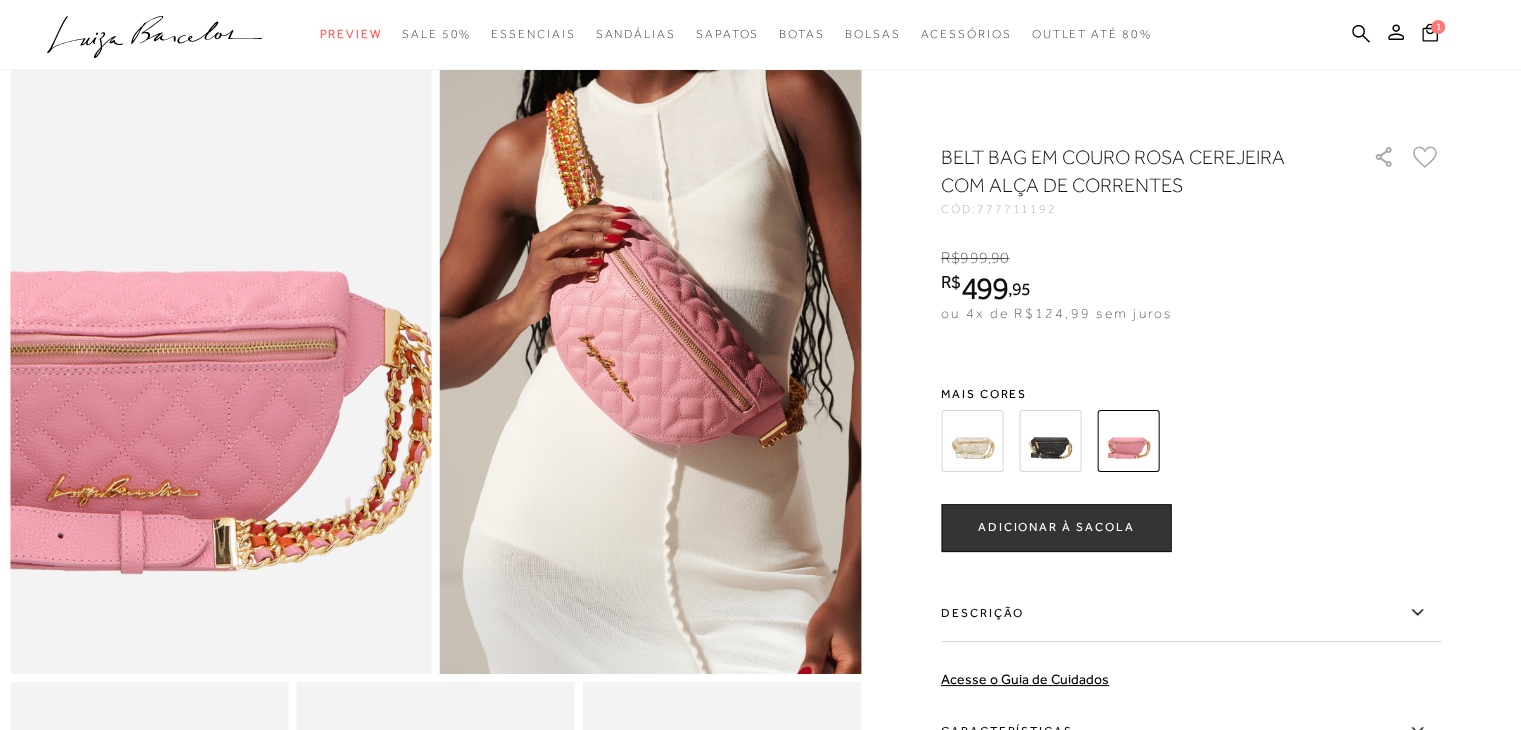 scroll, scrollTop: 0, scrollLeft: 0, axis: both 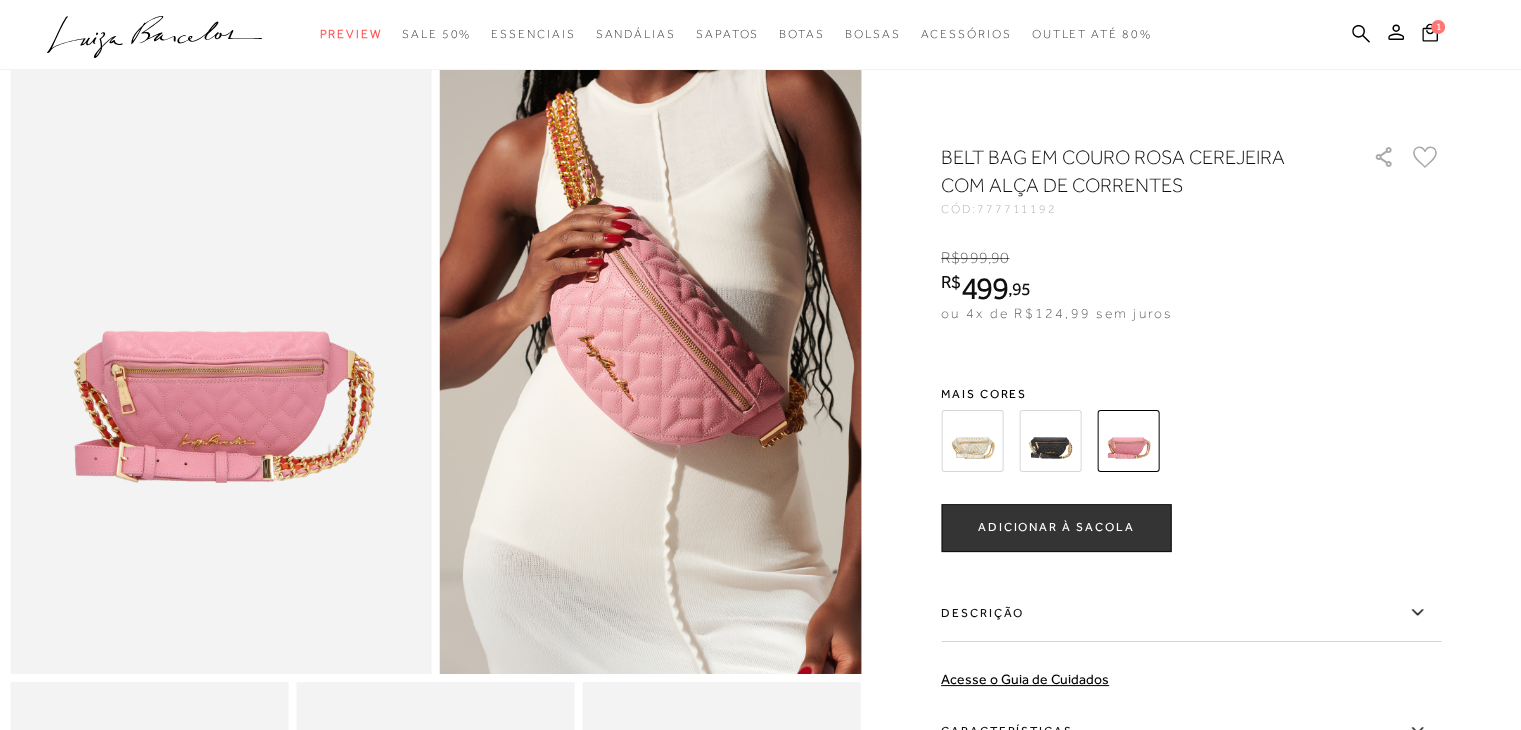 click at bounding box center (1050, 441) 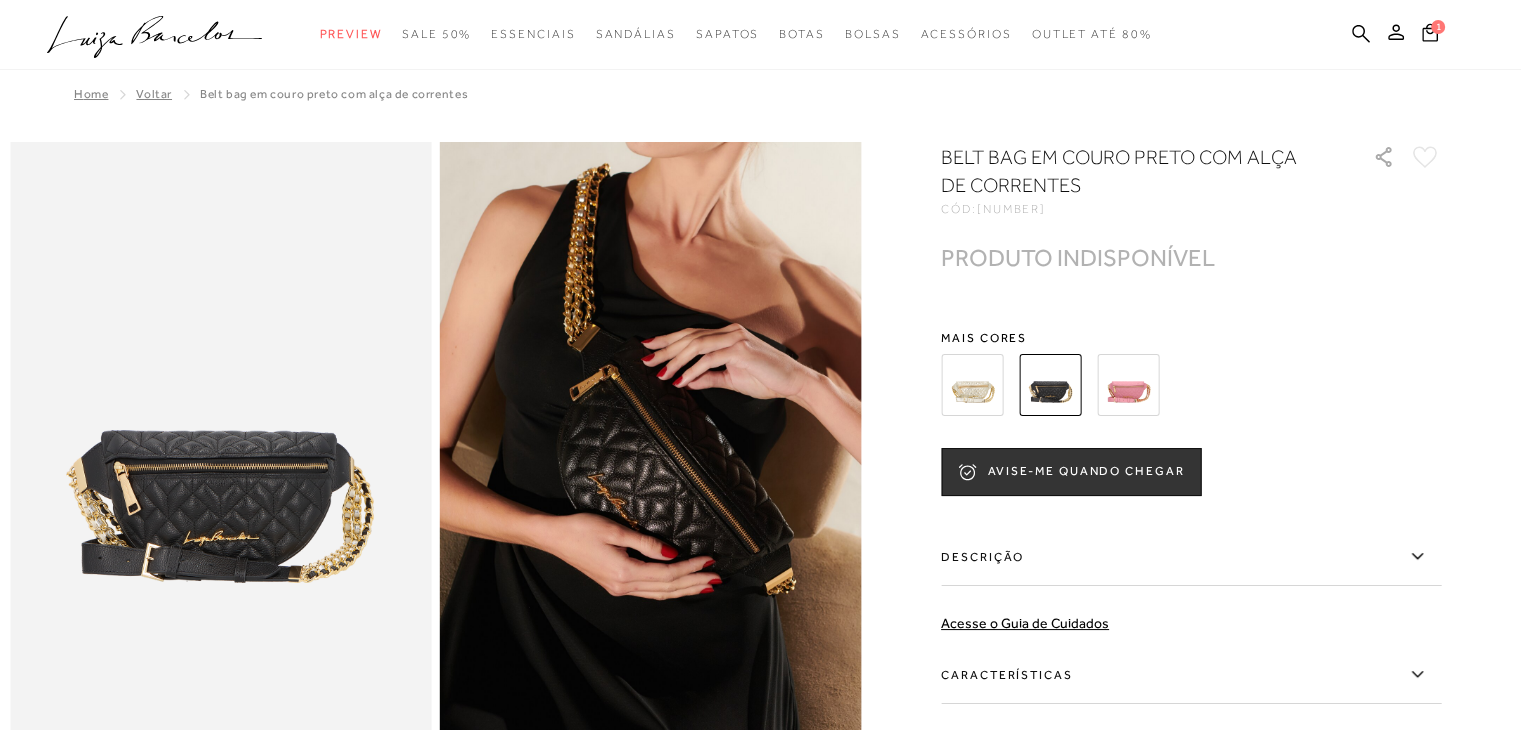 click at bounding box center [651, 458] 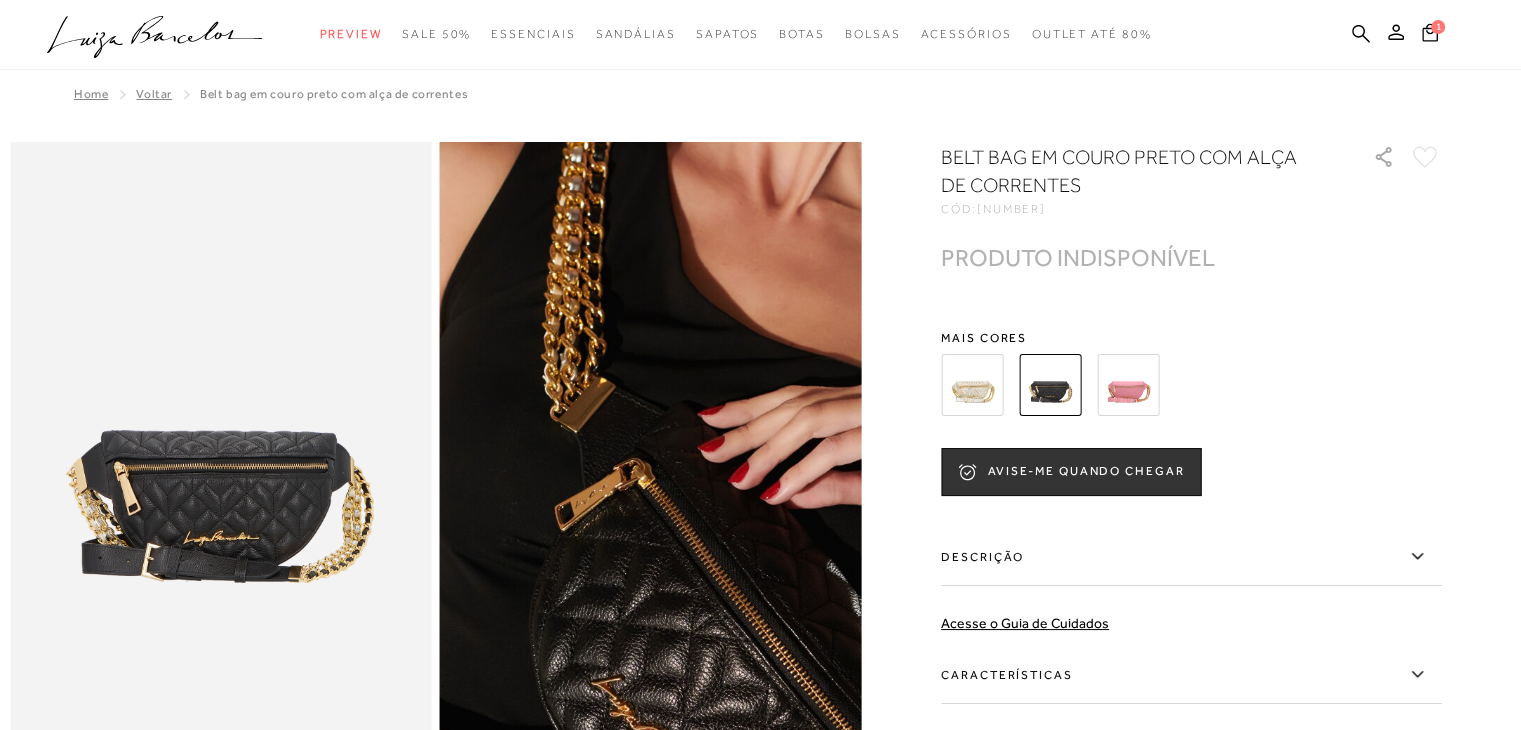 scroll, scrollTop: 0, scrollLeft: 0, axis: both 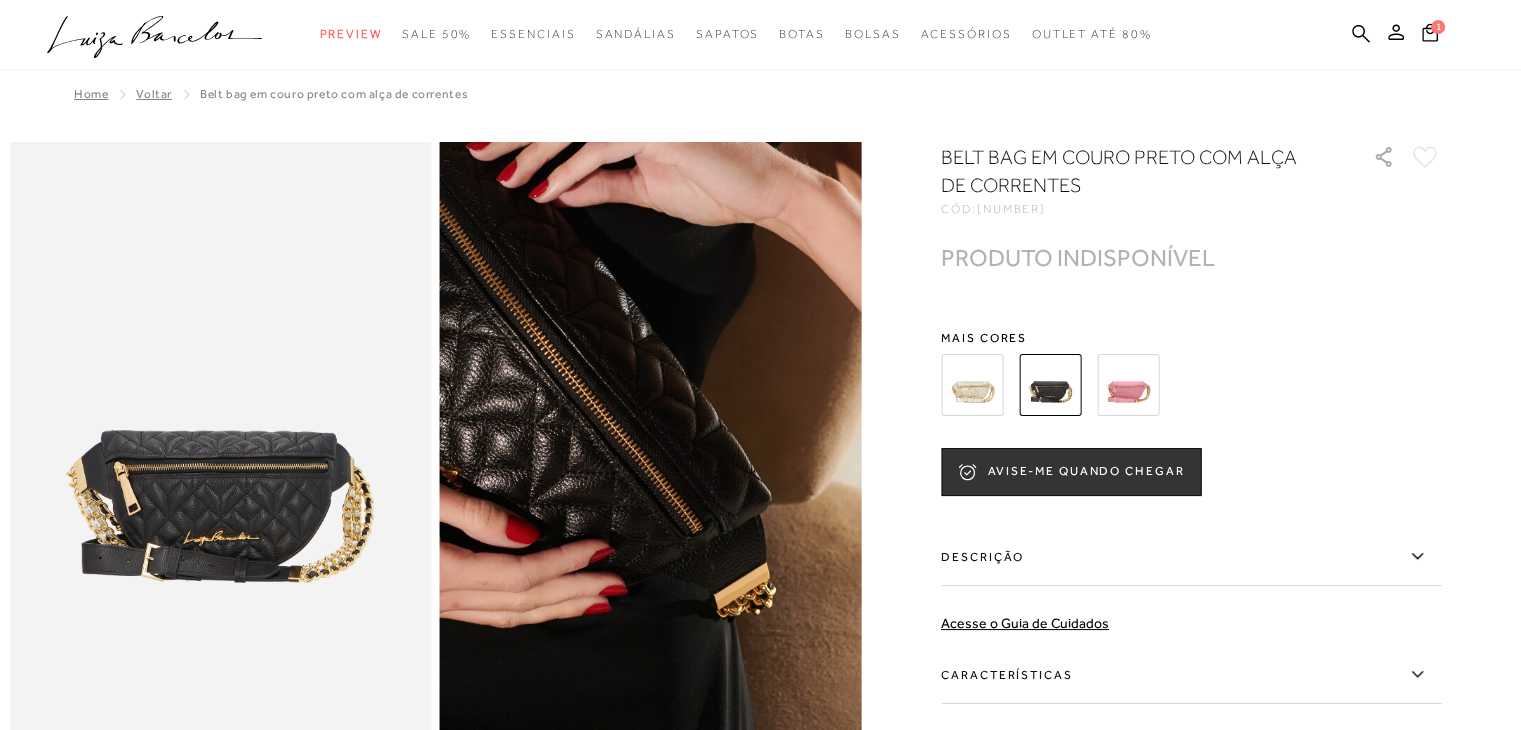 click at bounding box center [484, 344] 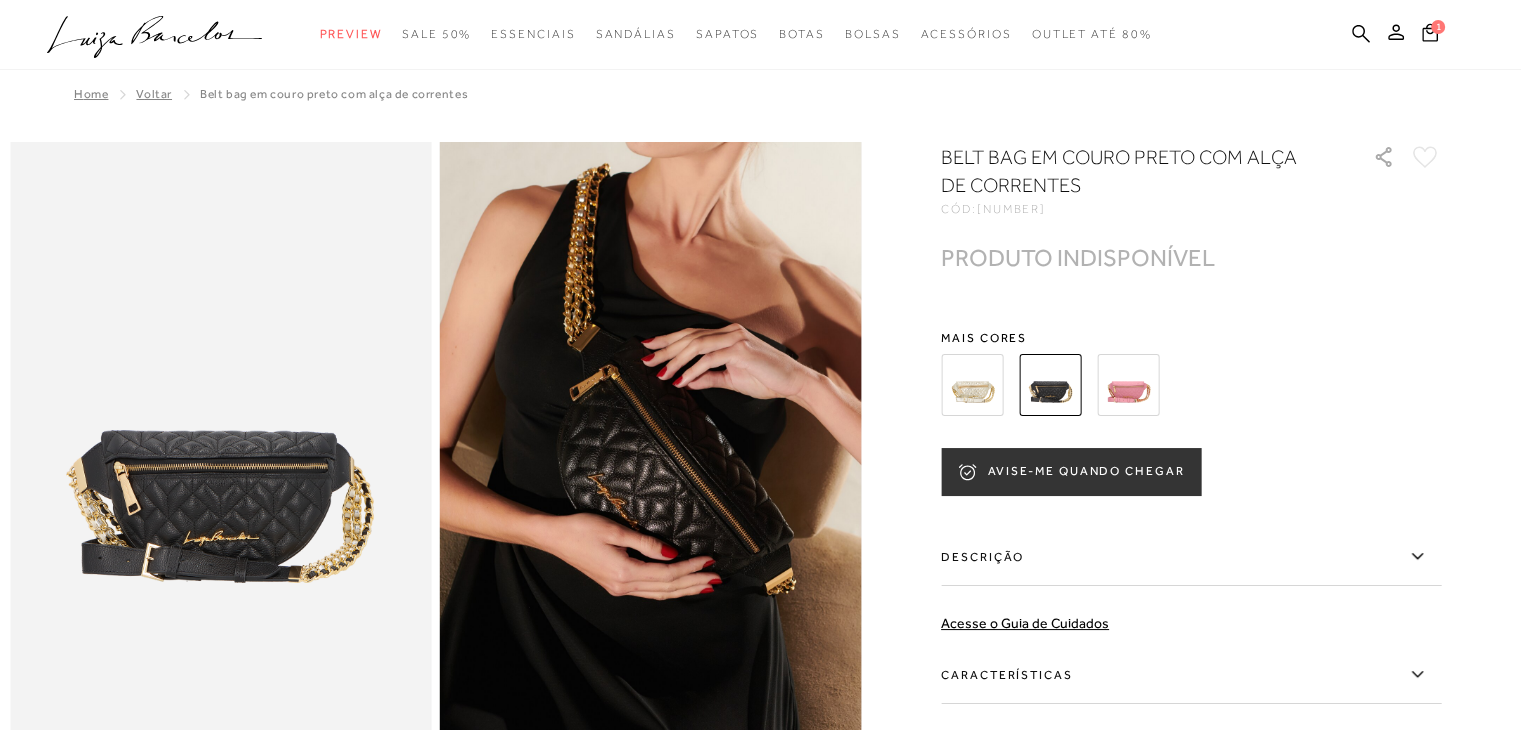 click on "AVISE-ME QUANDO CHEGAR" at bounding box center (1071, 472) 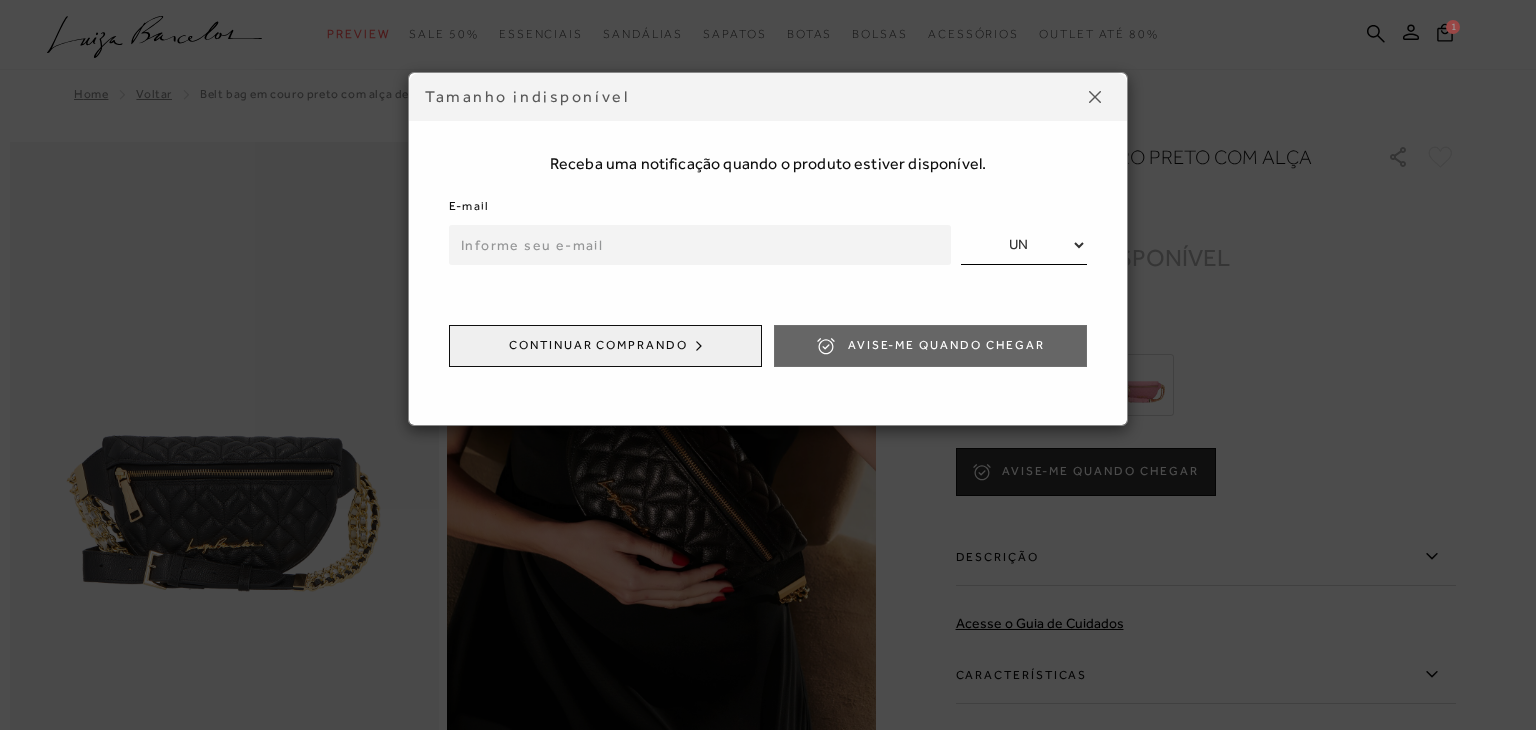 click at bounding box center [700, 245] 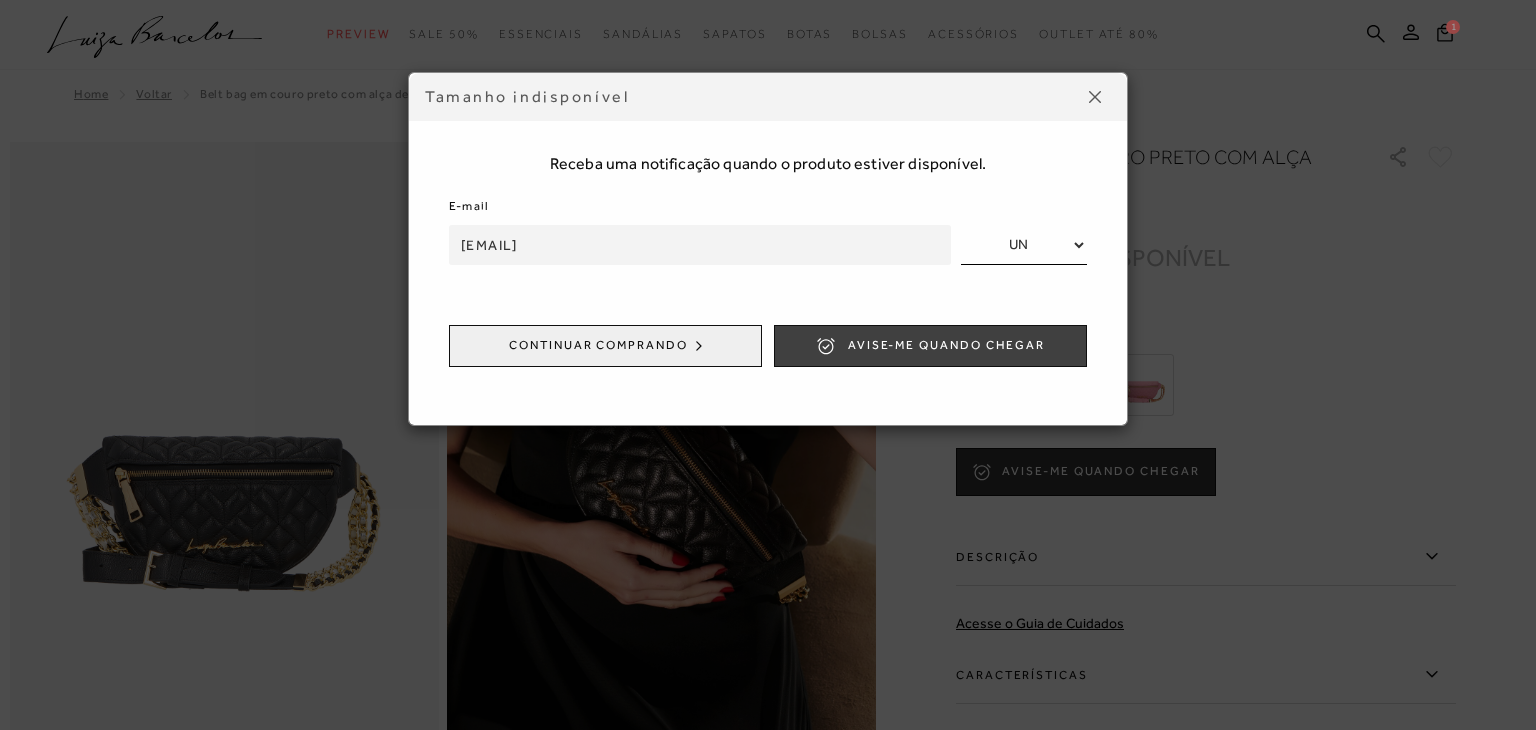 type on "[EMAIL]" 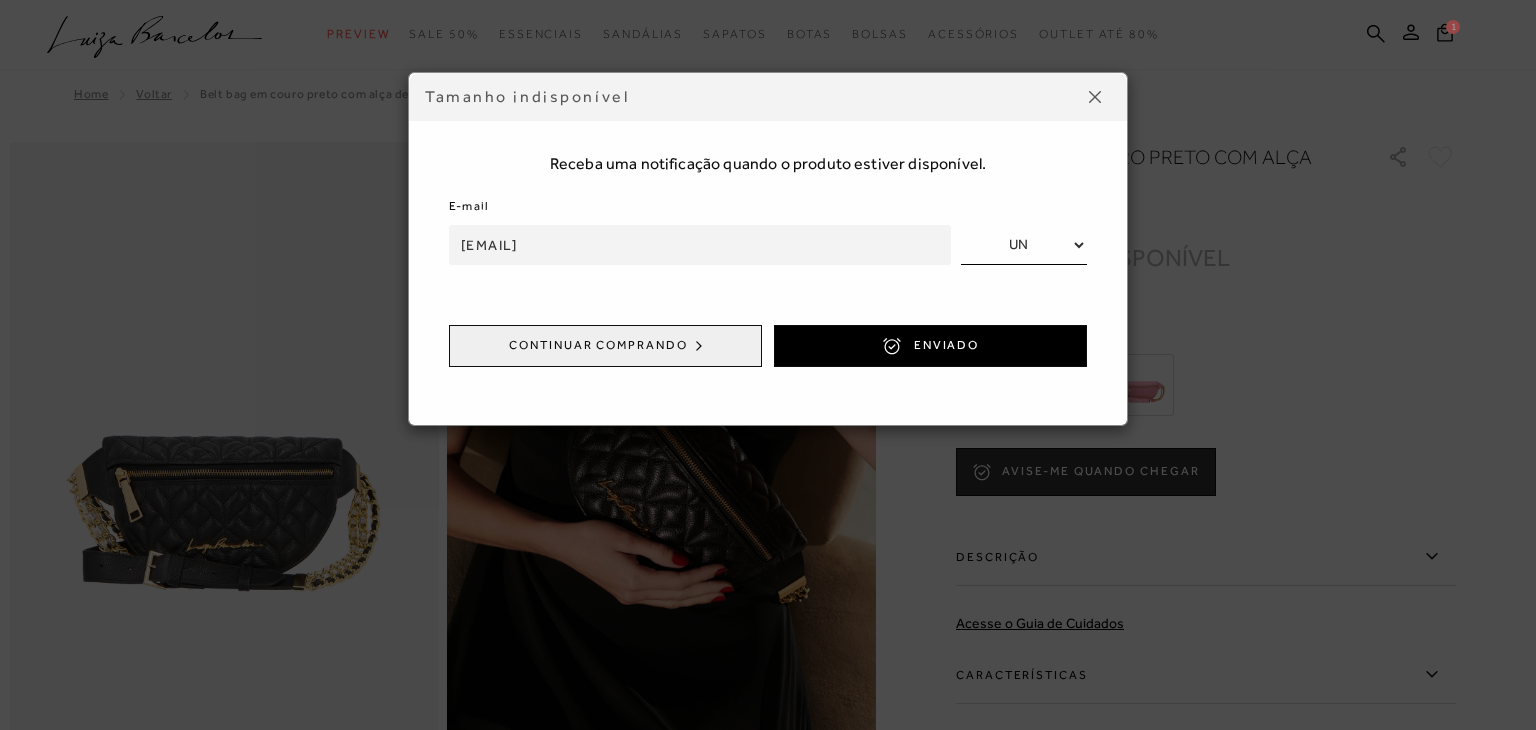 click on "Tamanho indisponível
Receba uma notificação quando o produto estiver disponível.
E-mail
[EMAIL]
UN
Continuar comprando
ENVIADO" at bounding box center [768, 365] 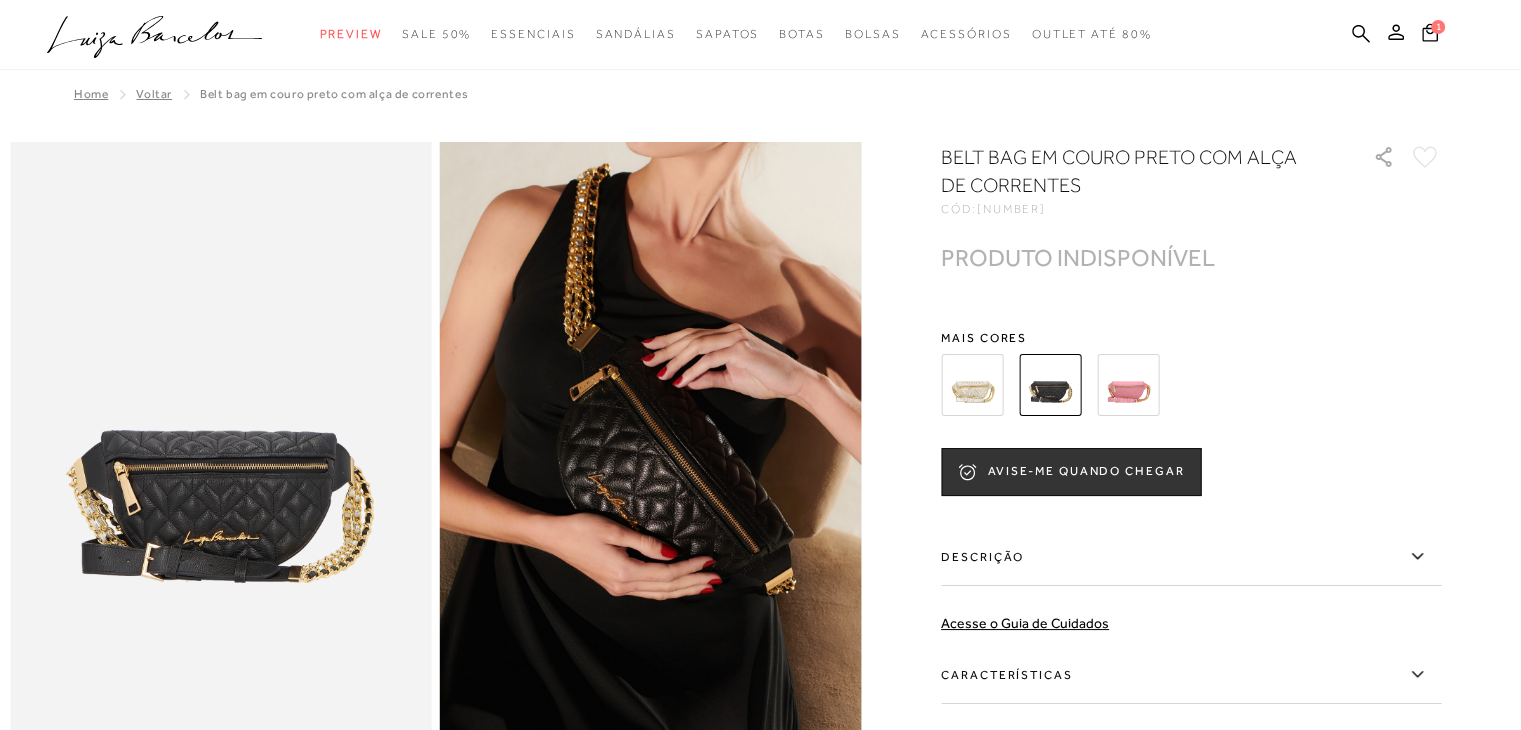 click at bounding box center (972, 385) 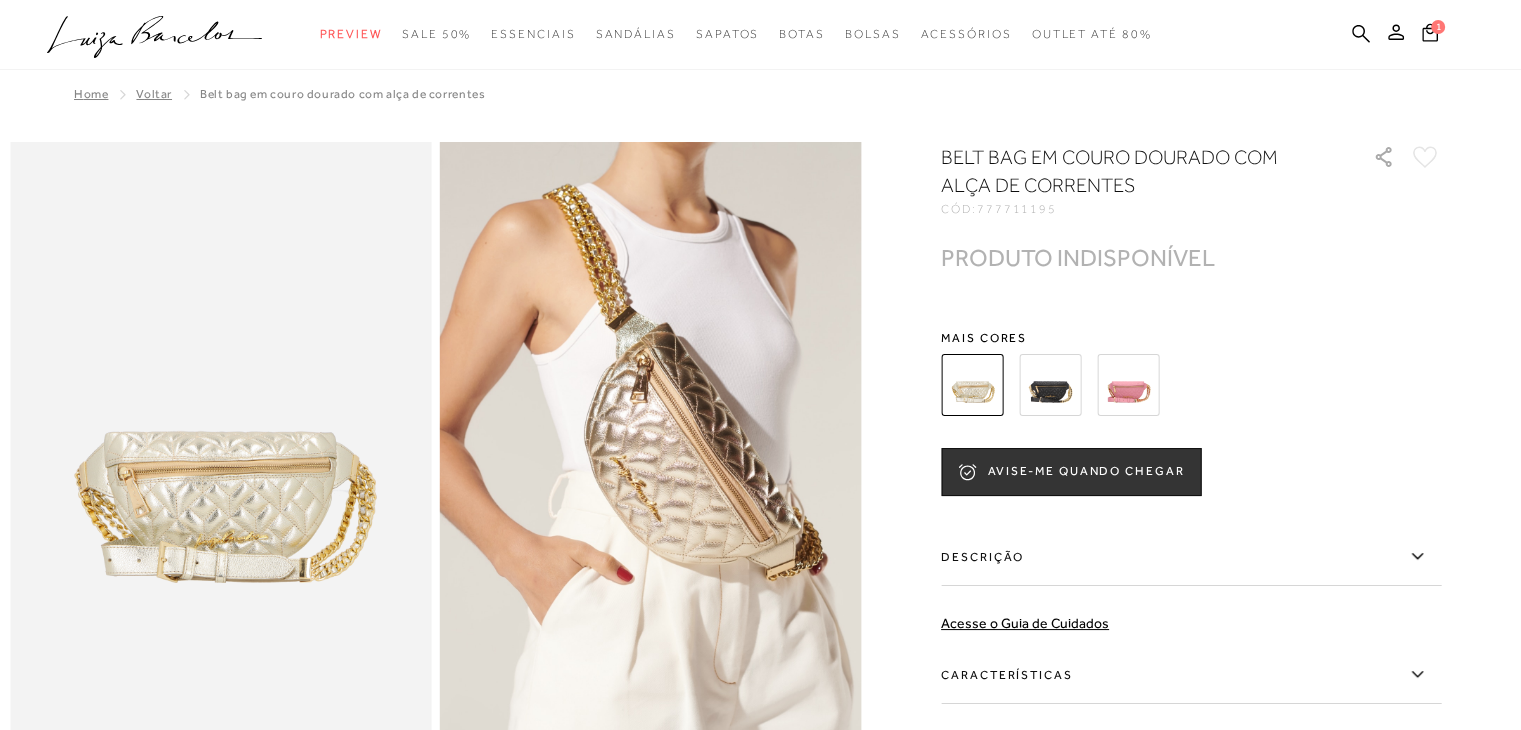click at bounding box center [1128, 385] 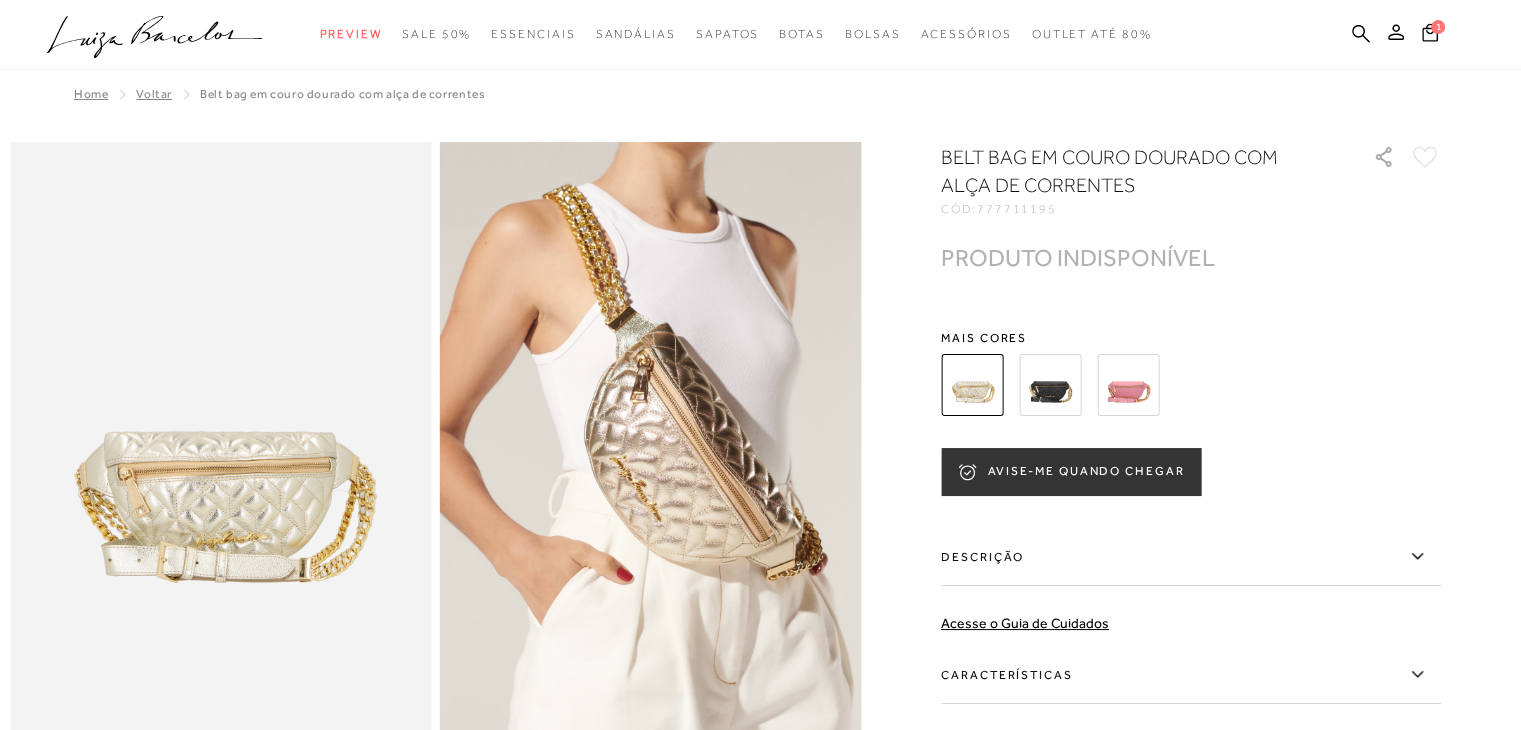 click on "Descrição" at bounding box center (1191, 557) 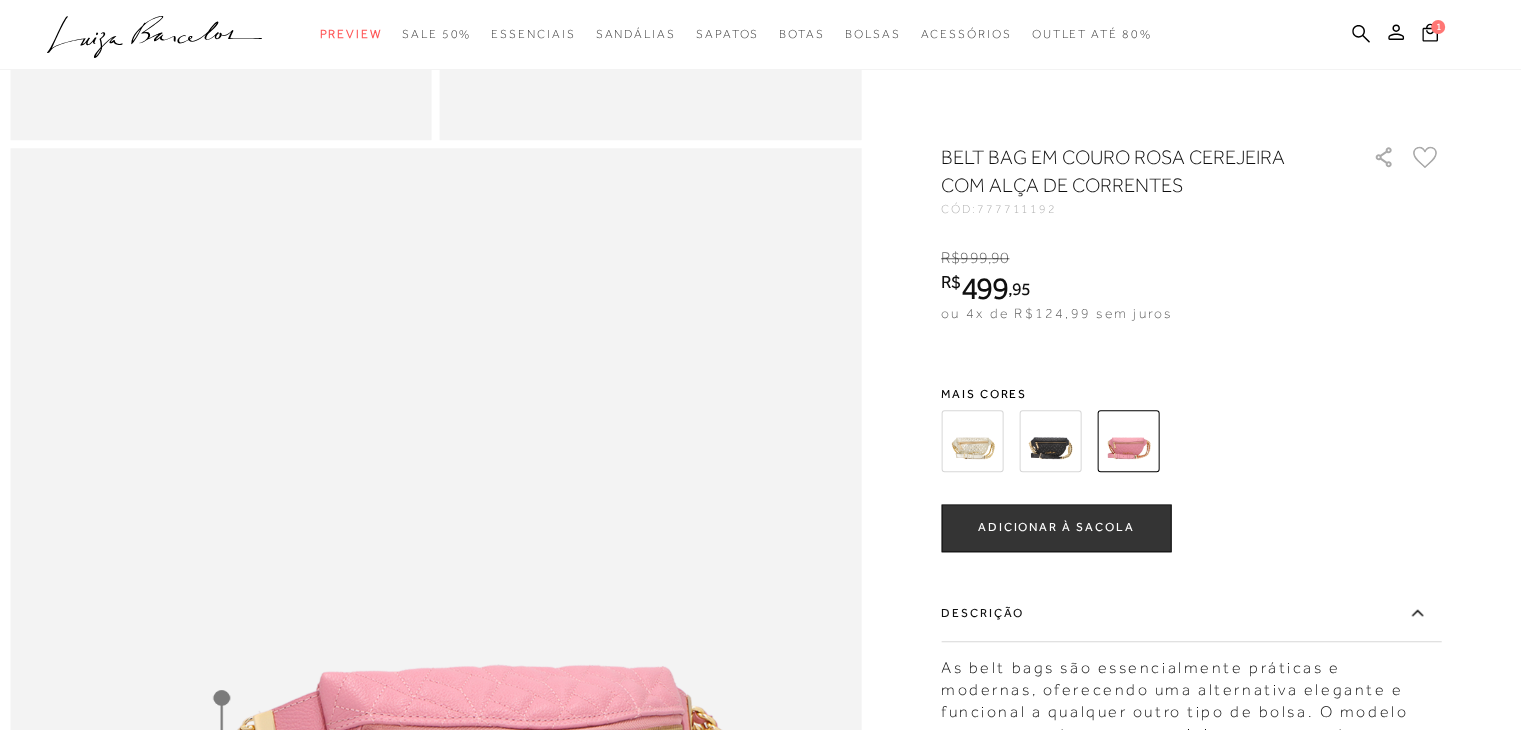 scroll, scrollTop: 2300, scrollLeft: 0, axis: vertical 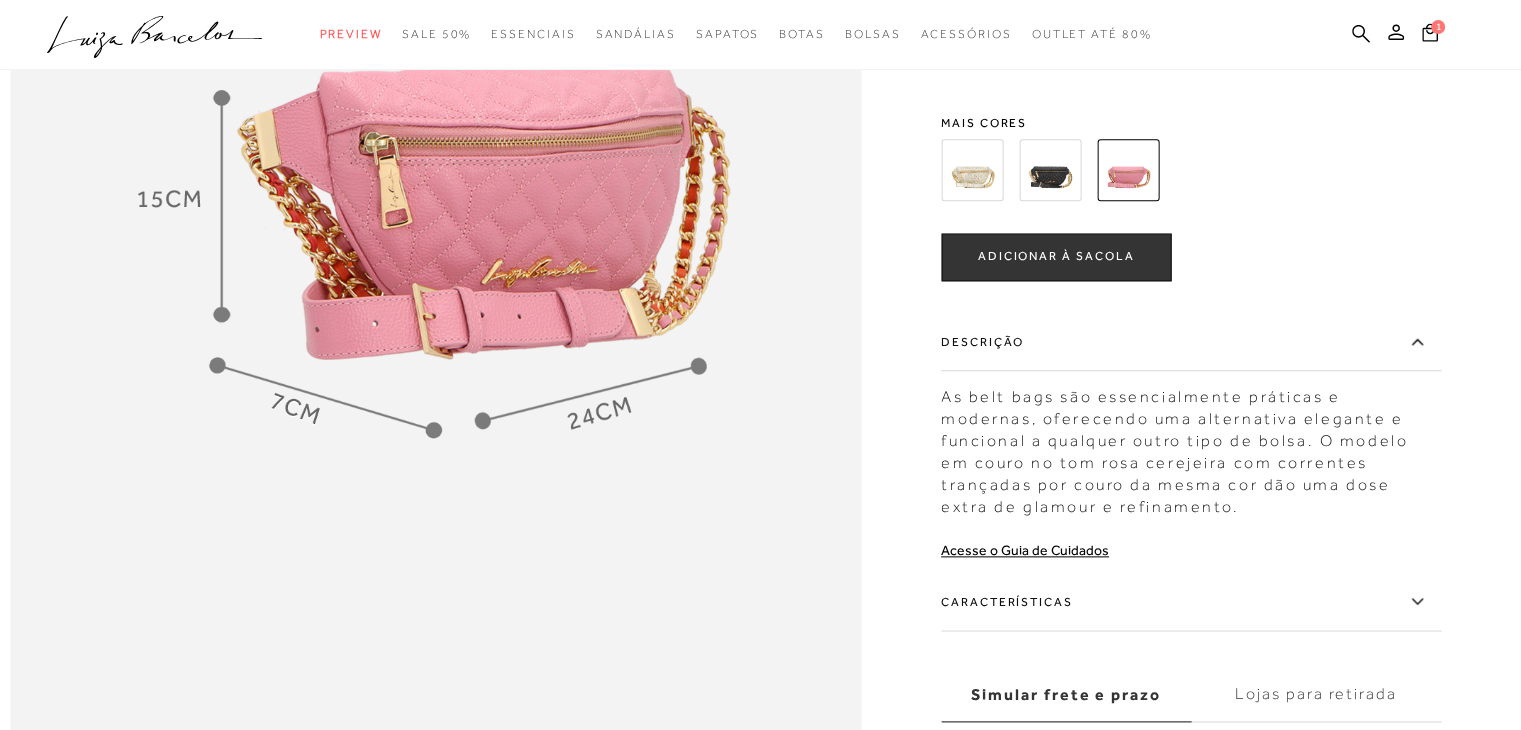 click on "Características" at bounding box center [1191, 602] 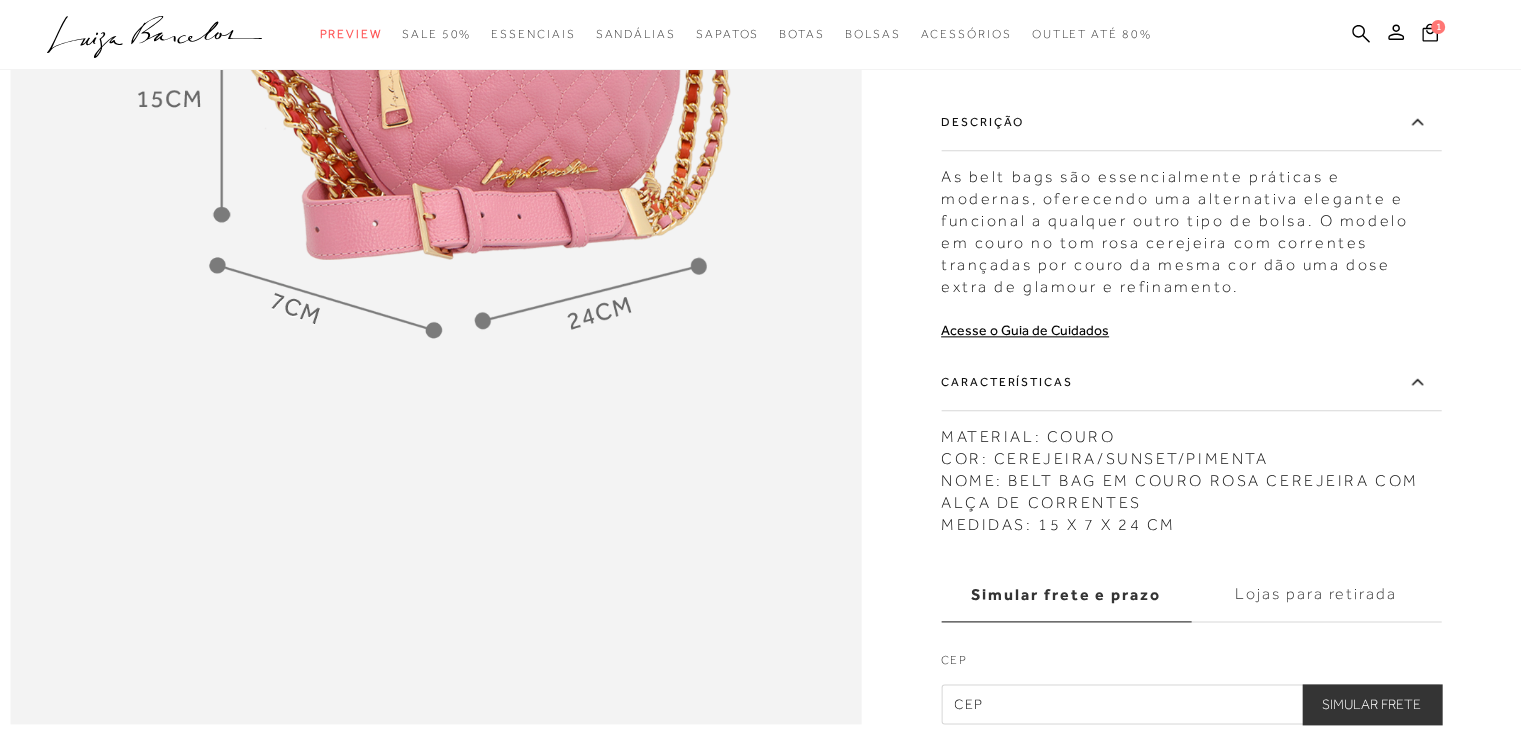 scroll, scrollTop: 0, scrollLeft: 0, axis: both 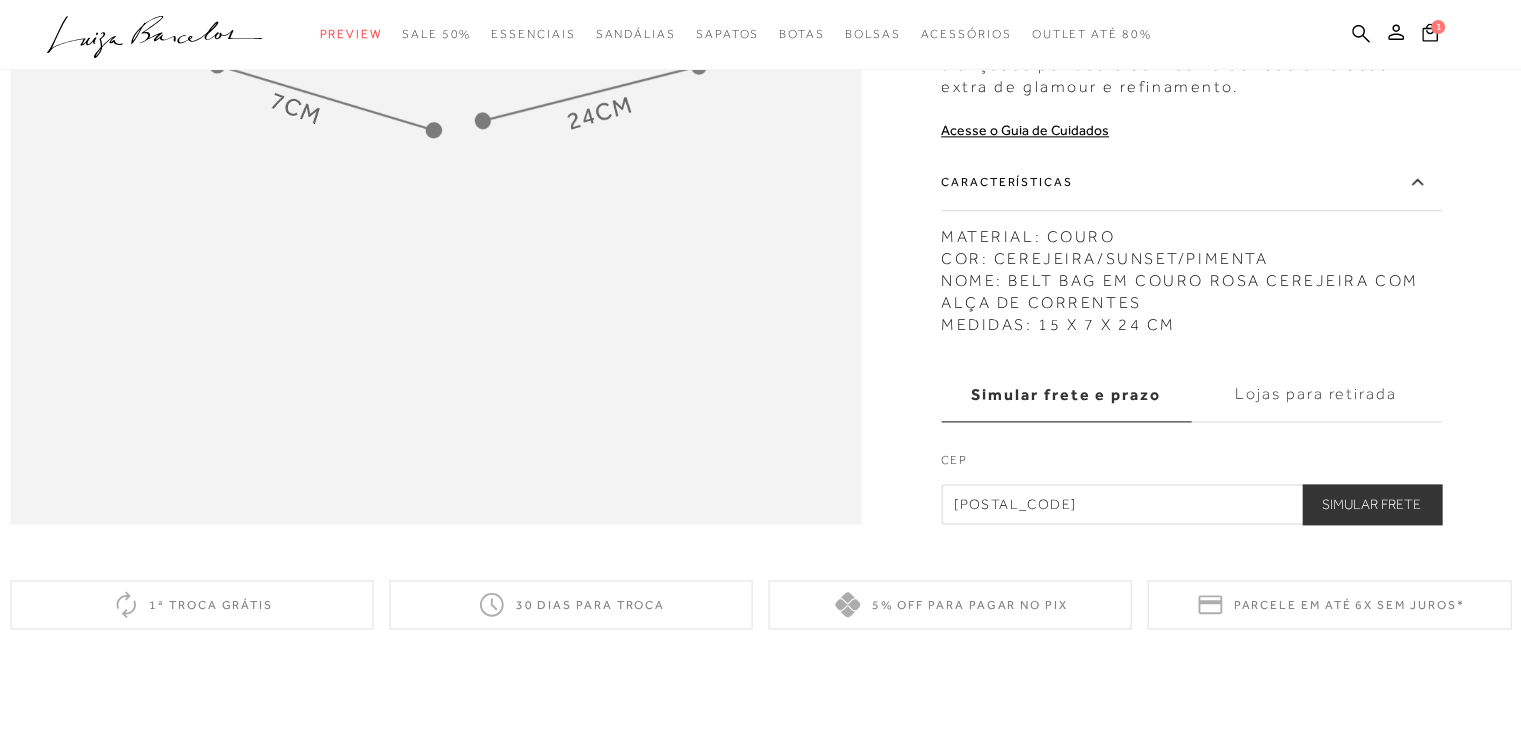 click on "Simular Frete" at bounding box center (1371, 504) 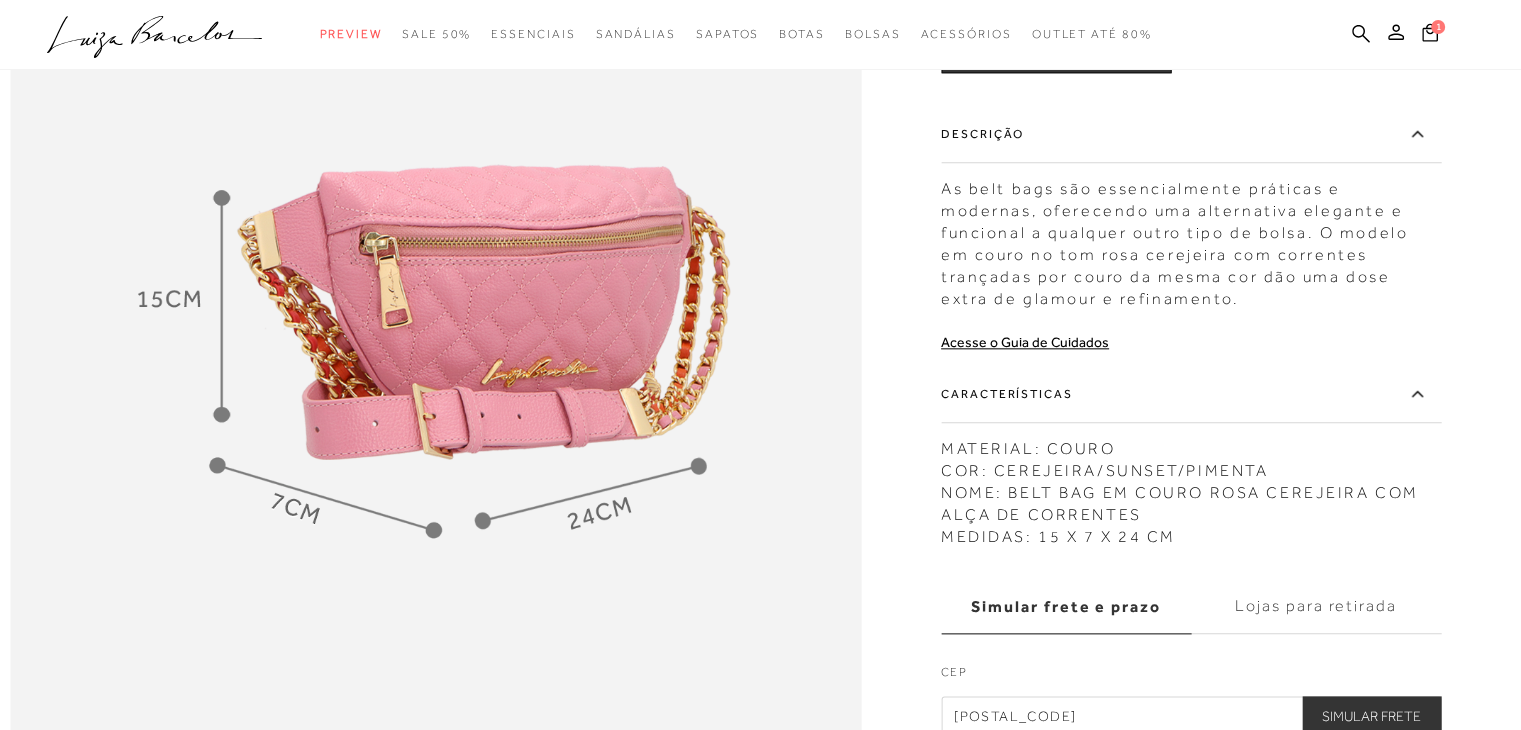 scroll, scrollTop: 2700, scrollLeft: 0, axis: vertical 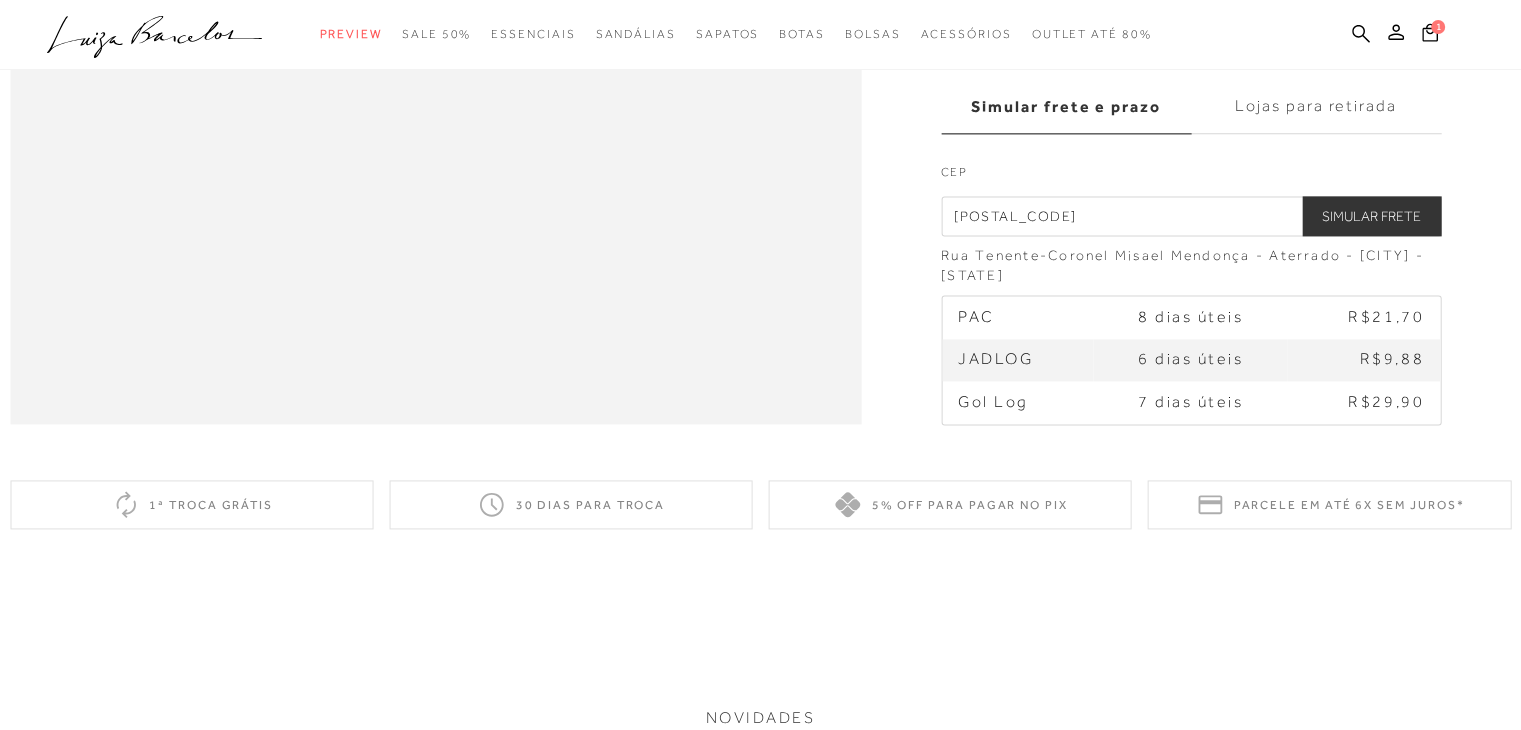 drag, startPoint x: 980, startPoint y: 272, endPoint x: 1108, endPoint y: 256, distance: 128.99612 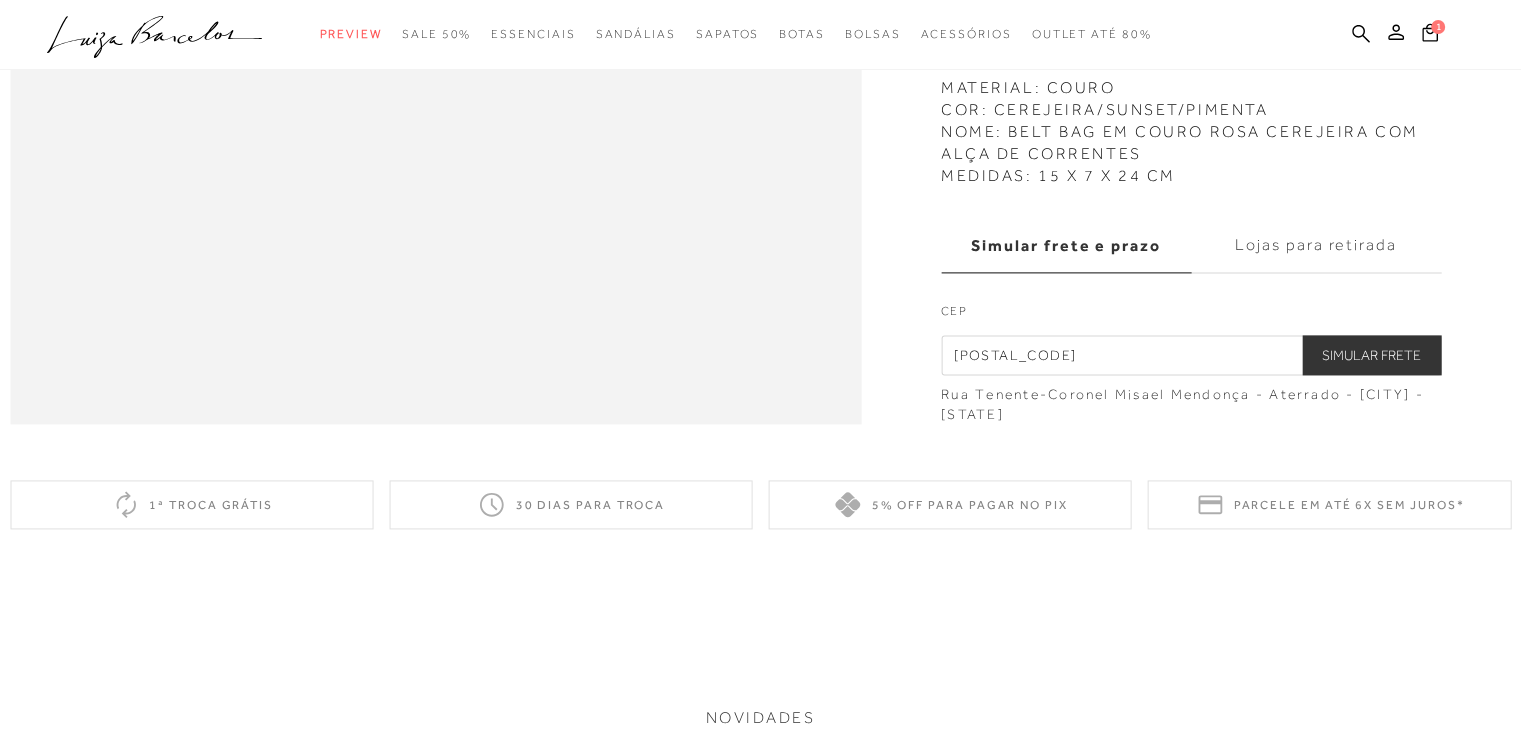 click on "Simular Frete" at bounding box center [1371, 355] 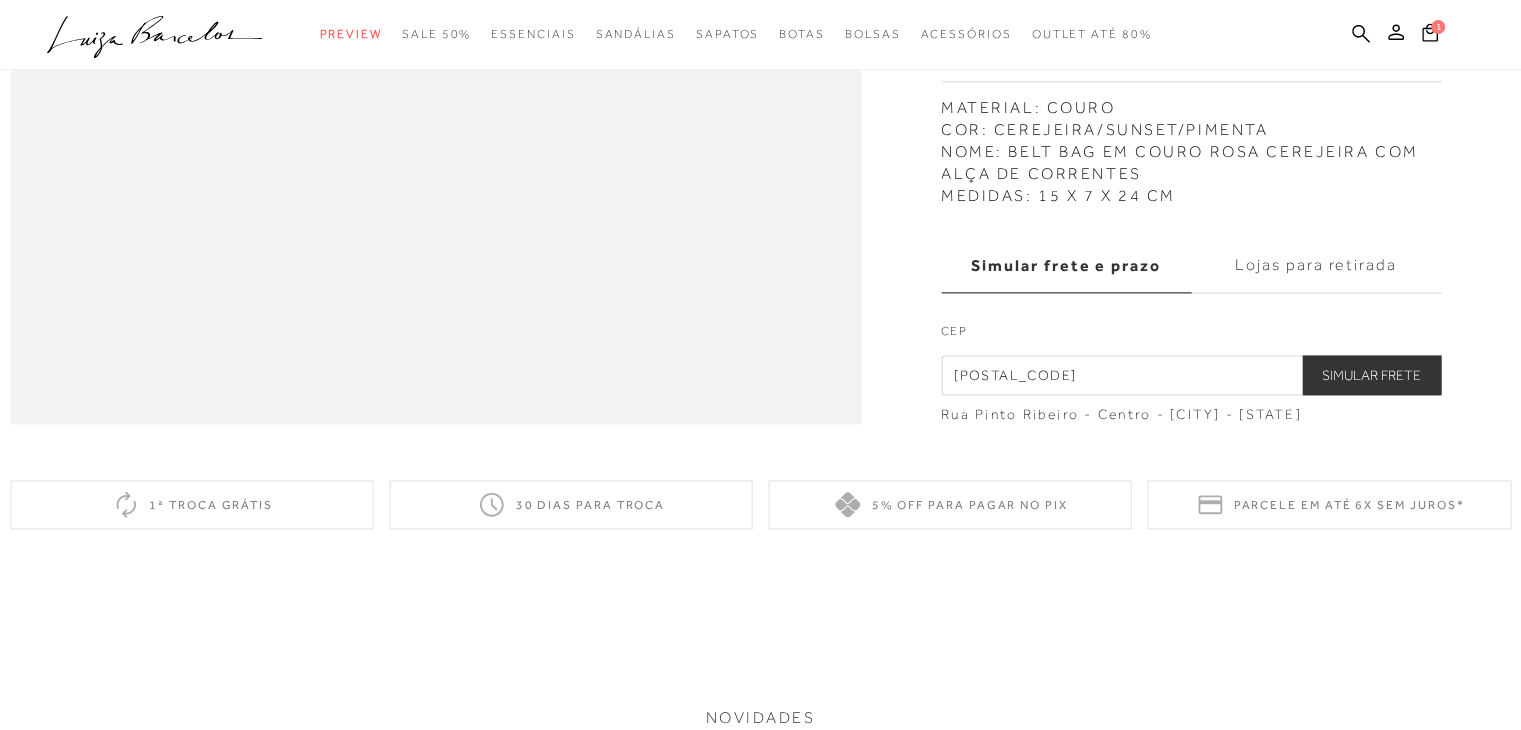 click on "Simular Frete" at bounding box center [1371, 375] 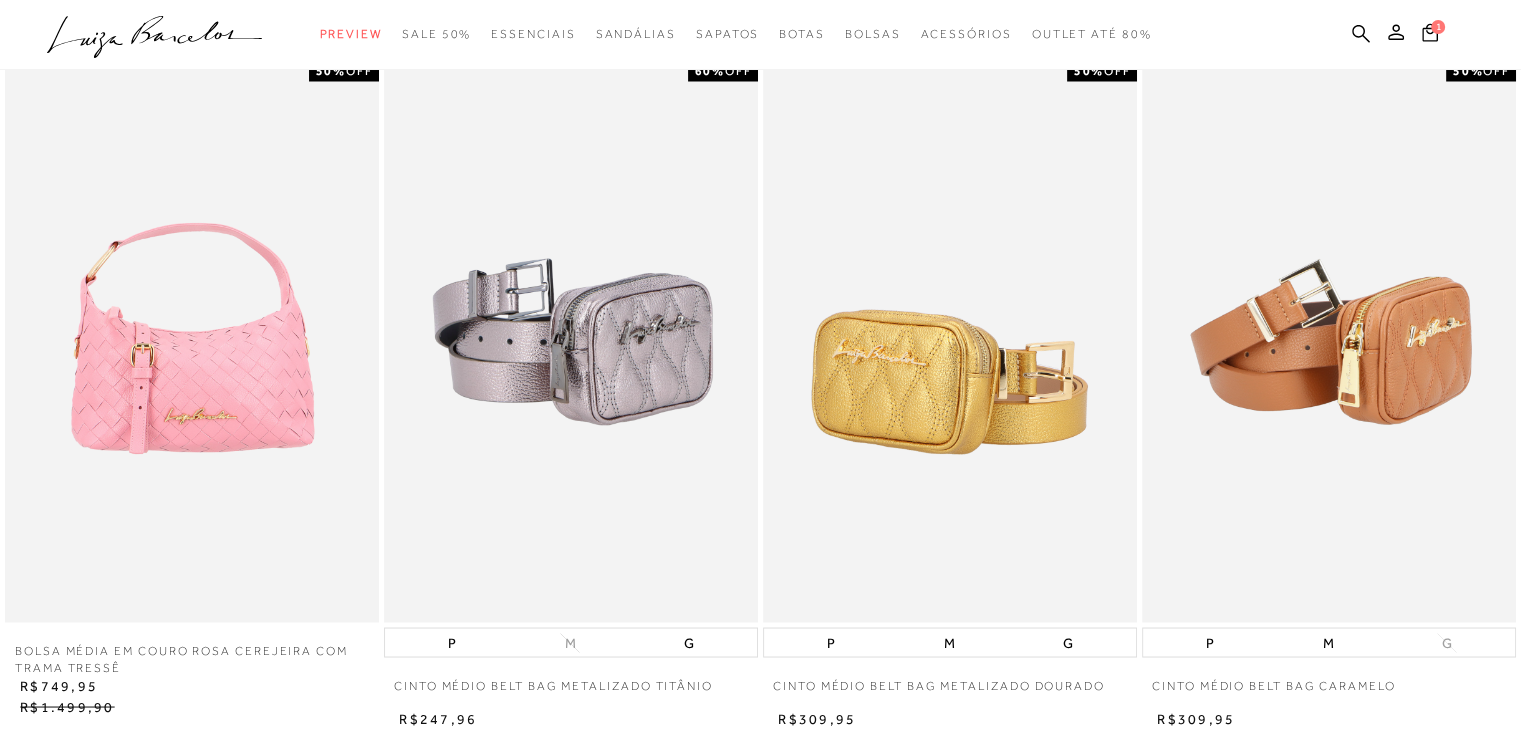 scroll, scrollTop: 3600, scrollLeft: 0, axis: vertical 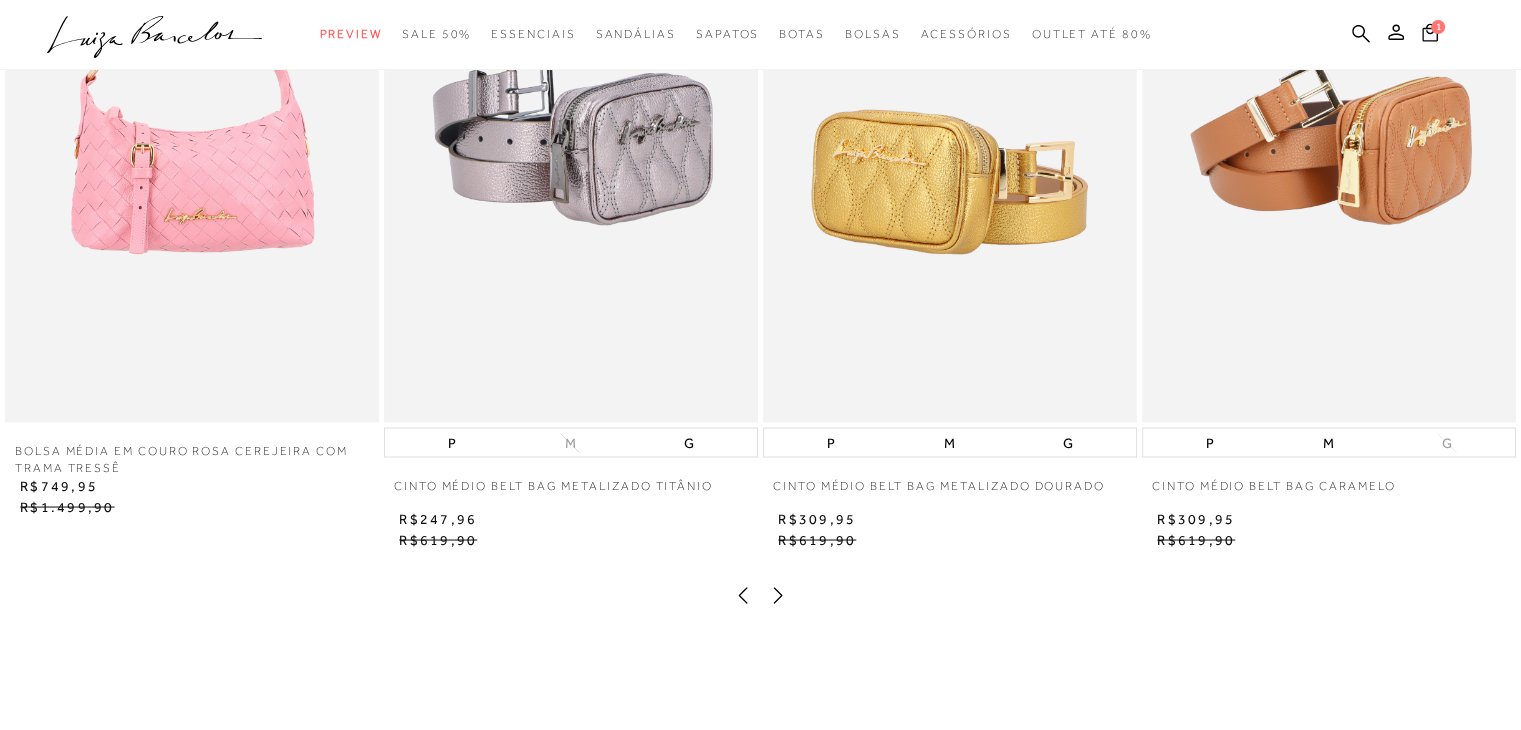 click at bounding box center [571, 141] 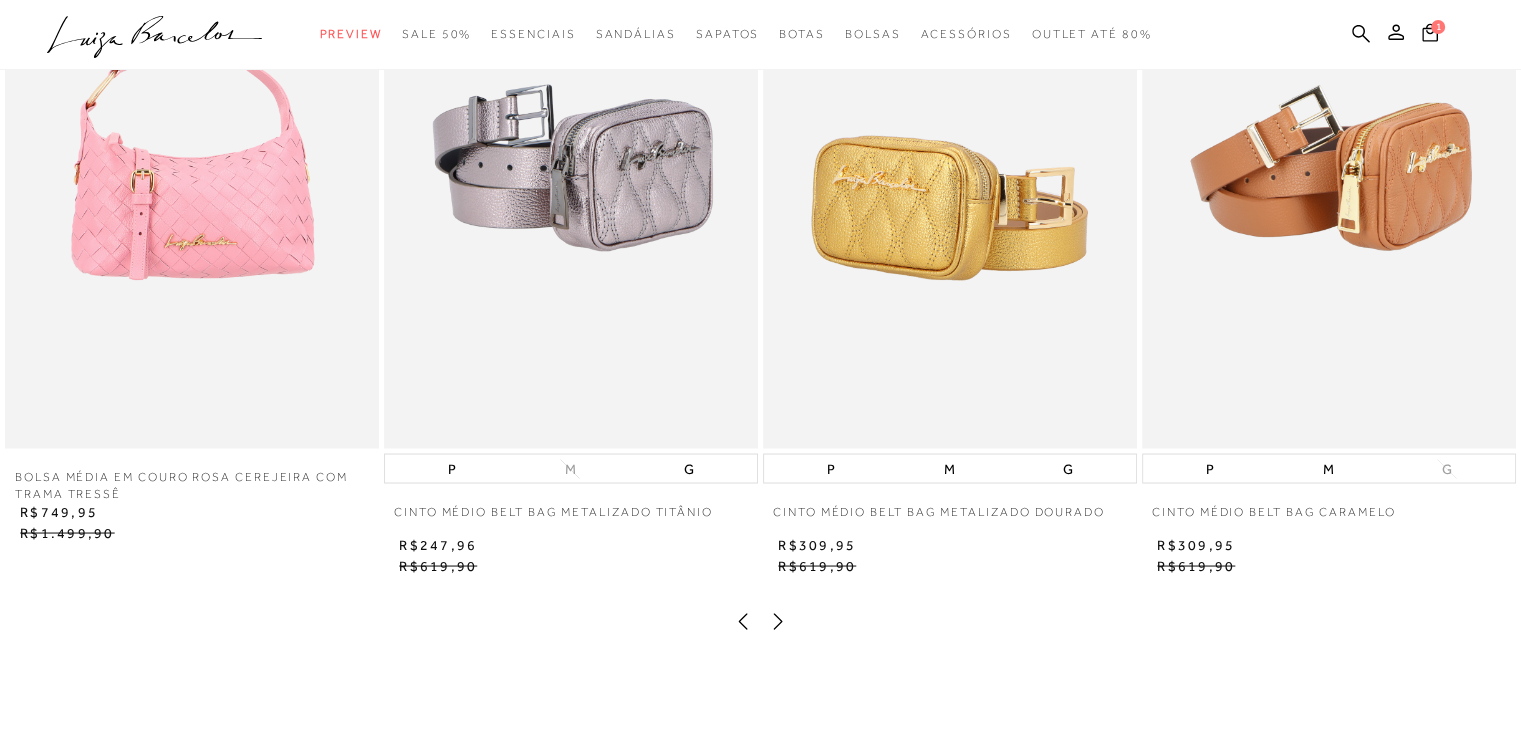 scroll, scrollTop: 0, scrollLeft: 0, axis: both 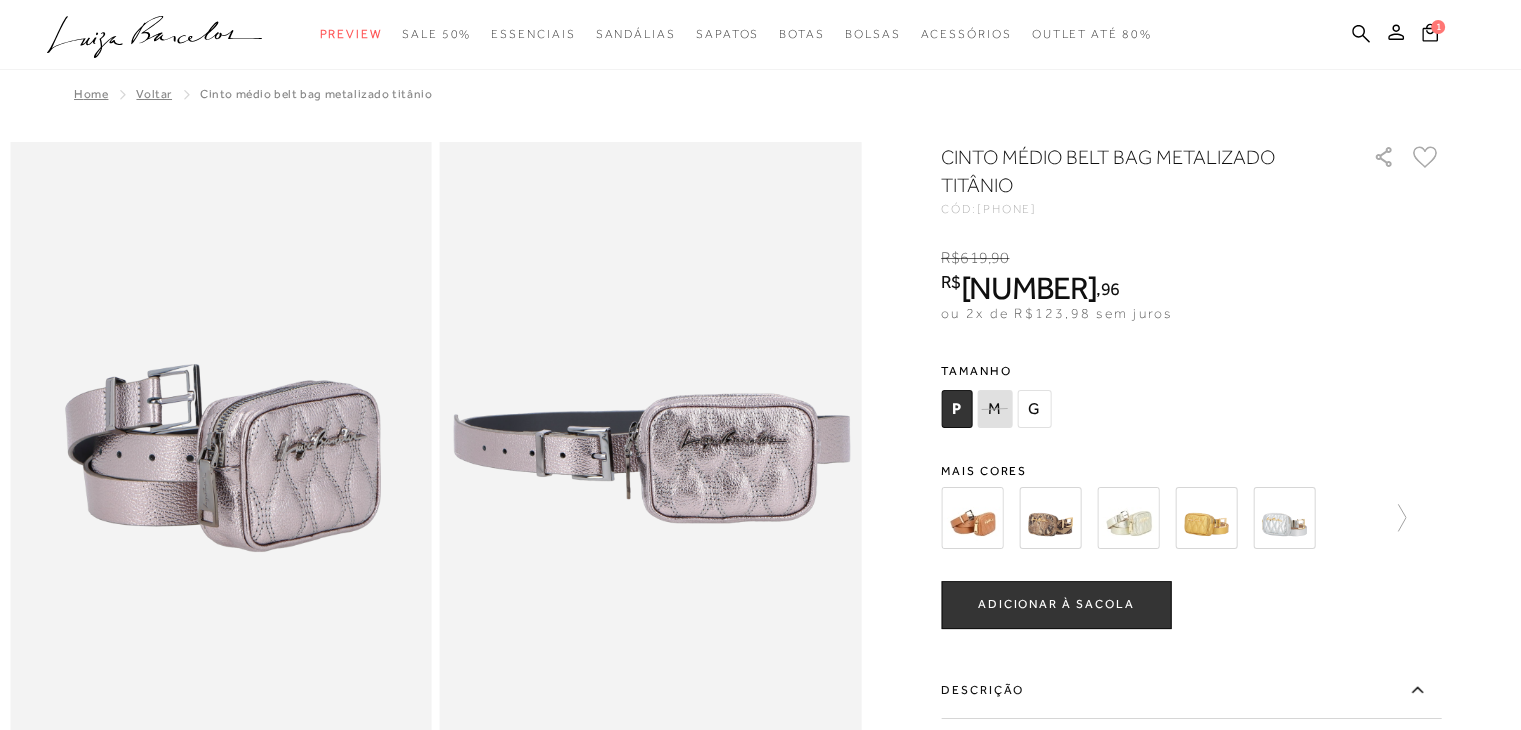 click at bounding box center [972, 518] 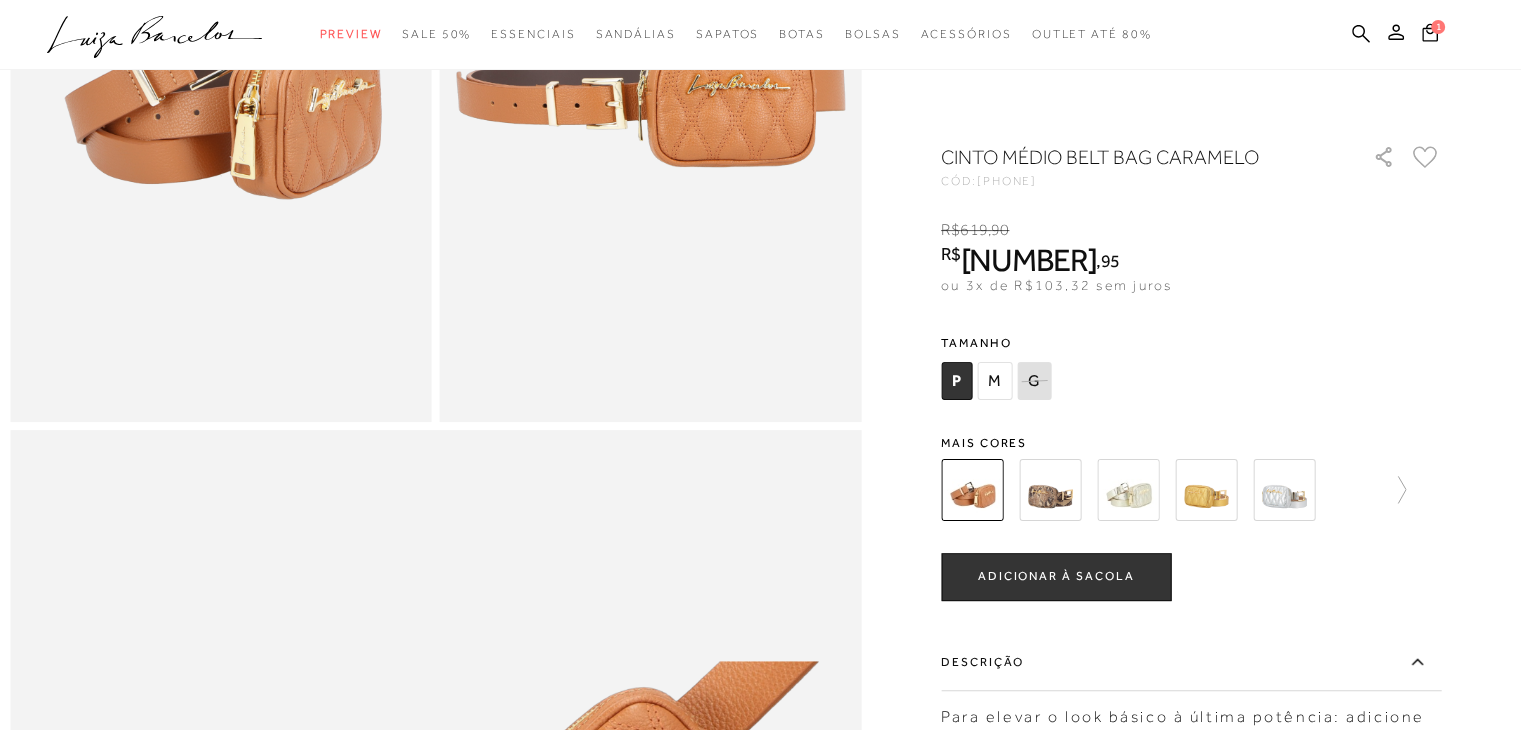 scroll, scrollTop: 0, scrollLeft: 0, axis: both 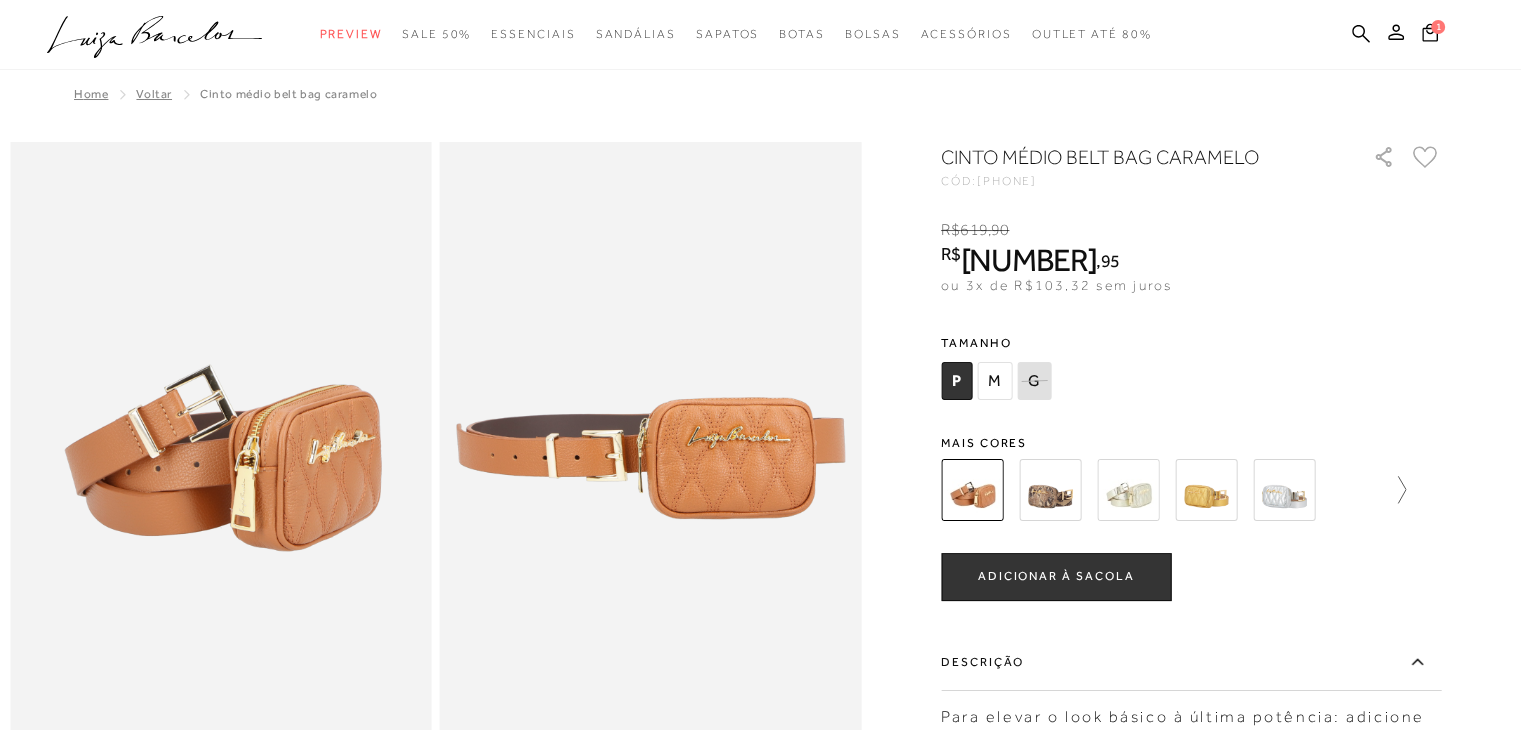 click 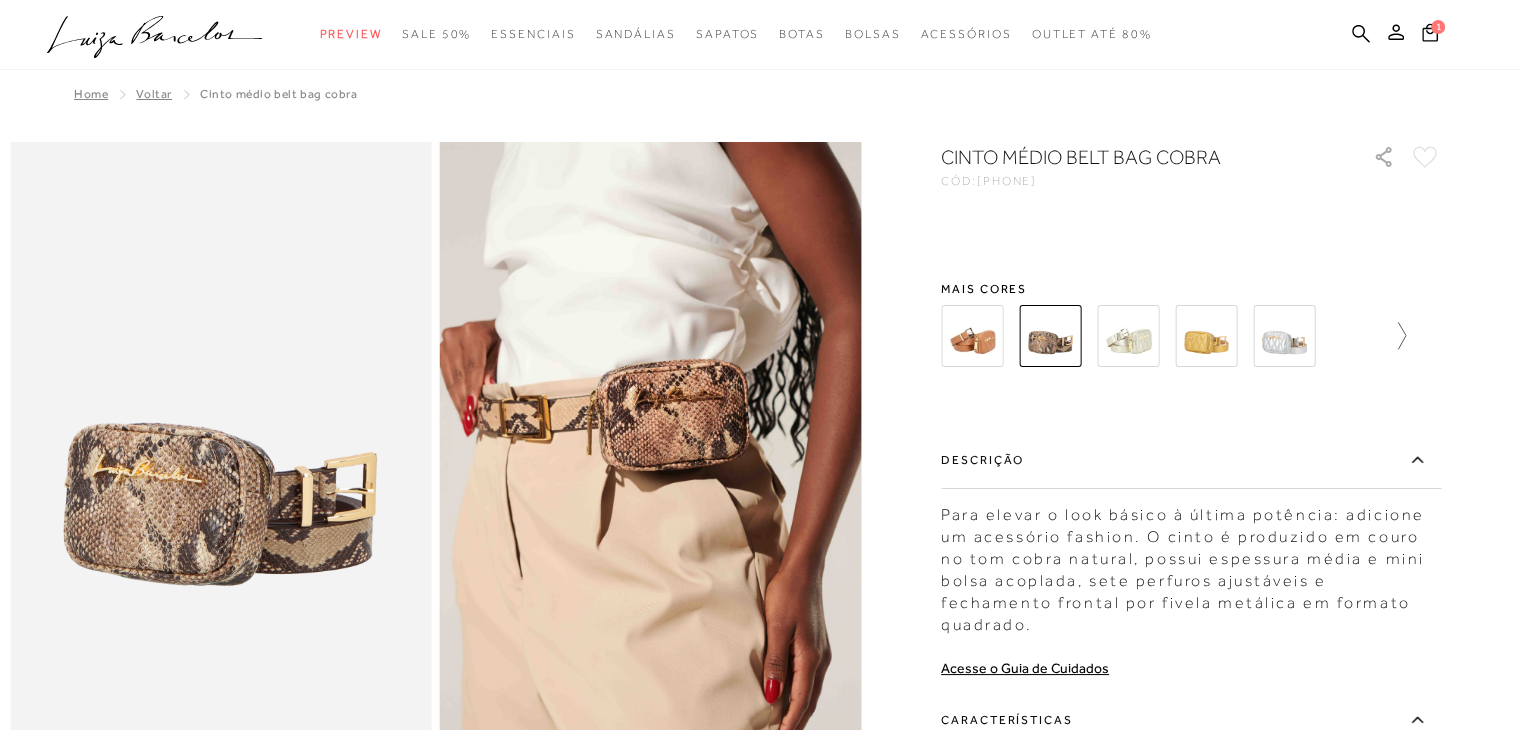 click at bounding box center (1392, 336) 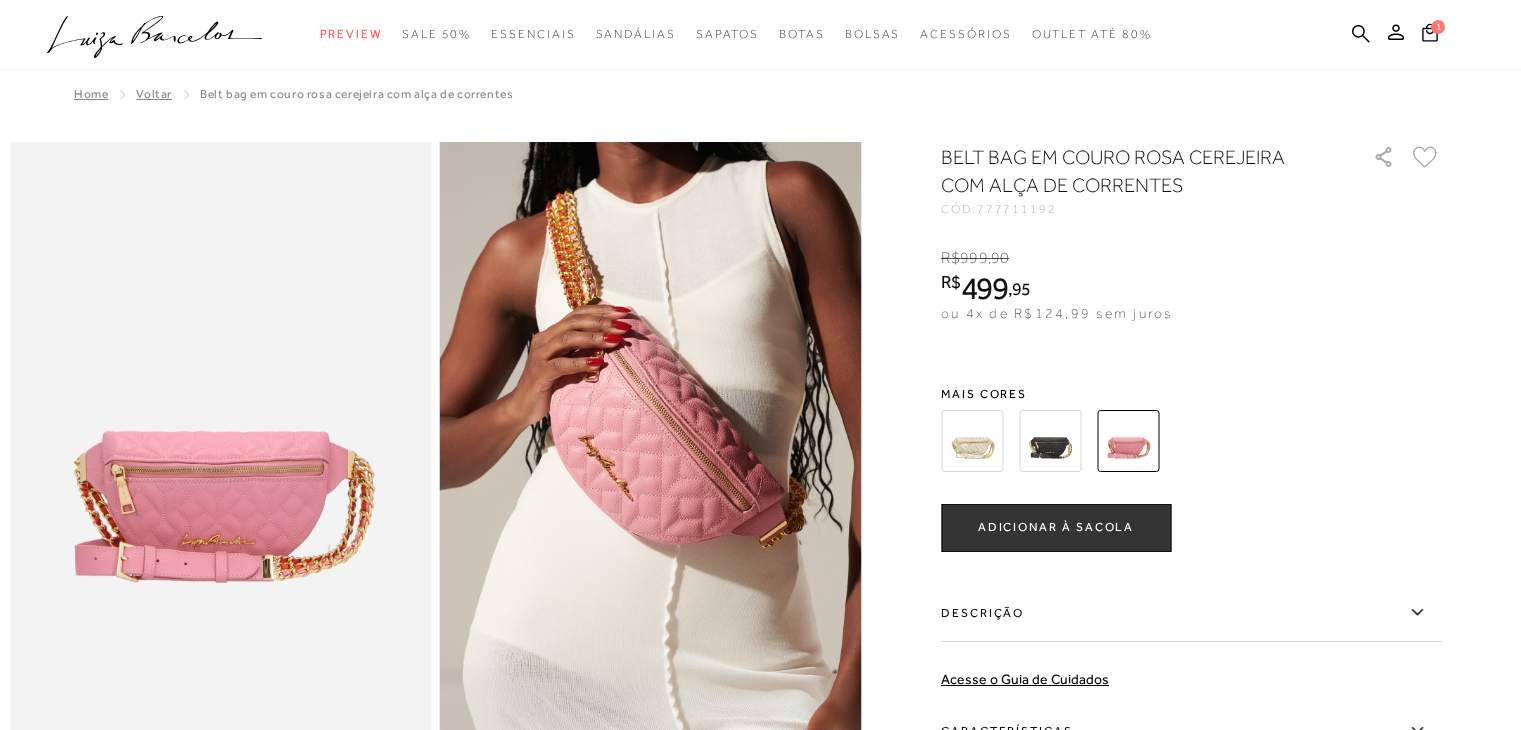 scroll, scrollTop: 0, scrollLeft: 0, axis: both 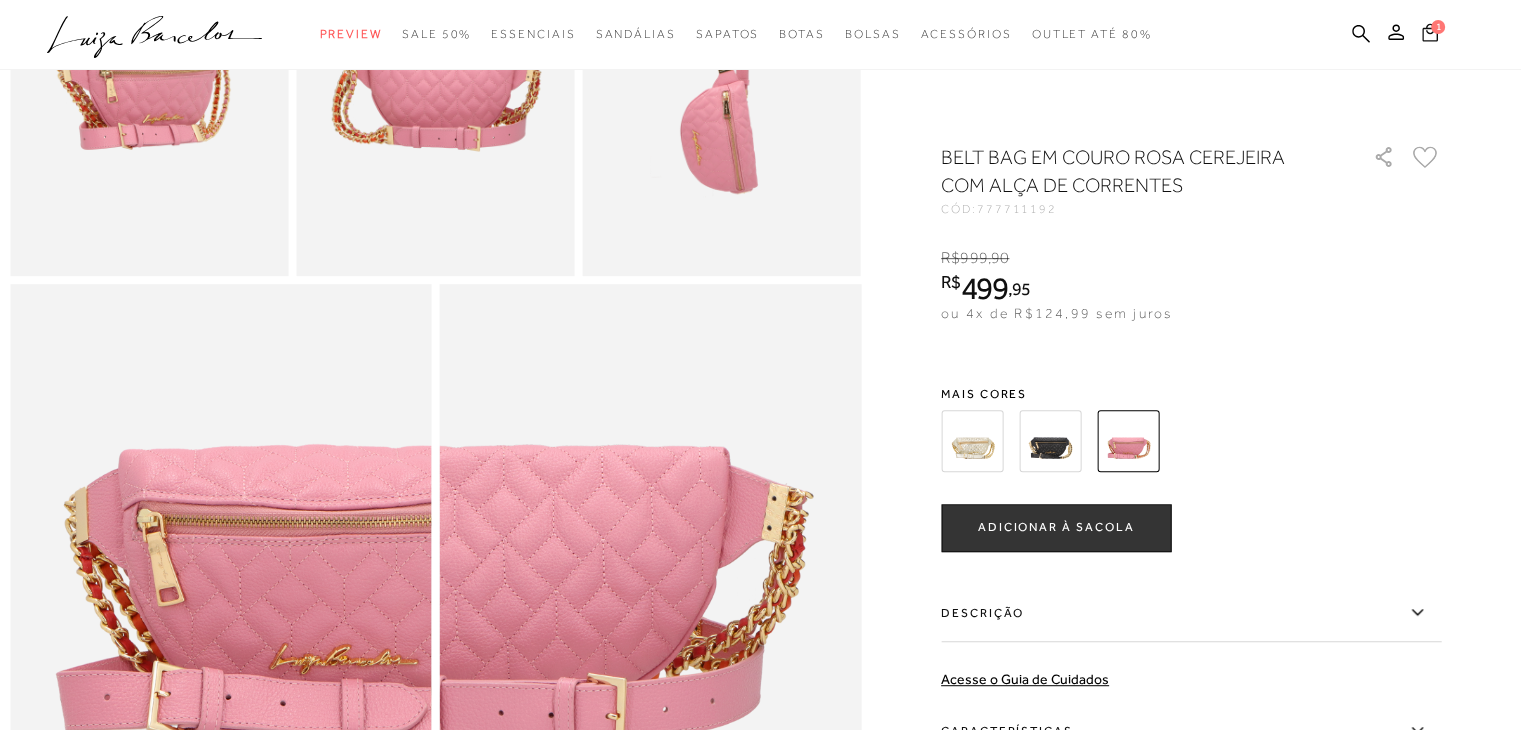 click on "1" at bounding box center [1438, 27] 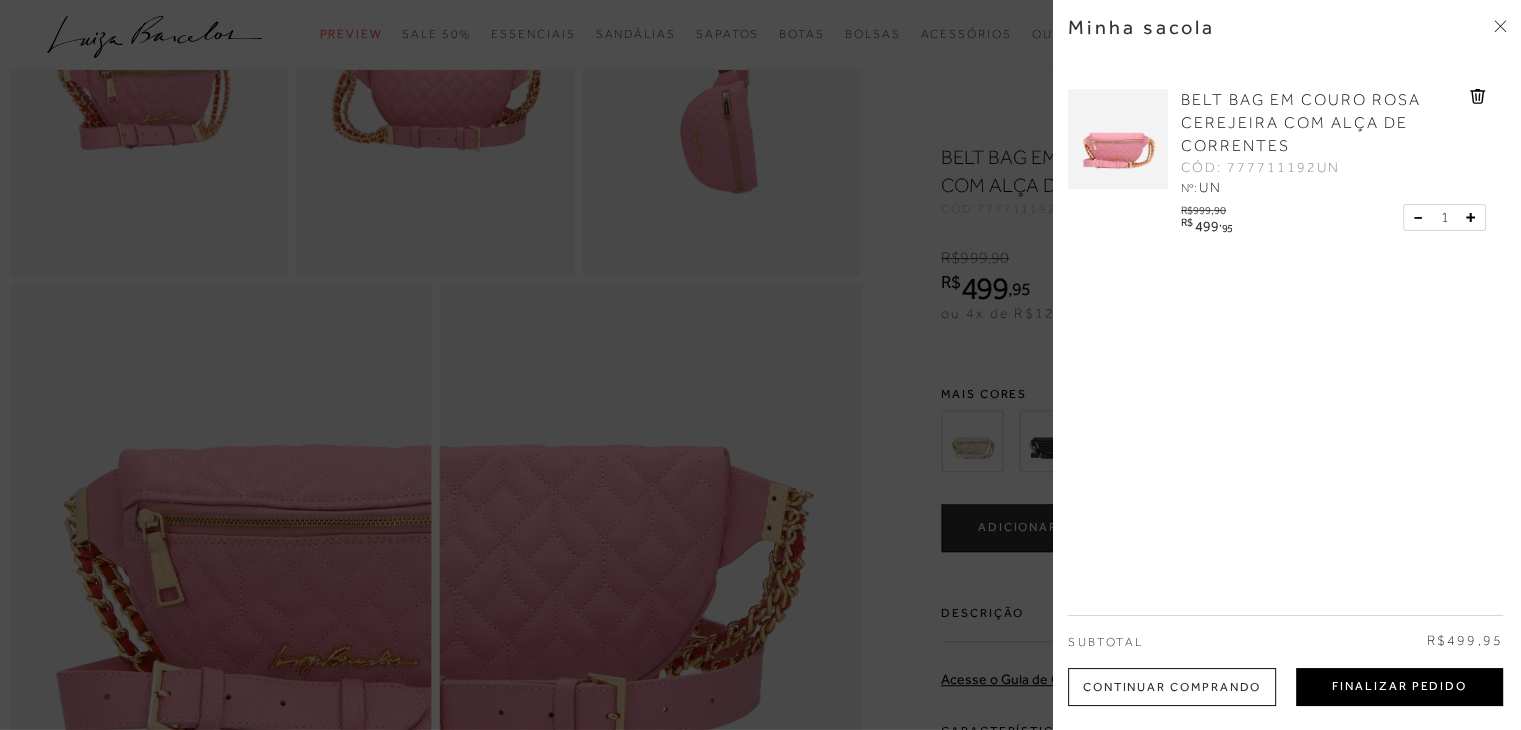 click on "Finalizar Pedido" at bounding box center [1399, 687] 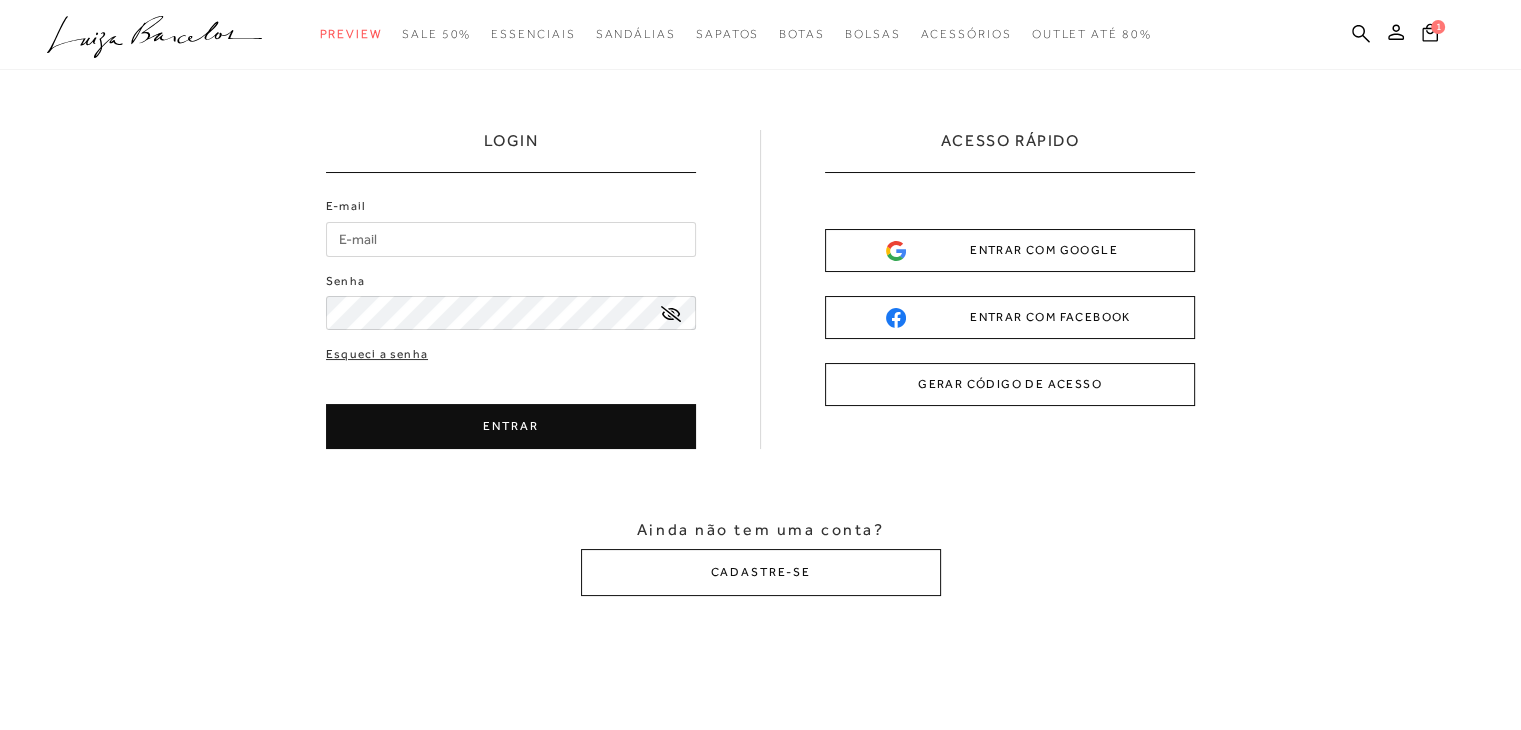 scroll, scrollTop: 0, scrollLeft: 0, axis: both 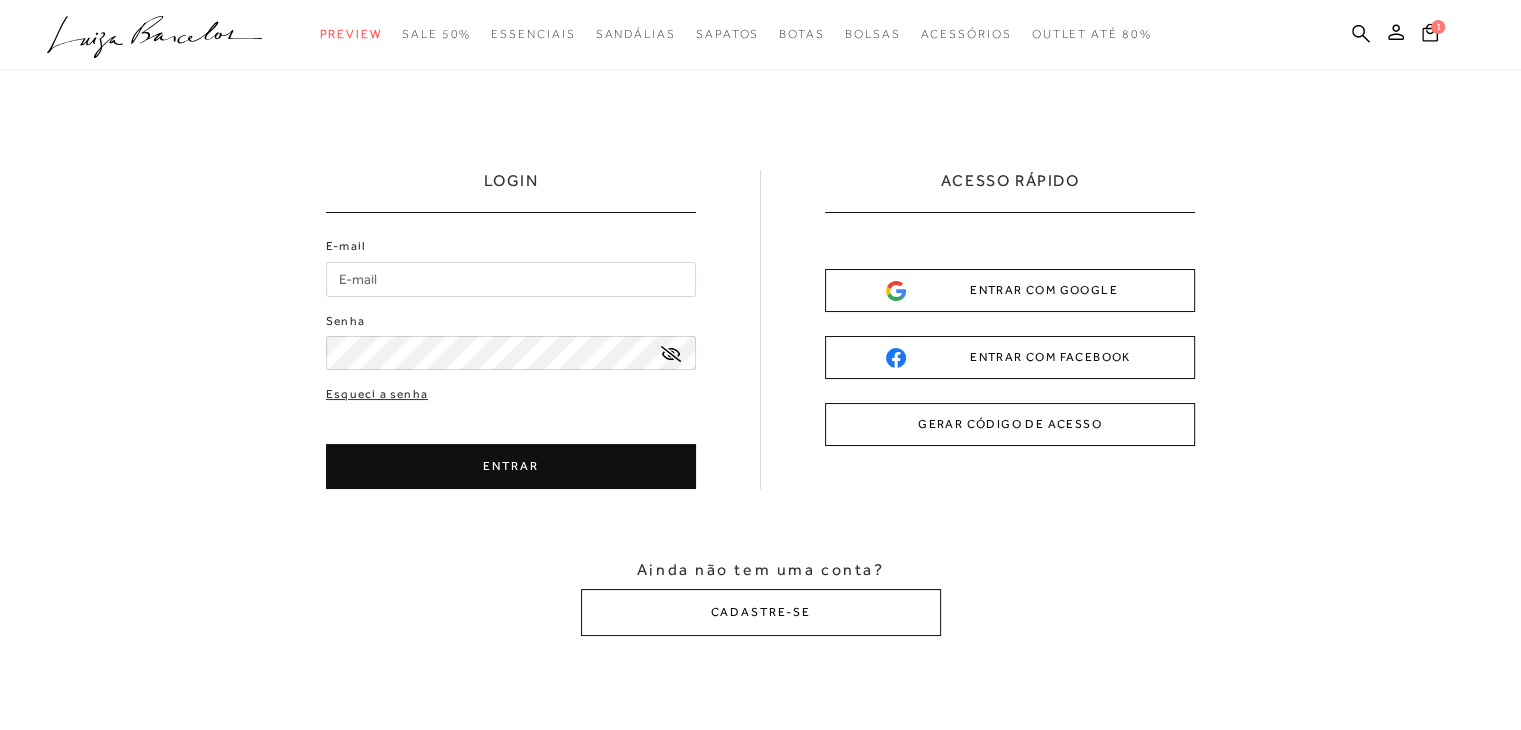 type on "lenaramaltez@gmail.com" 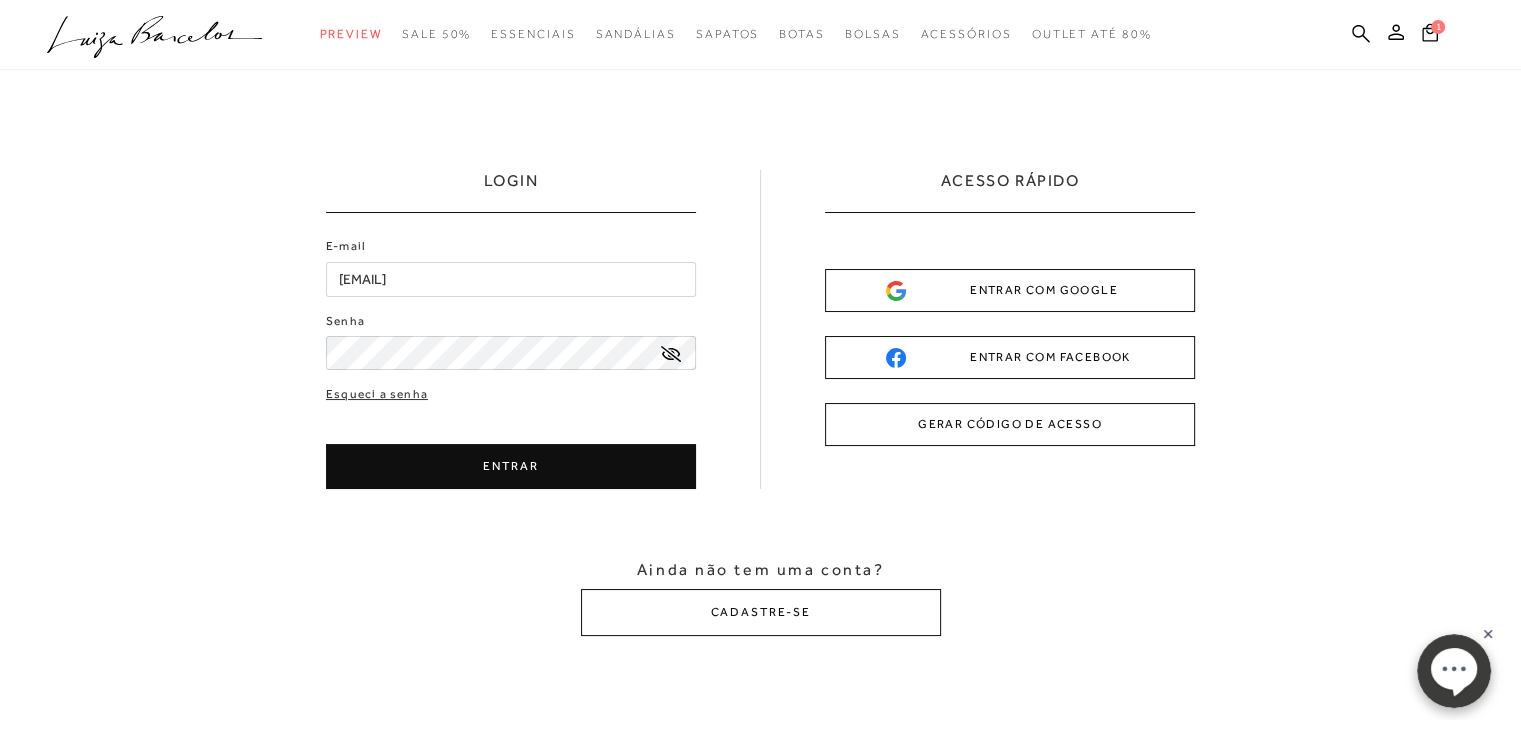 scroll, scrollTop: 0, scrollLeft: 0, axis: both 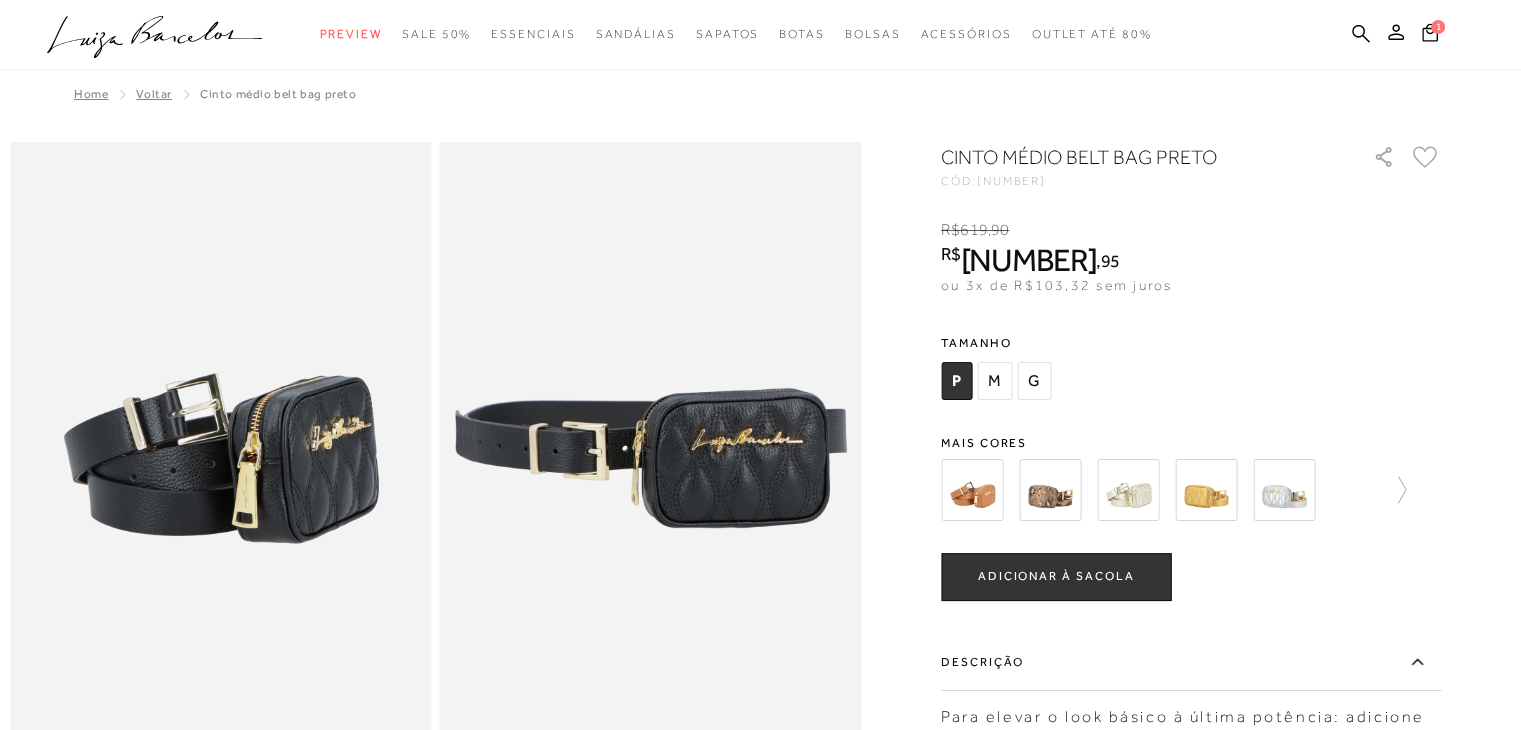 click at bounding box center [972, 490] 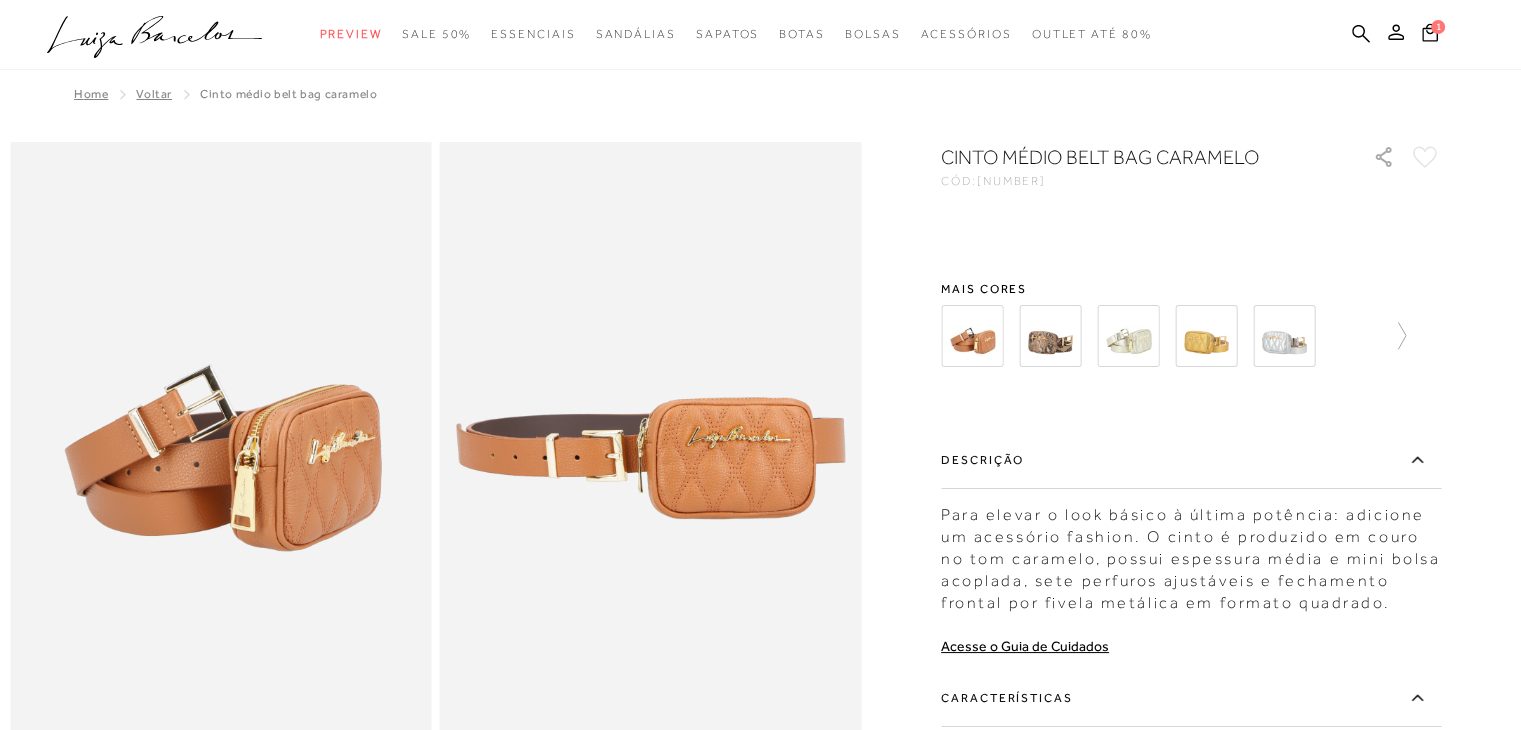 scroll, scrollTop: 0, scrollLeft: 0, axis: both 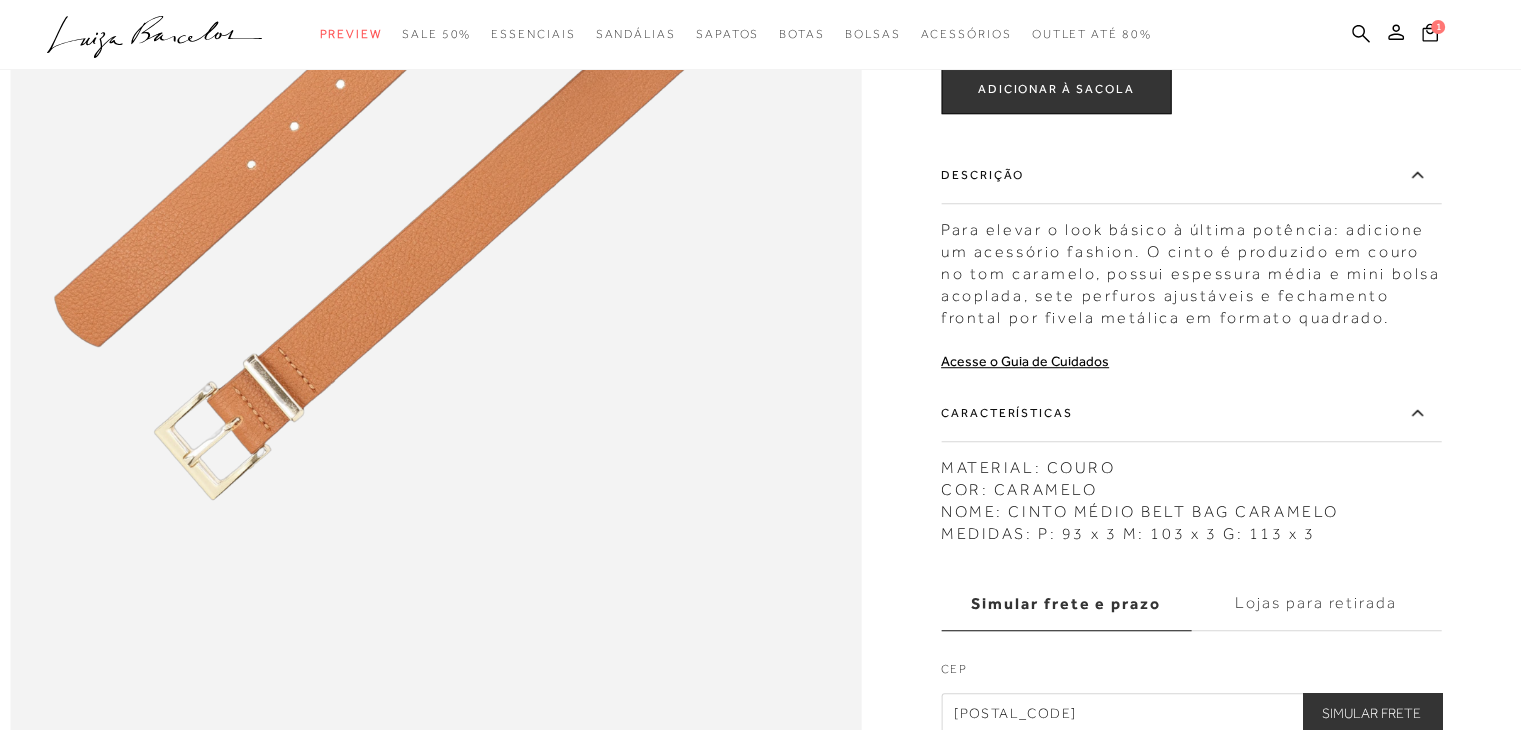 click on "Características" at bounding box center (1191, 413) 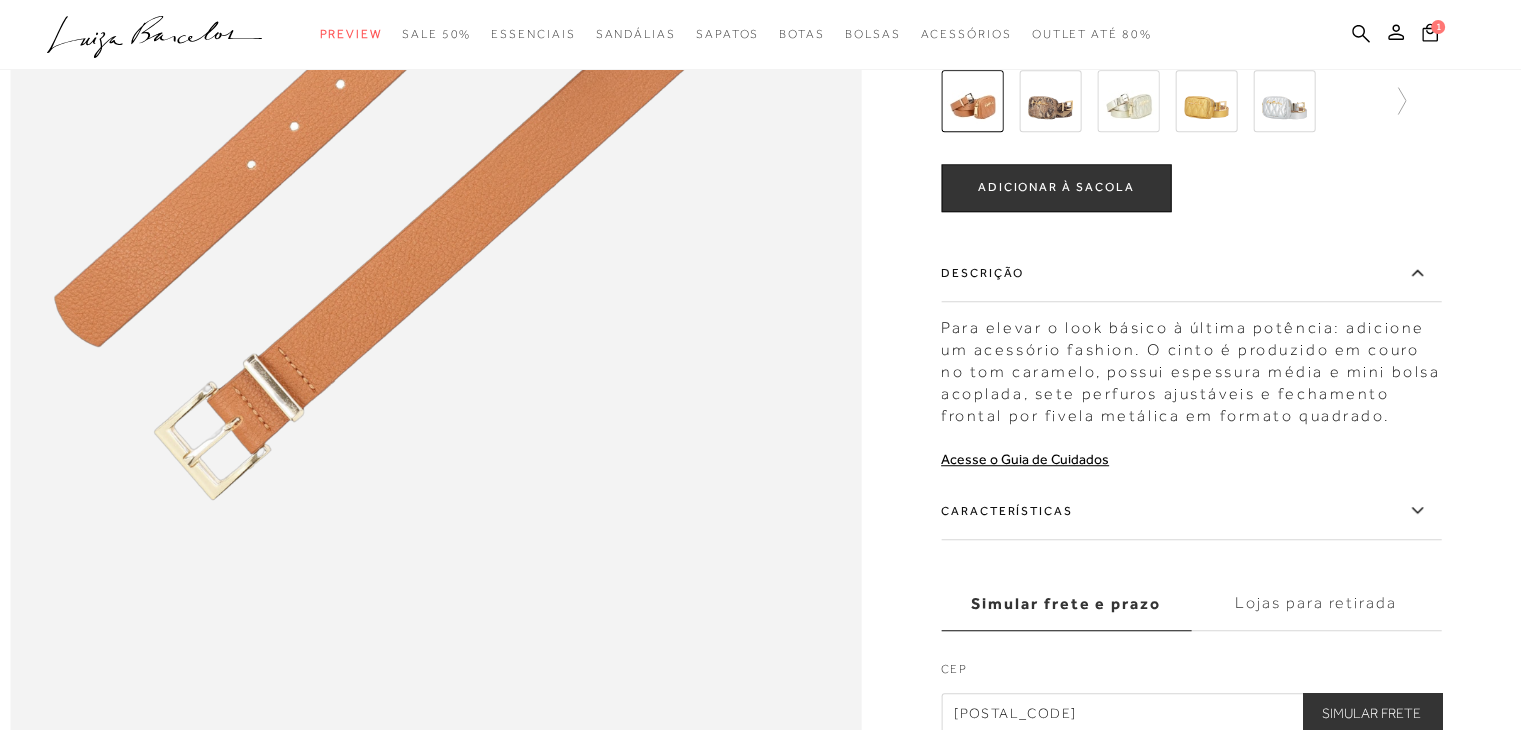 click on "Características" at bounding box center [1191, 511] 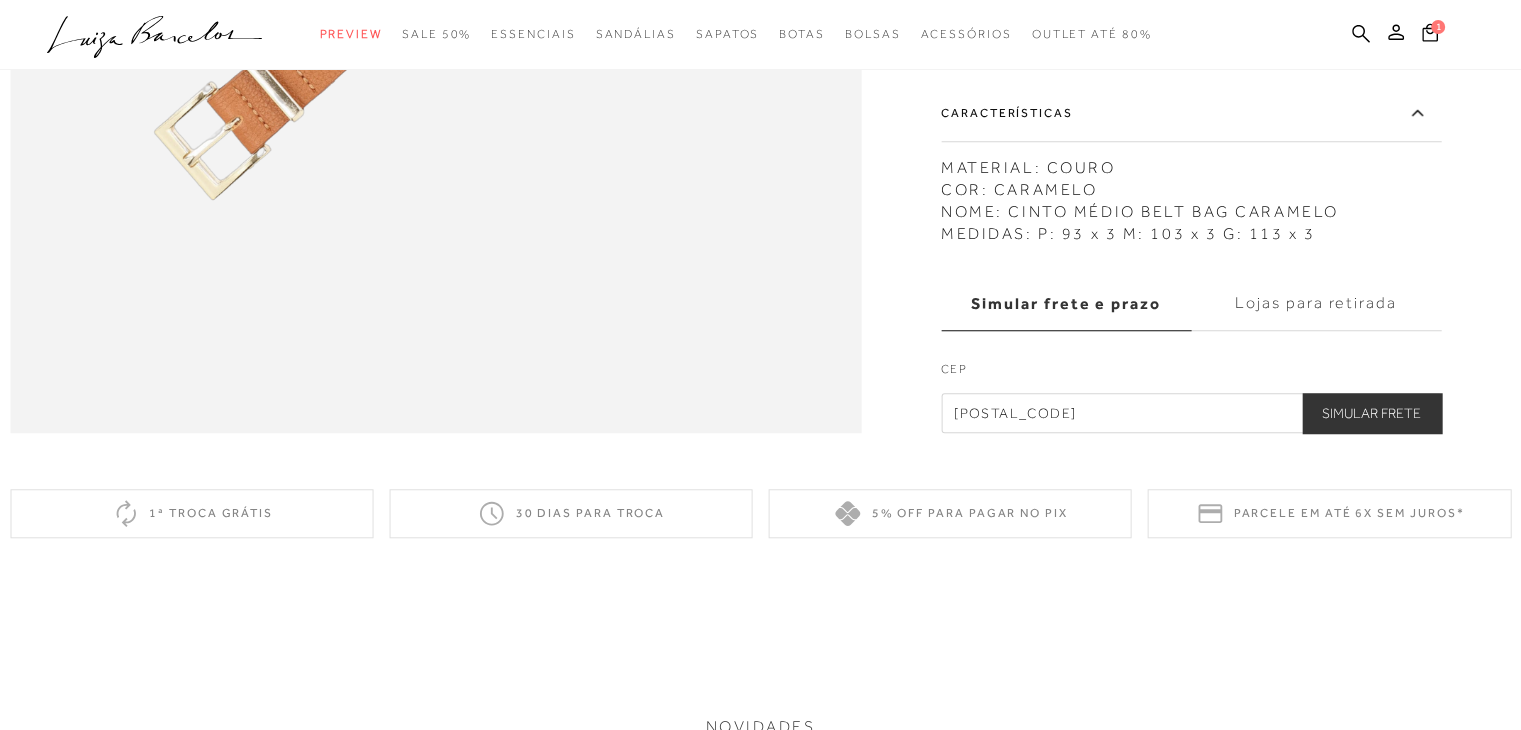 scroll, scrollTop: 826, scrollLeft: 0, axis: vertical 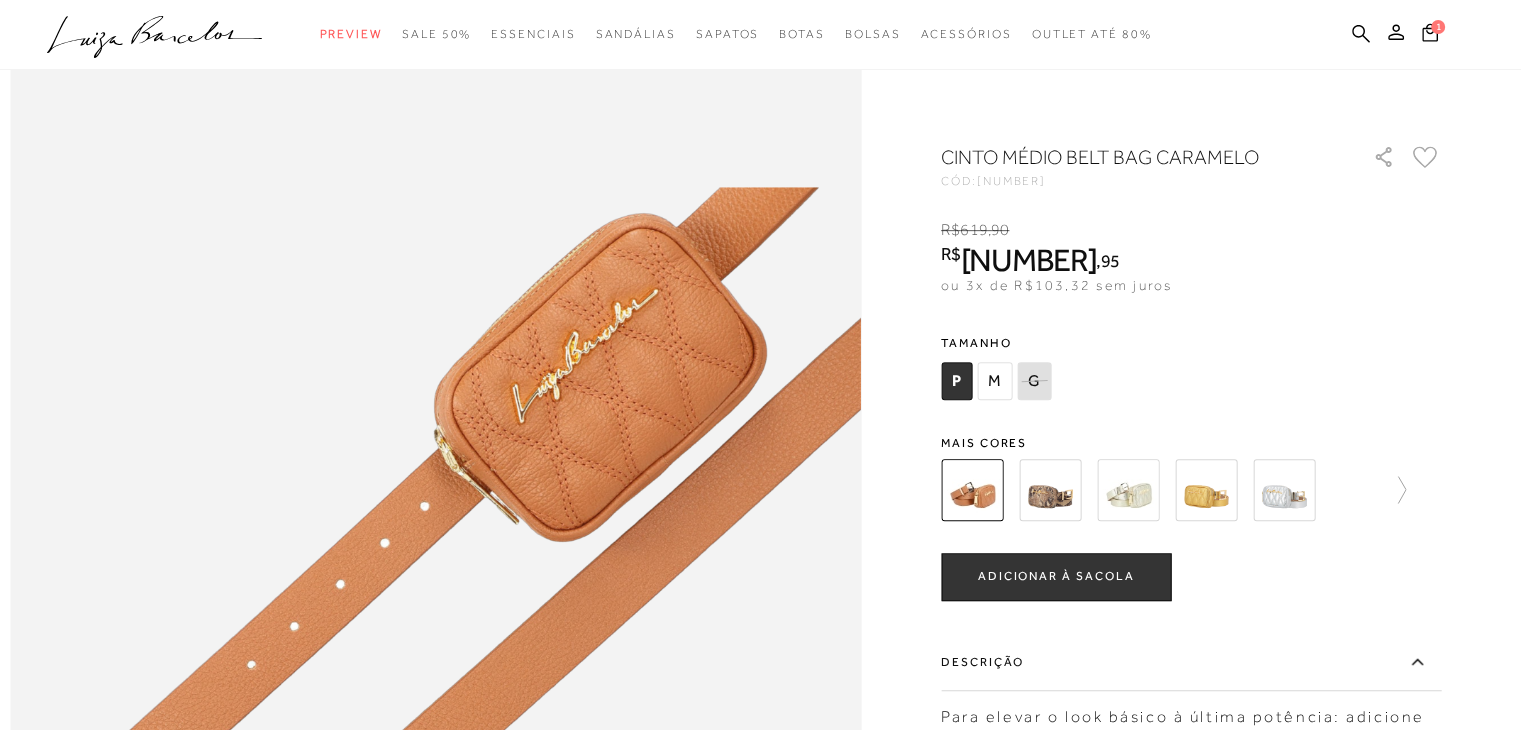 click at bounding box center [1050, 490] 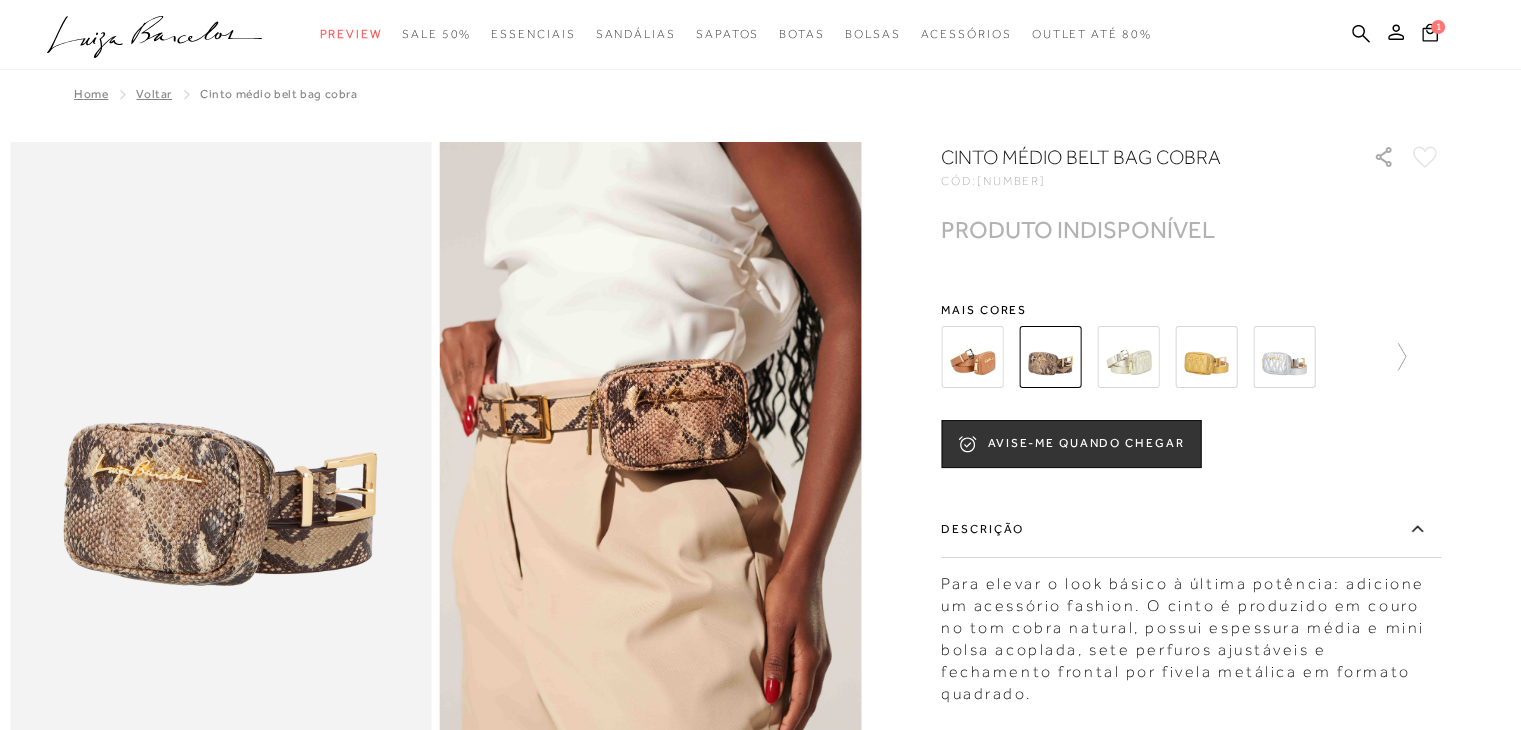 click at bounding box center (1128, 357) 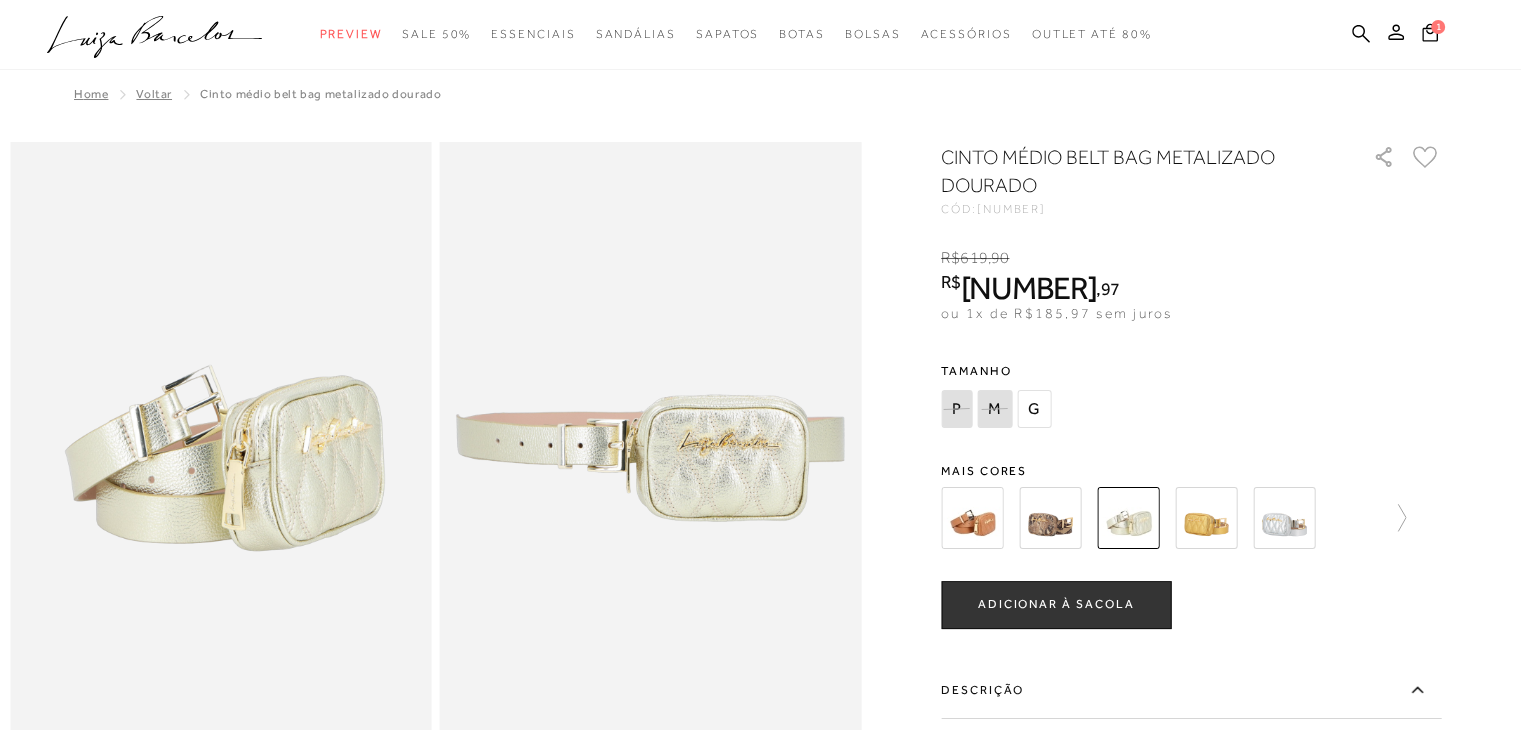 click at bounding box center [1206, 518] 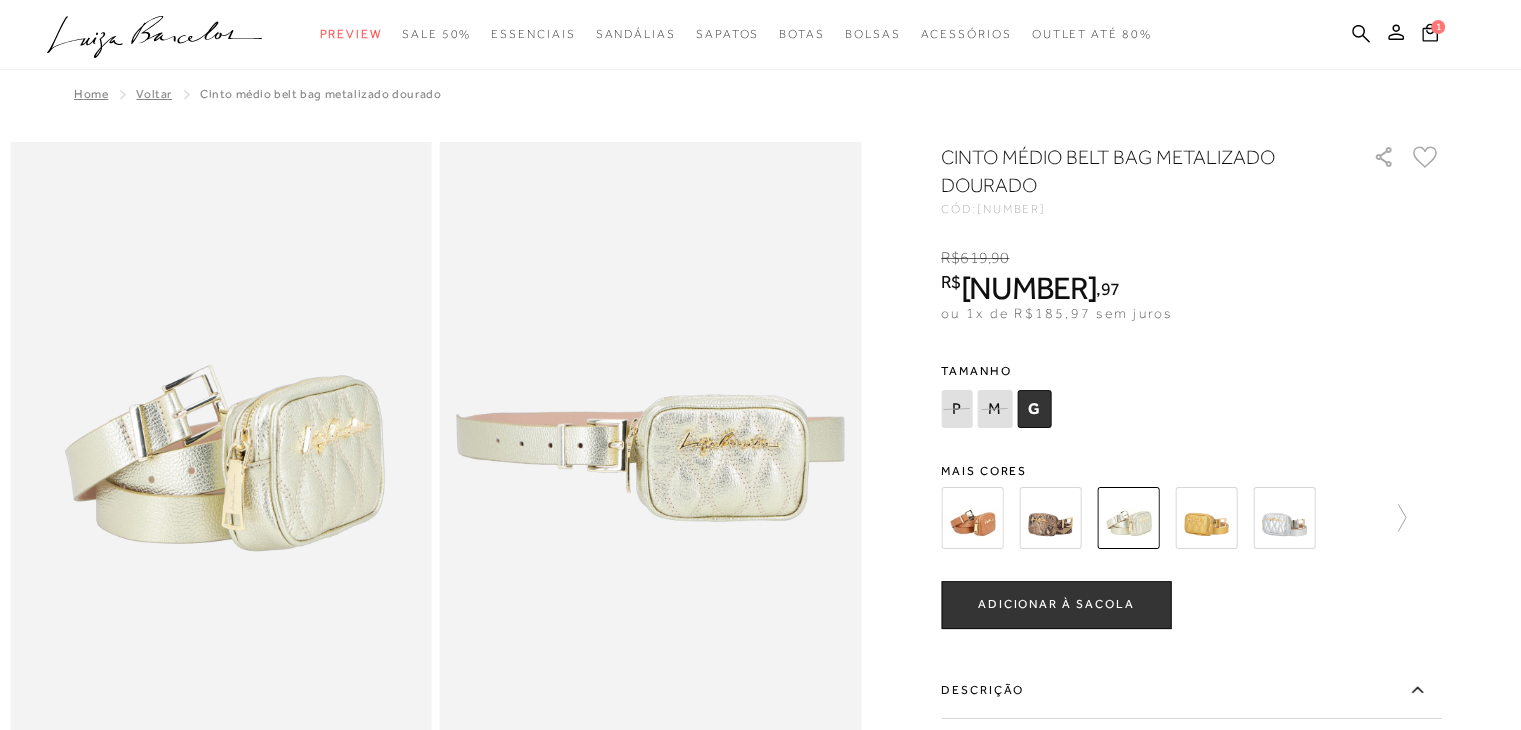 click at bounding box center [1206, 518] 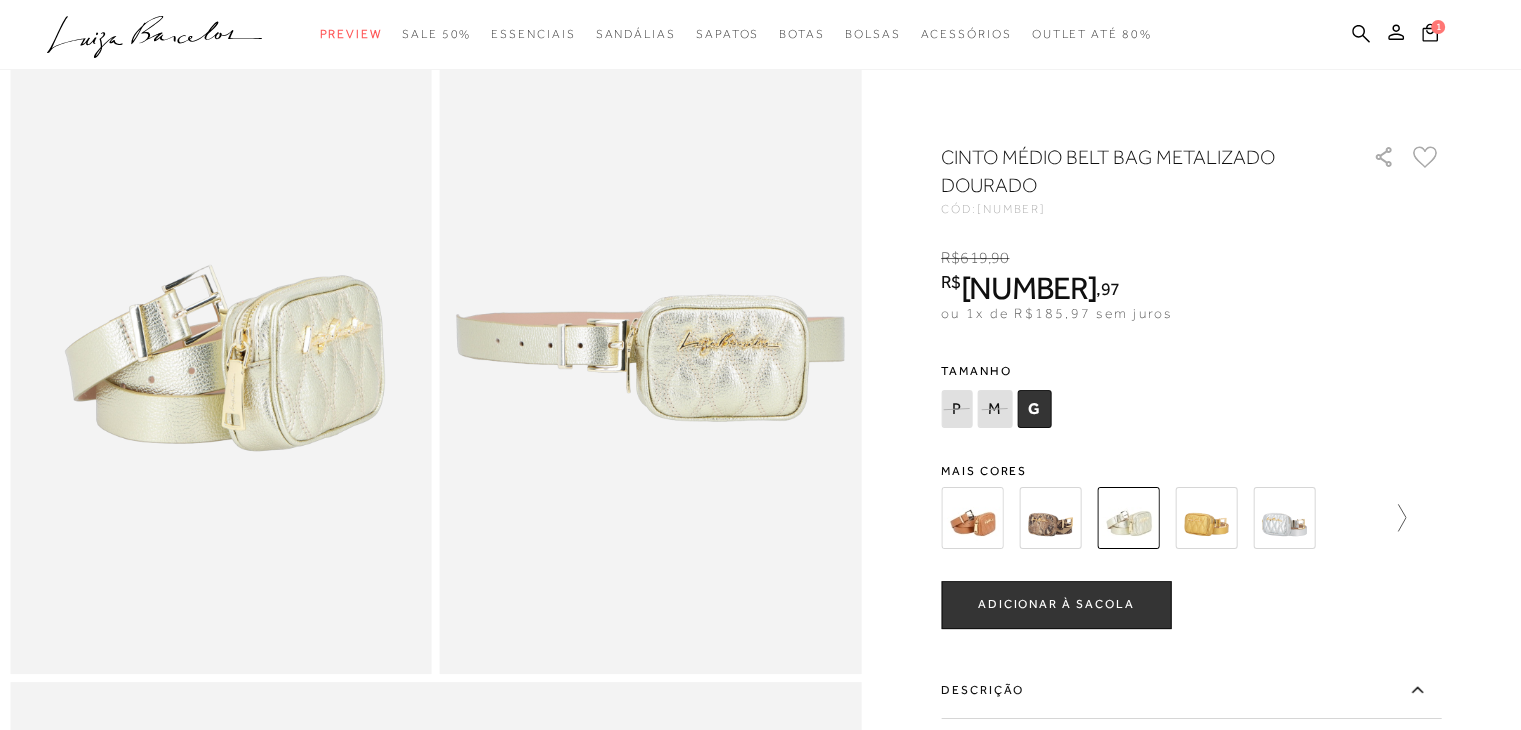 click 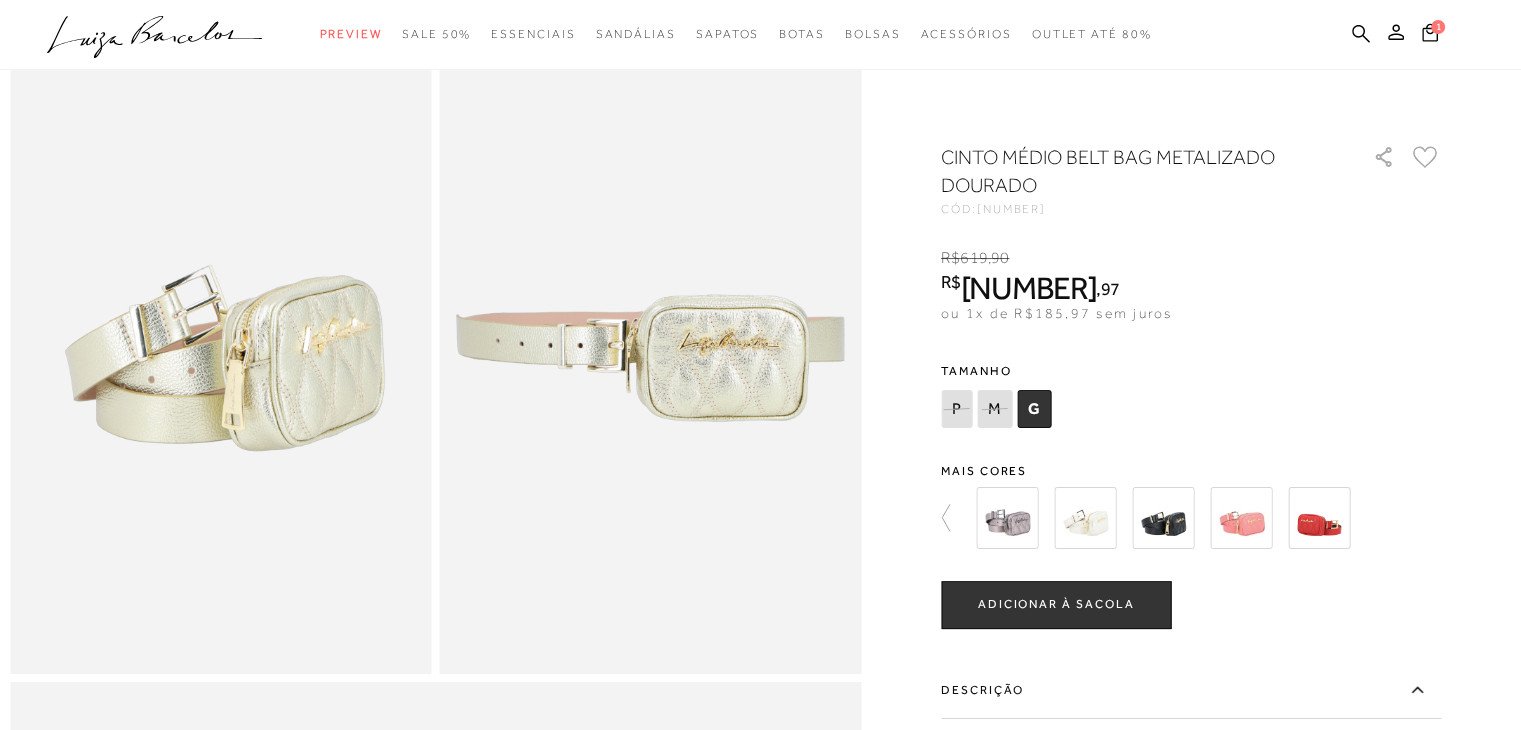 click at bounding box center [1085, 518] 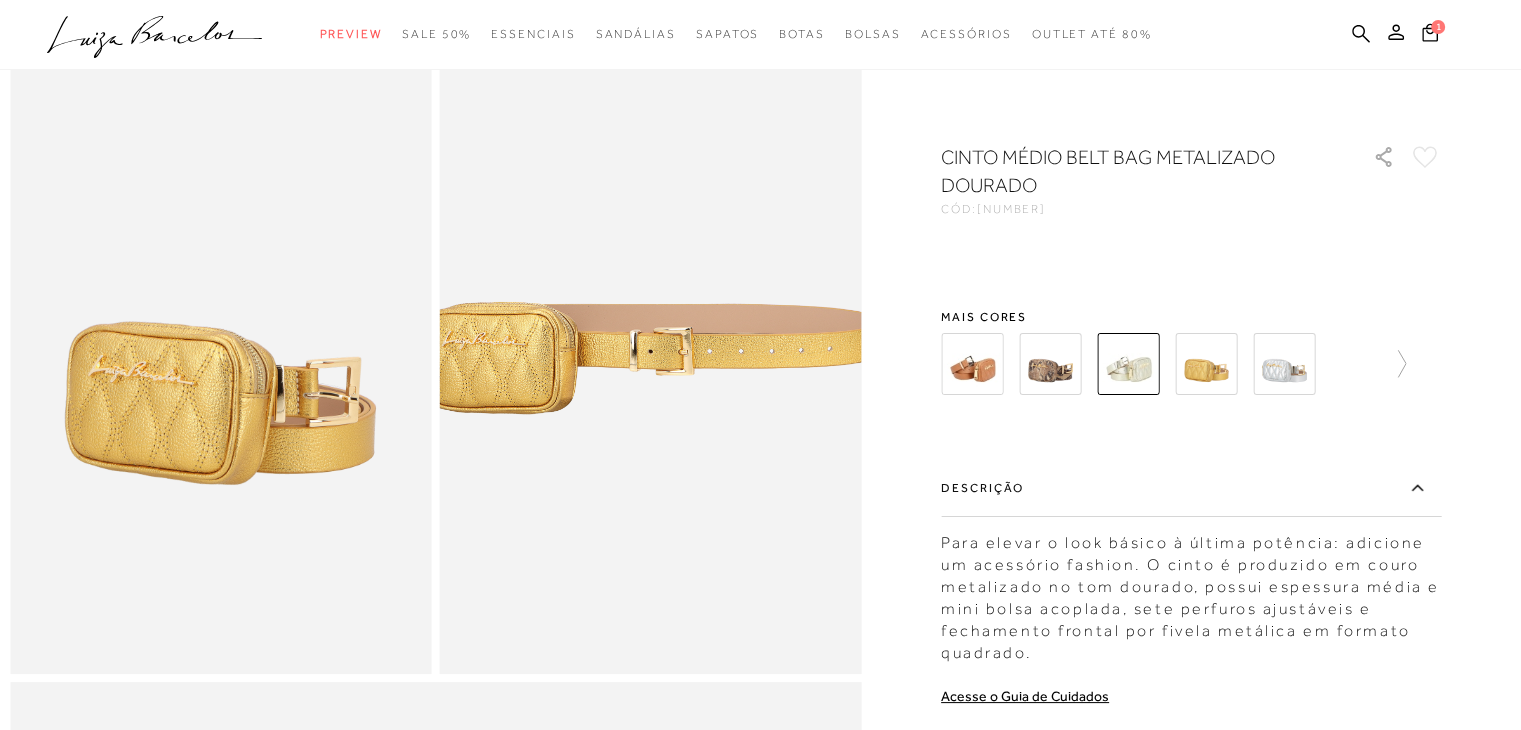 click at bounding box center [1050, 364] 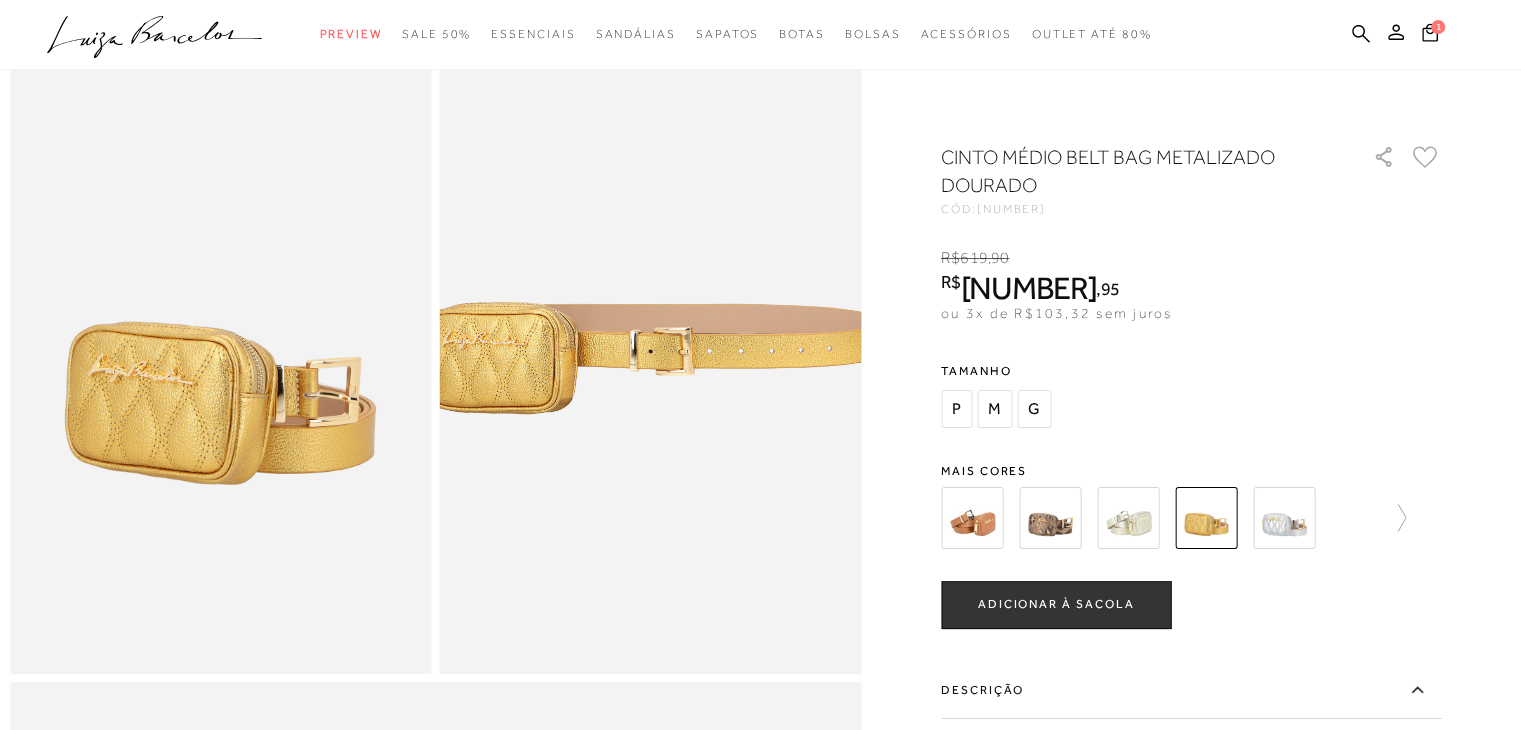 click at bounding box center (1284, 518) 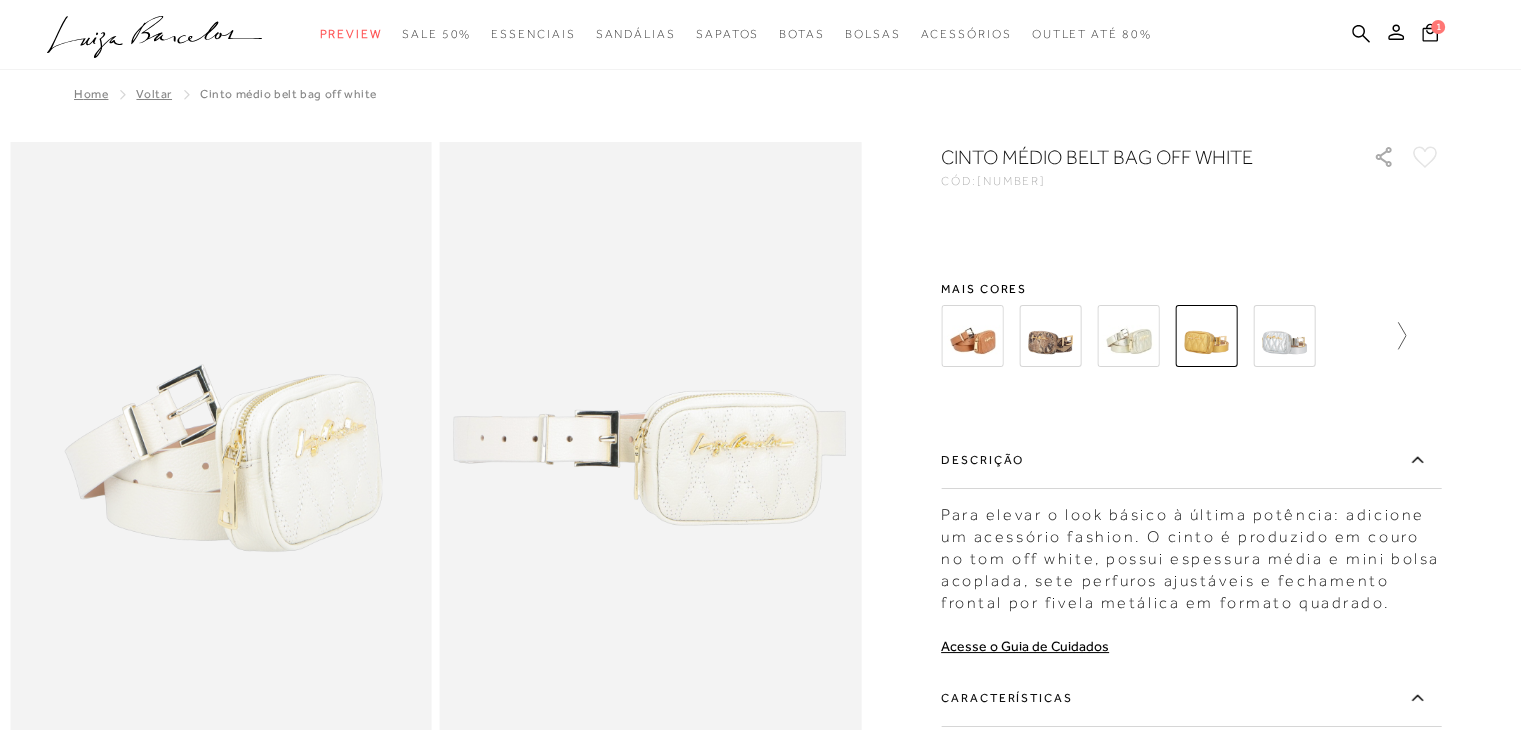 click 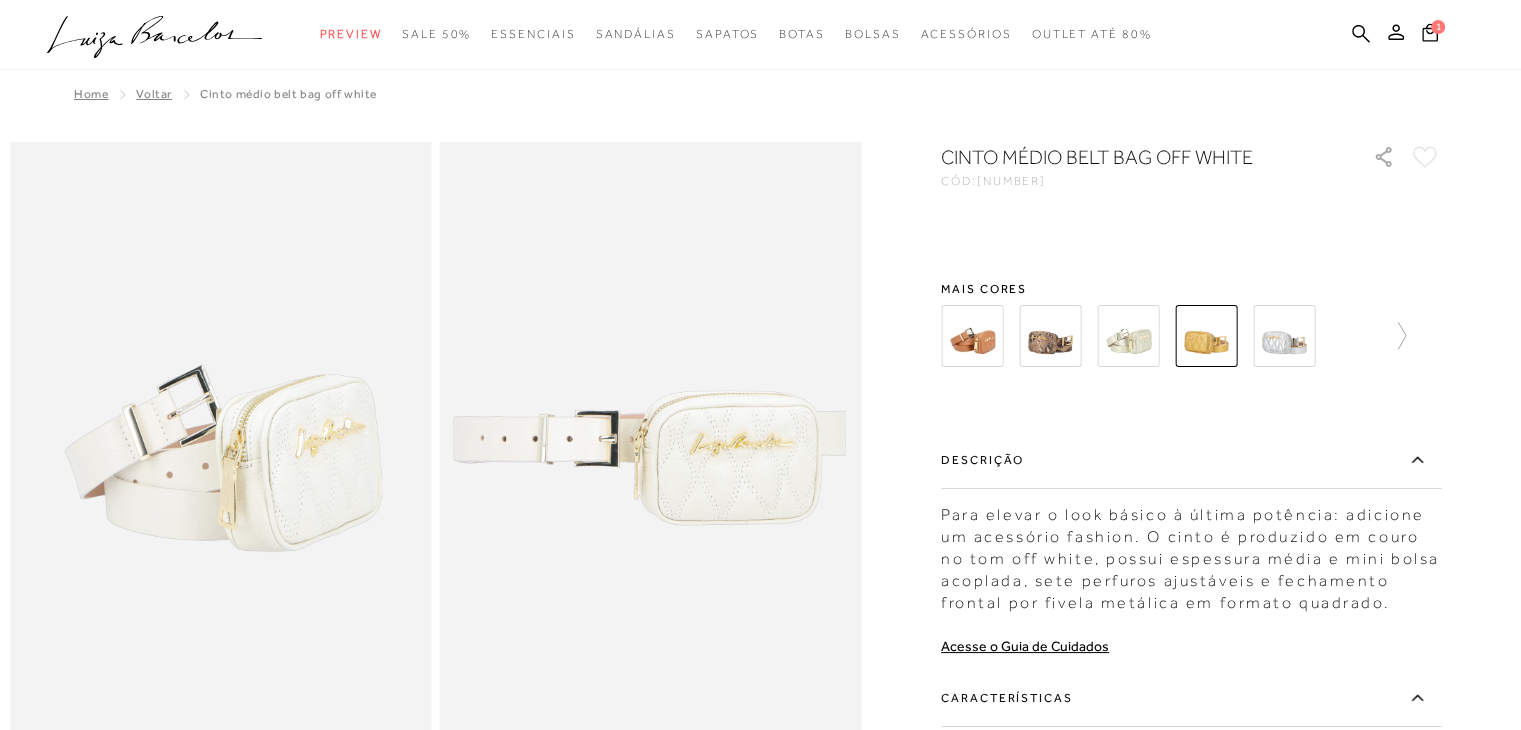 click at bounding box center [1150, 336] 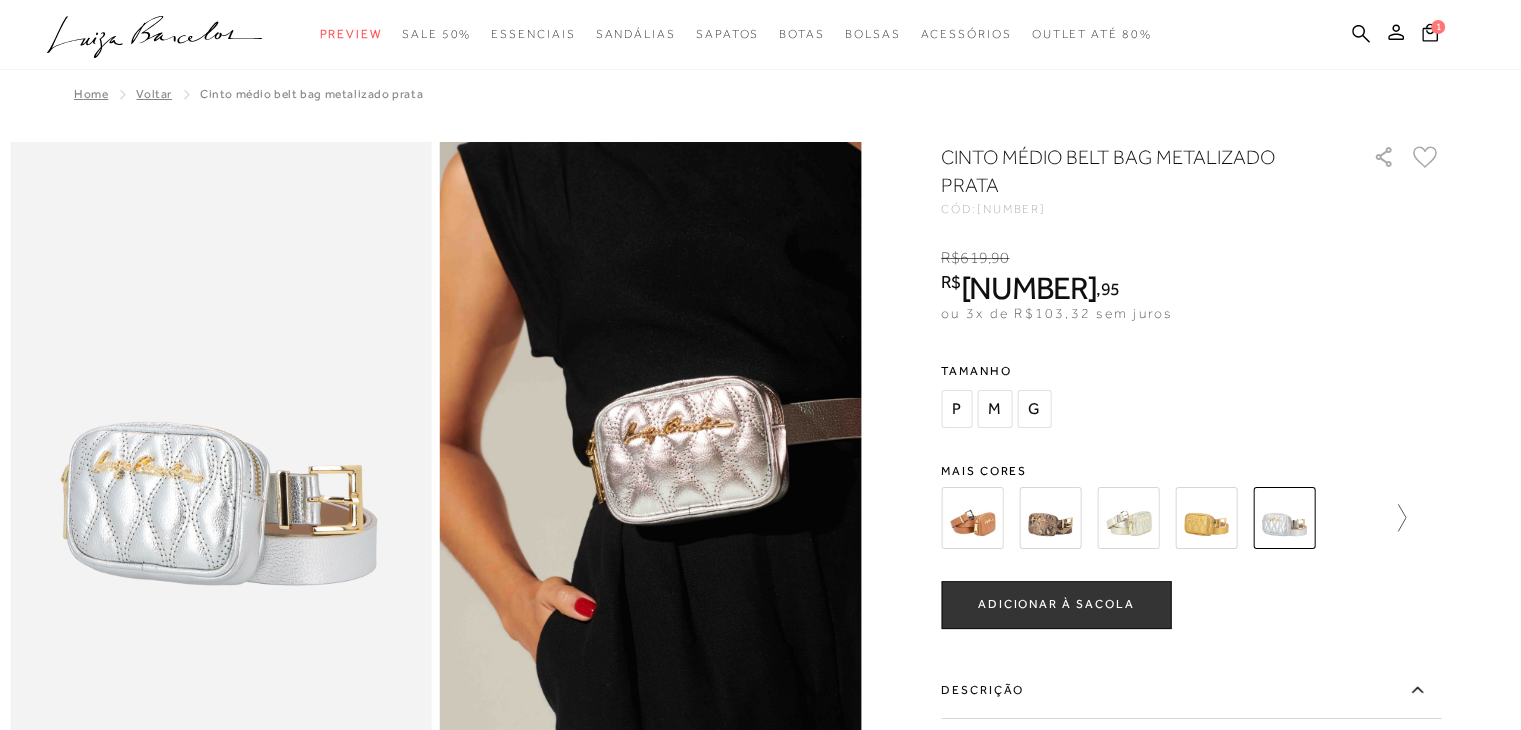 click 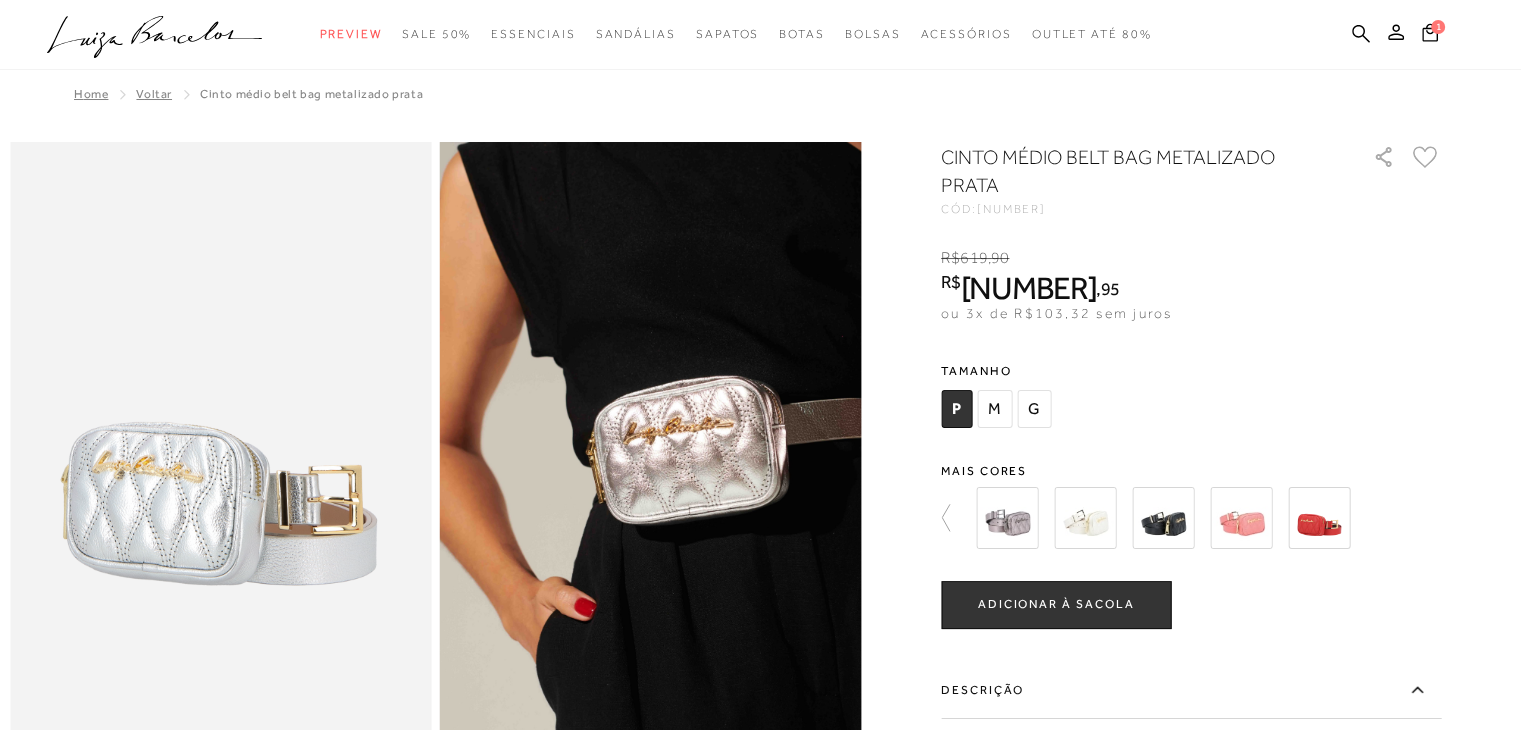 click at bounding box center [1163, 518] 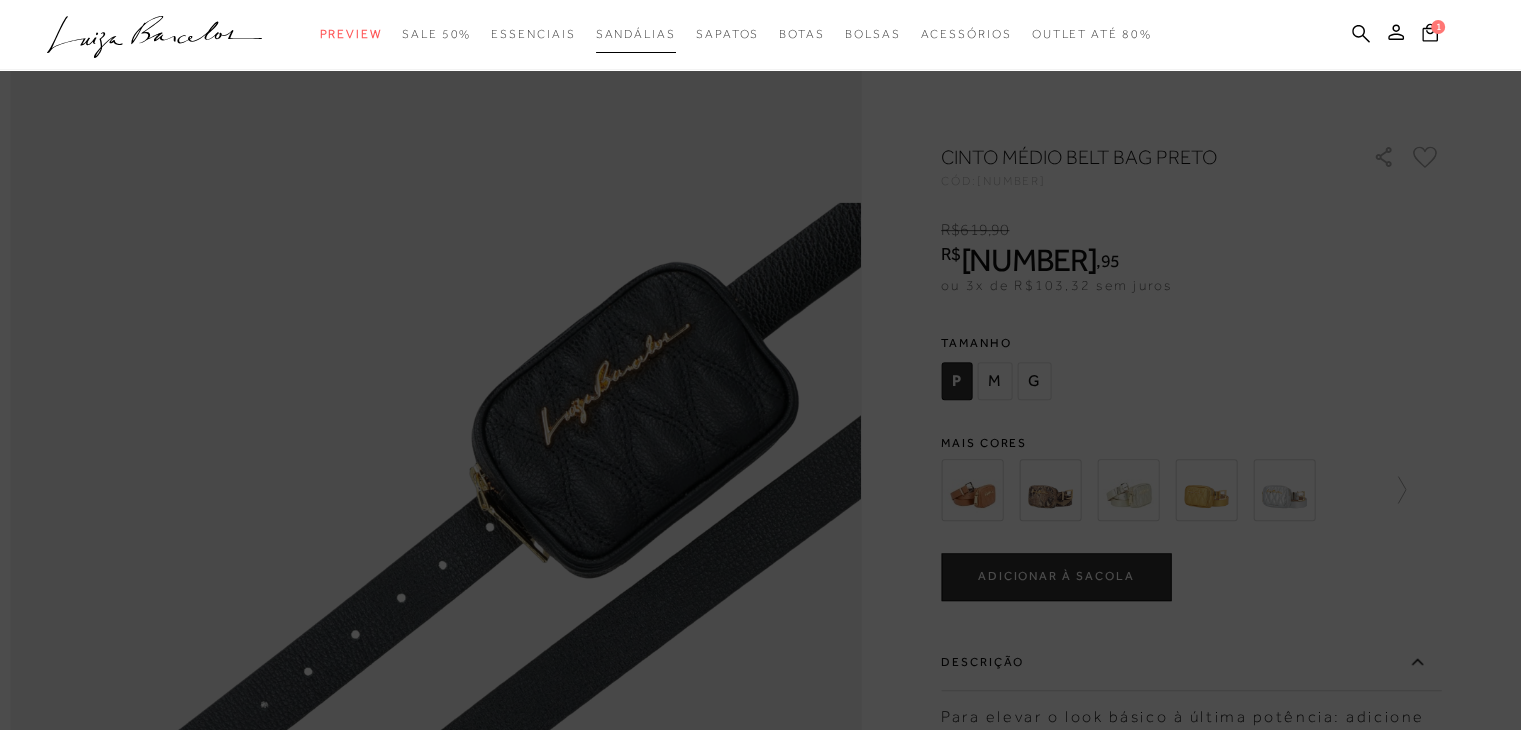 scroll, scrollTop: 800, scrollLeft: 0, axis: vertical 